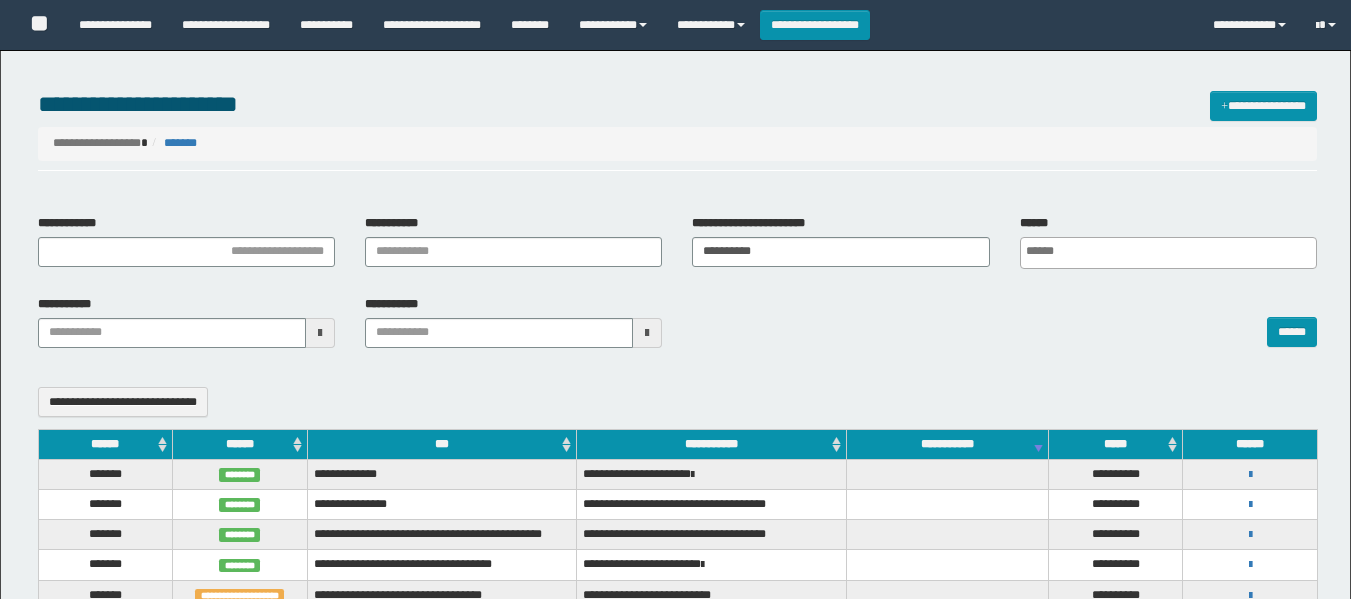 select 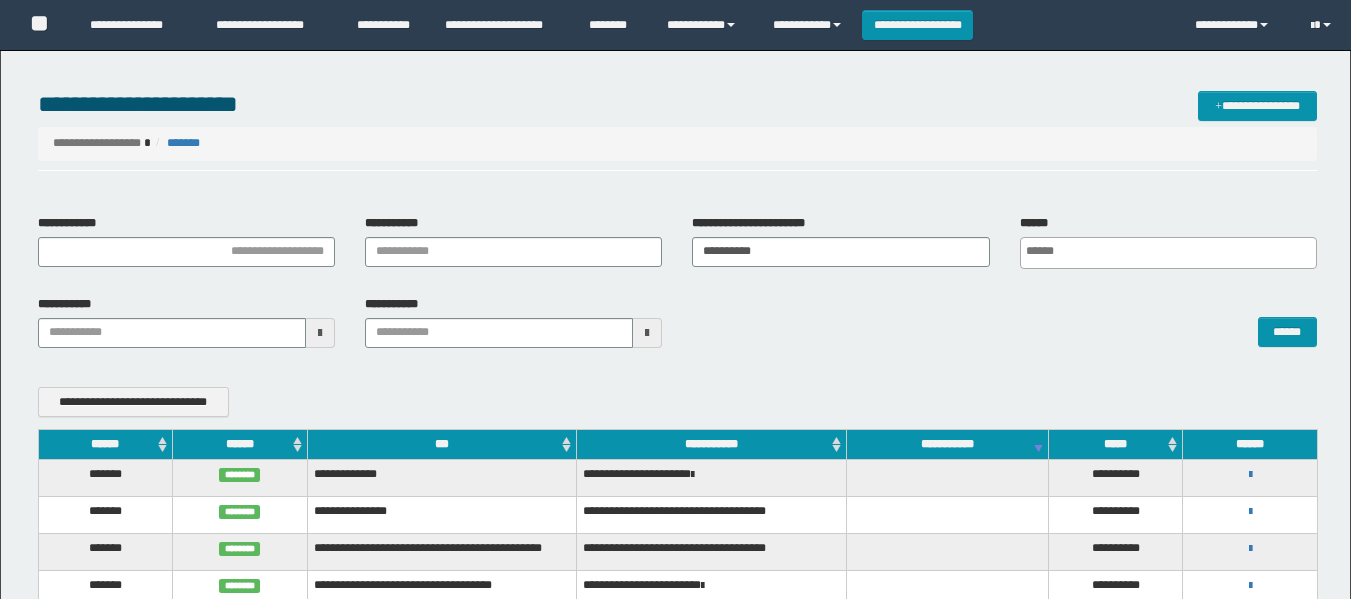 scroll, scrollTop: 197, scrollLeft: 0, axis: vertical 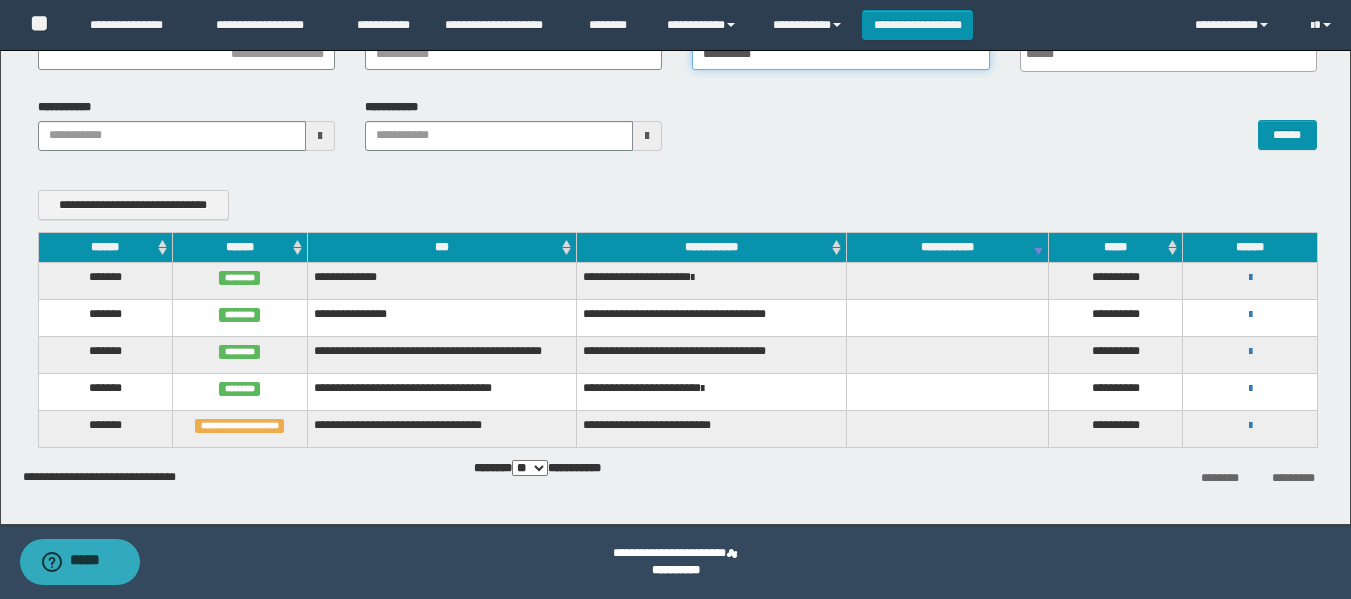 drag, startPoint x: 785, startPoint y: 62, endPoint x: 613, endPoint y: 89, distance: 174.1063 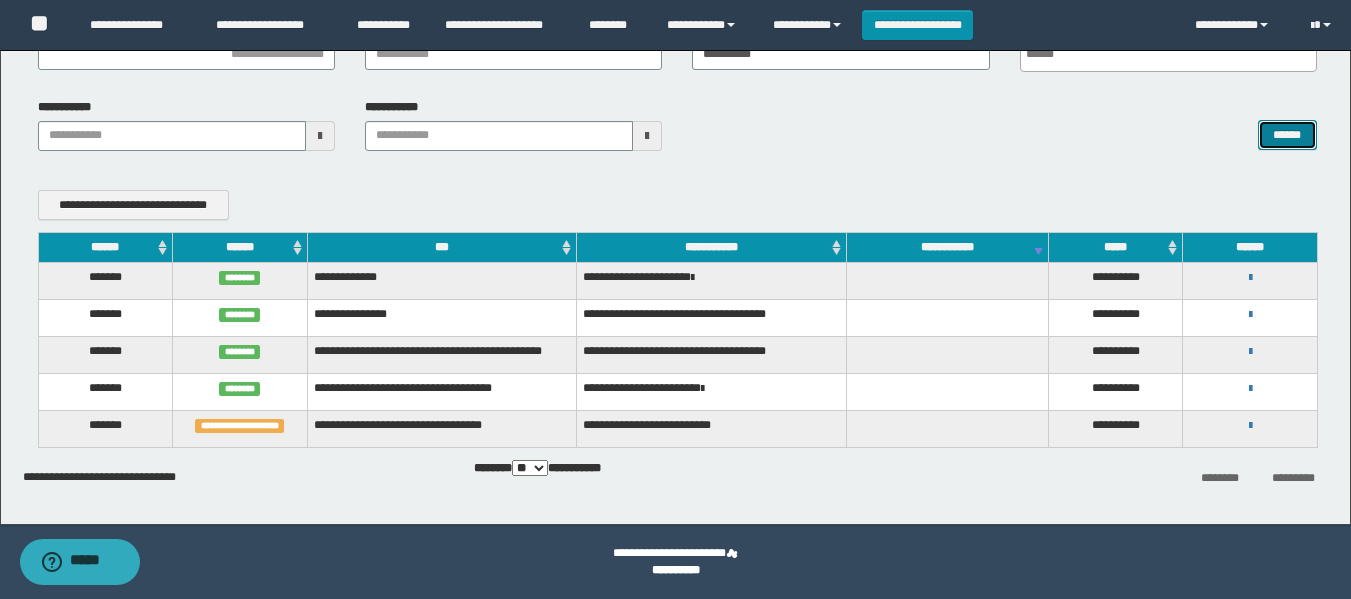 click on "******" at bounding box center (1287, 135) 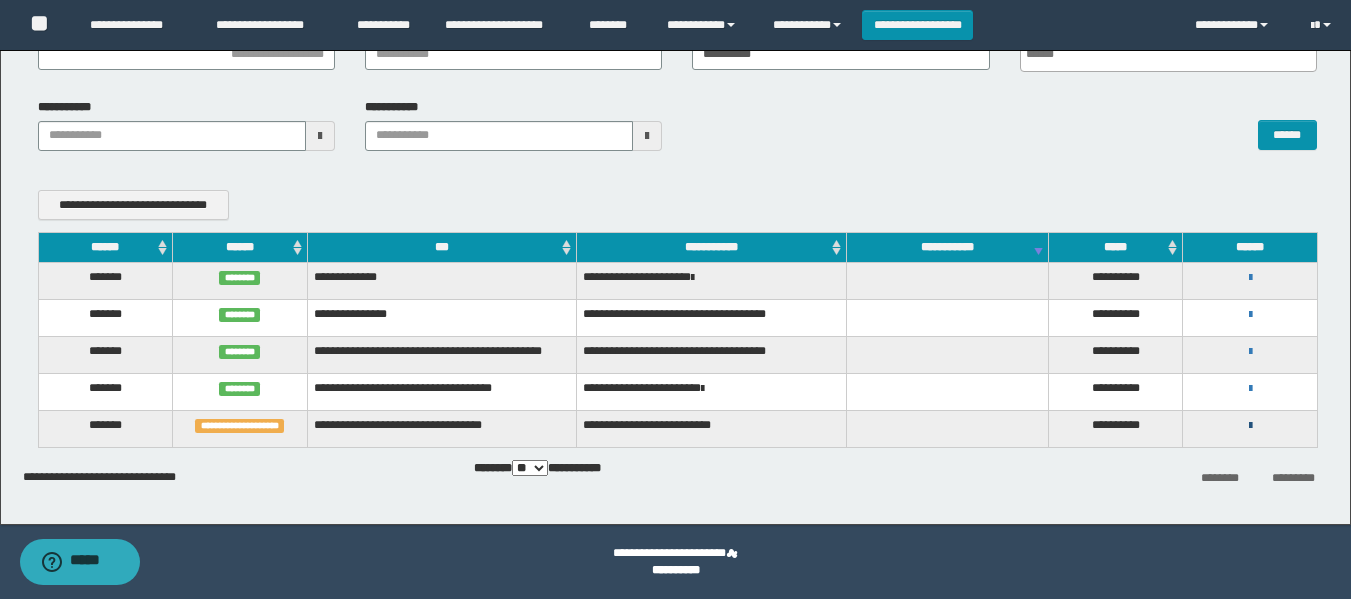 click at bounding box center [1250, 426] 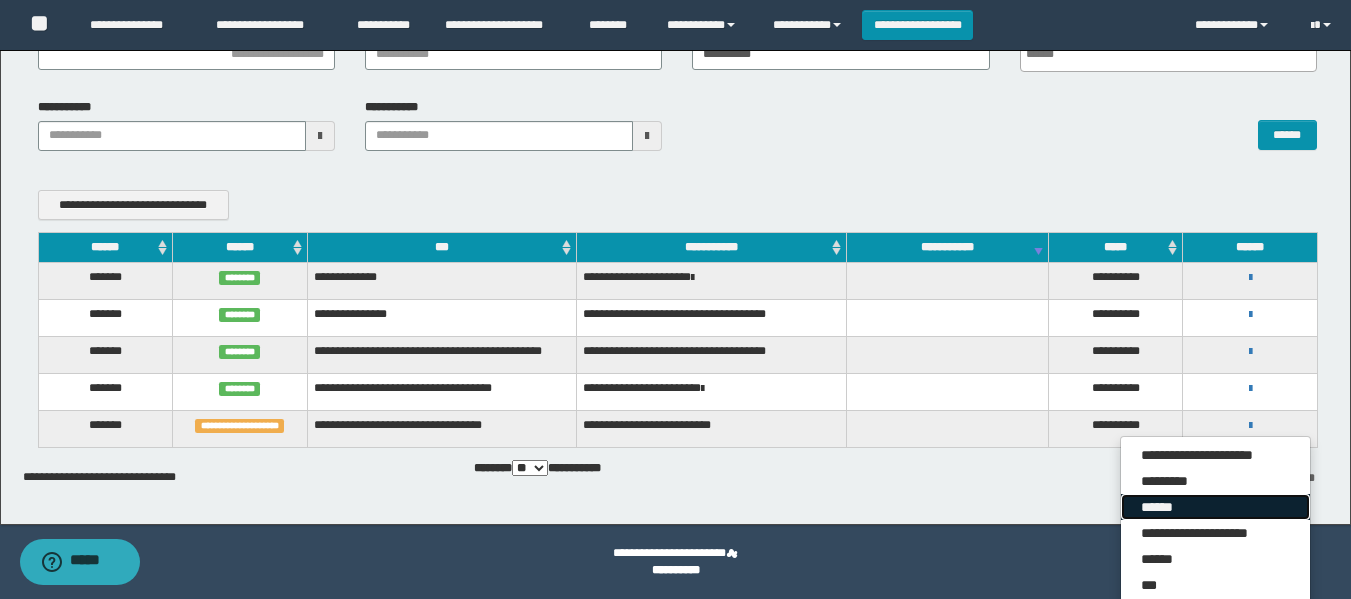 click on "******" at bounding box center (1215, 507) 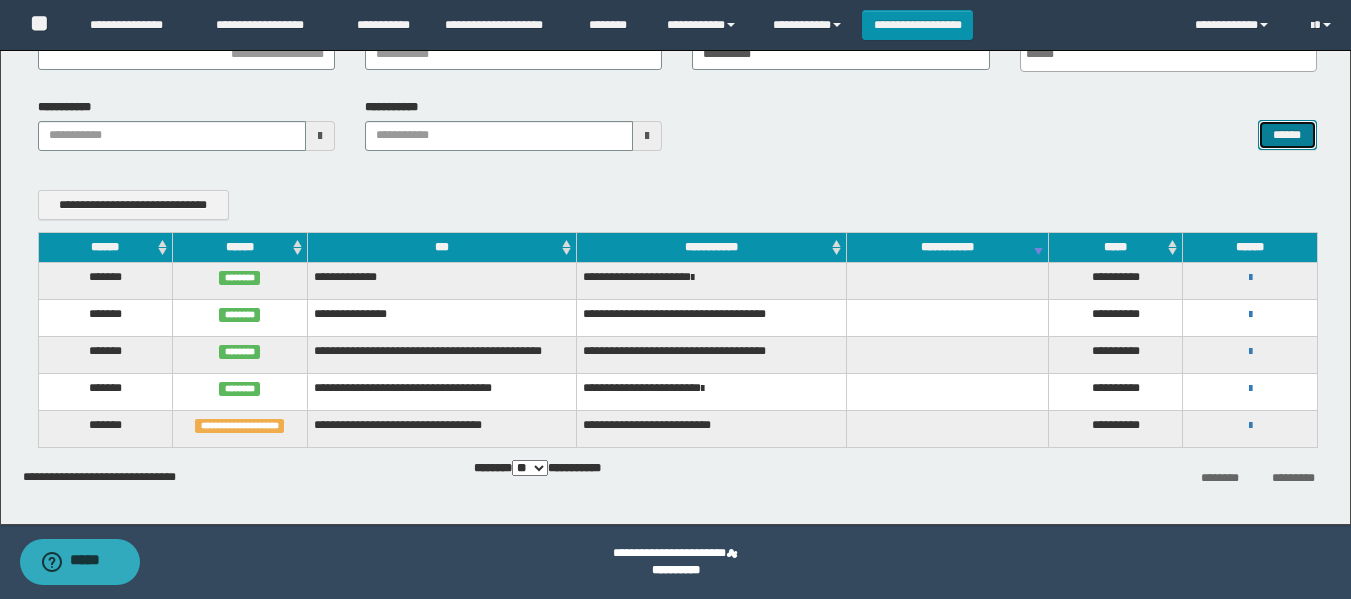 click on "******" at bounding box center [1287, 135] 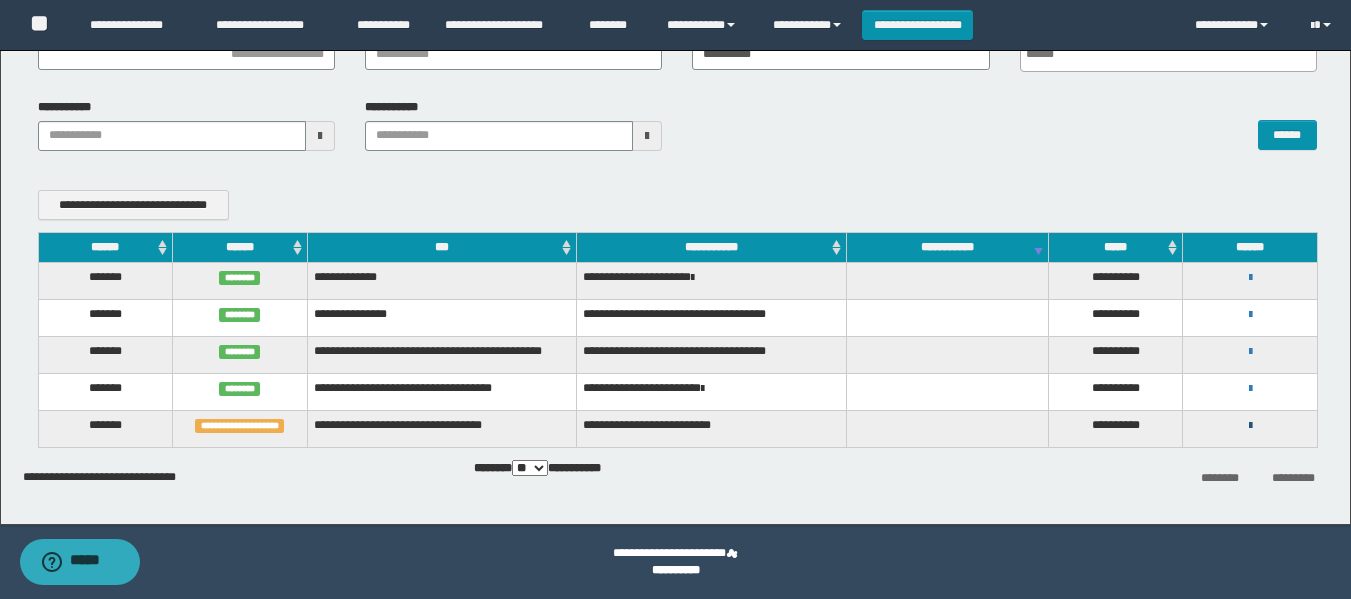 click at bounding box center (1250, 426) 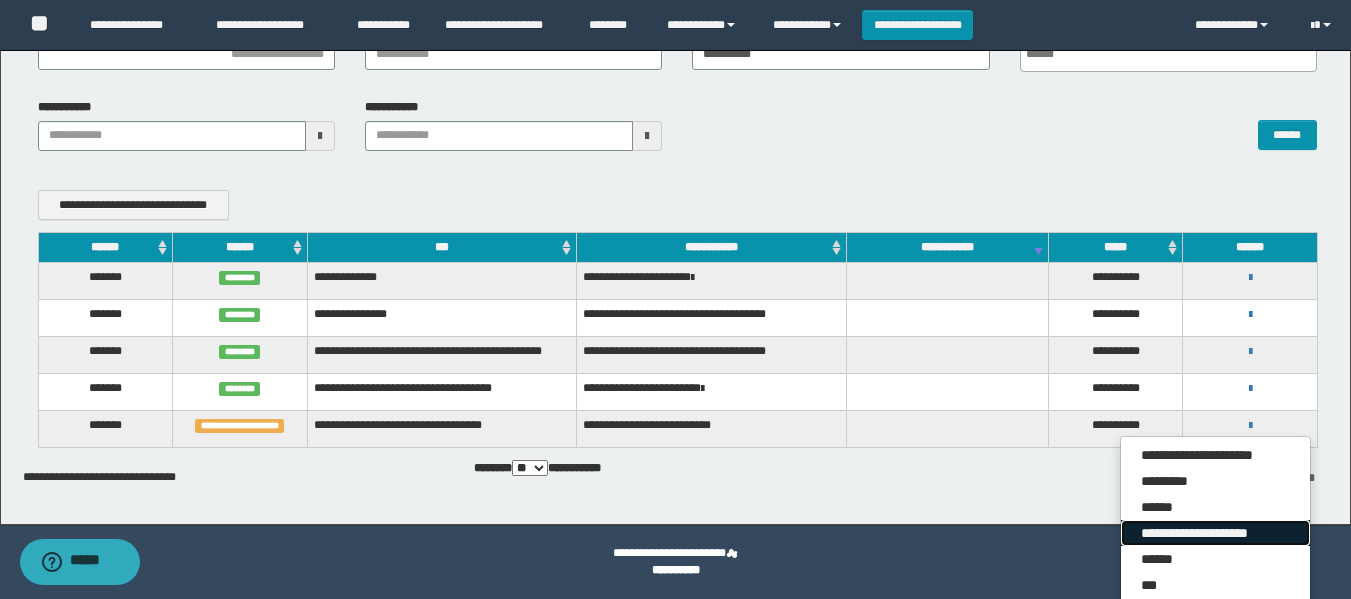 click on "**********" at bounding box center (1215, 533) 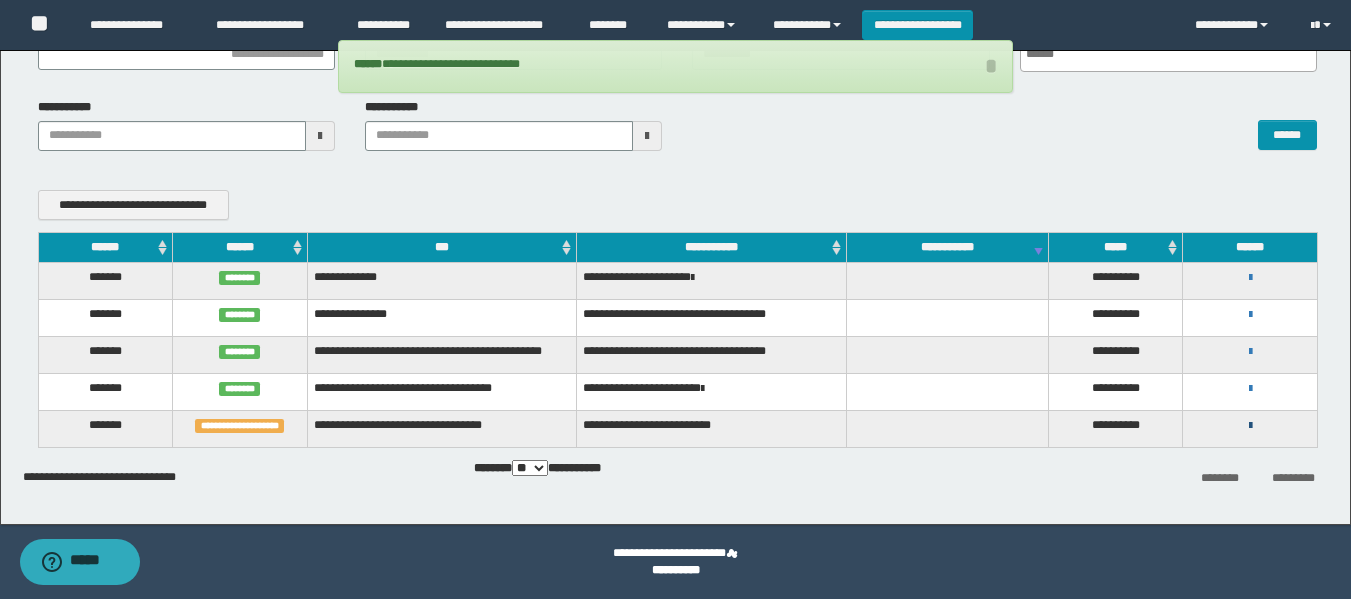 click at bounding box center [1250, 426] 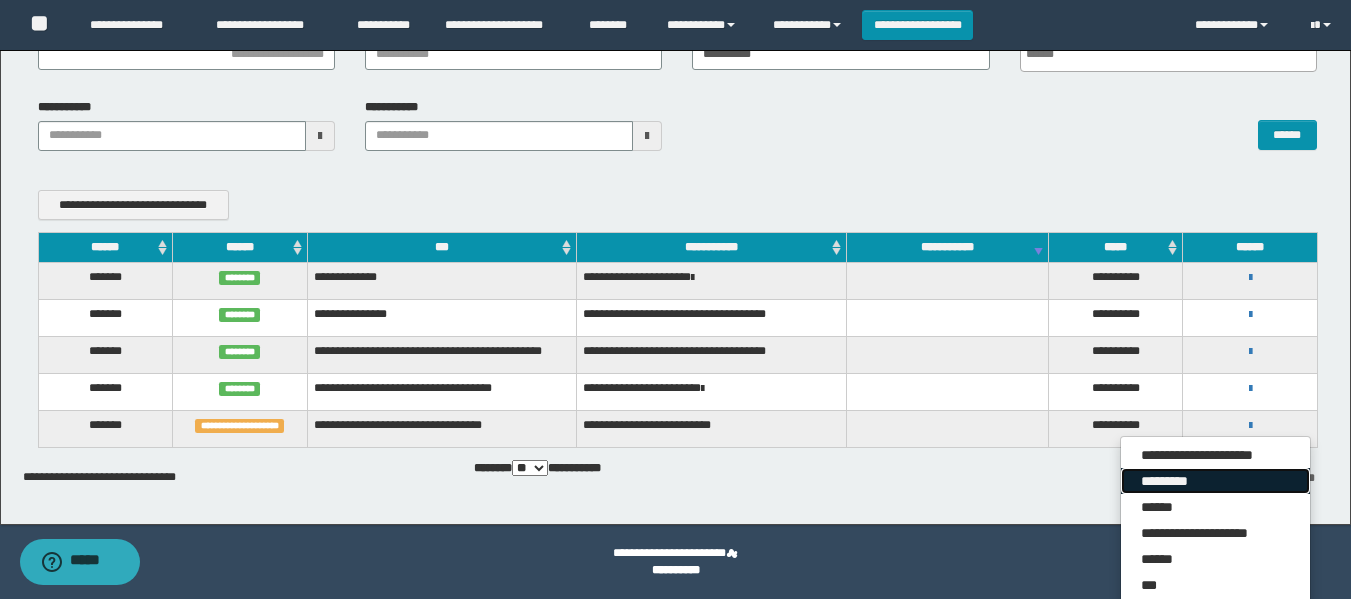 click on "*********" at bounding box center (1215, 481) 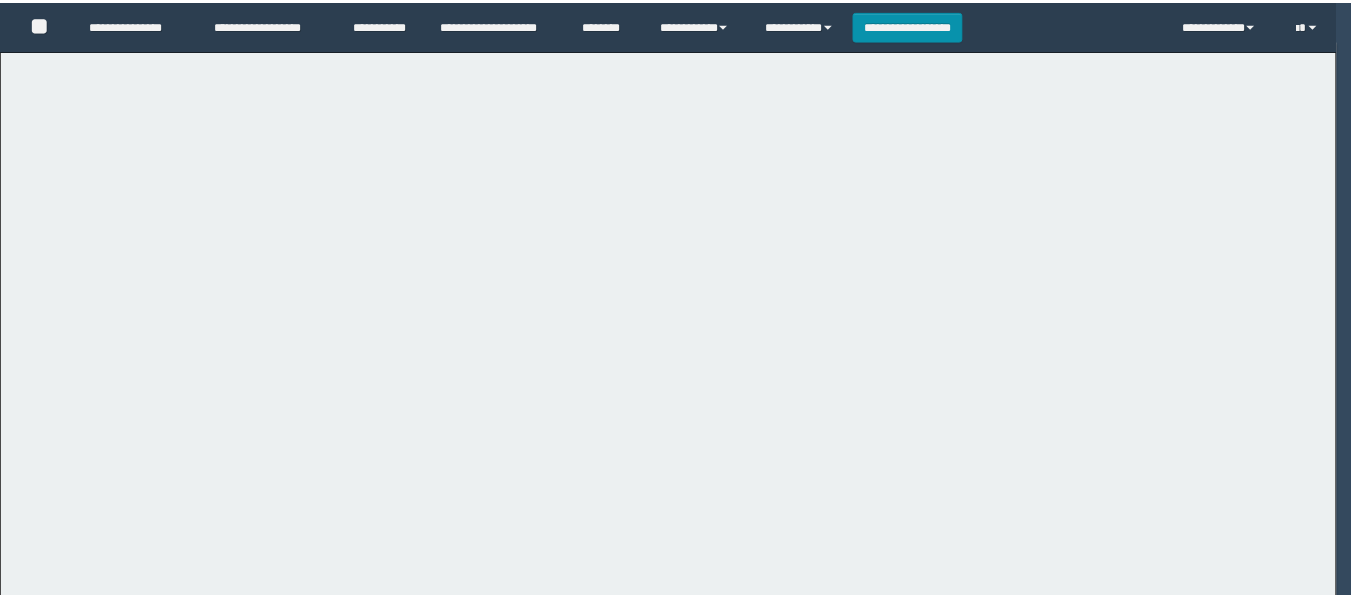 scroll, scrollTop: 0, scrollLeft: 0, axis: both 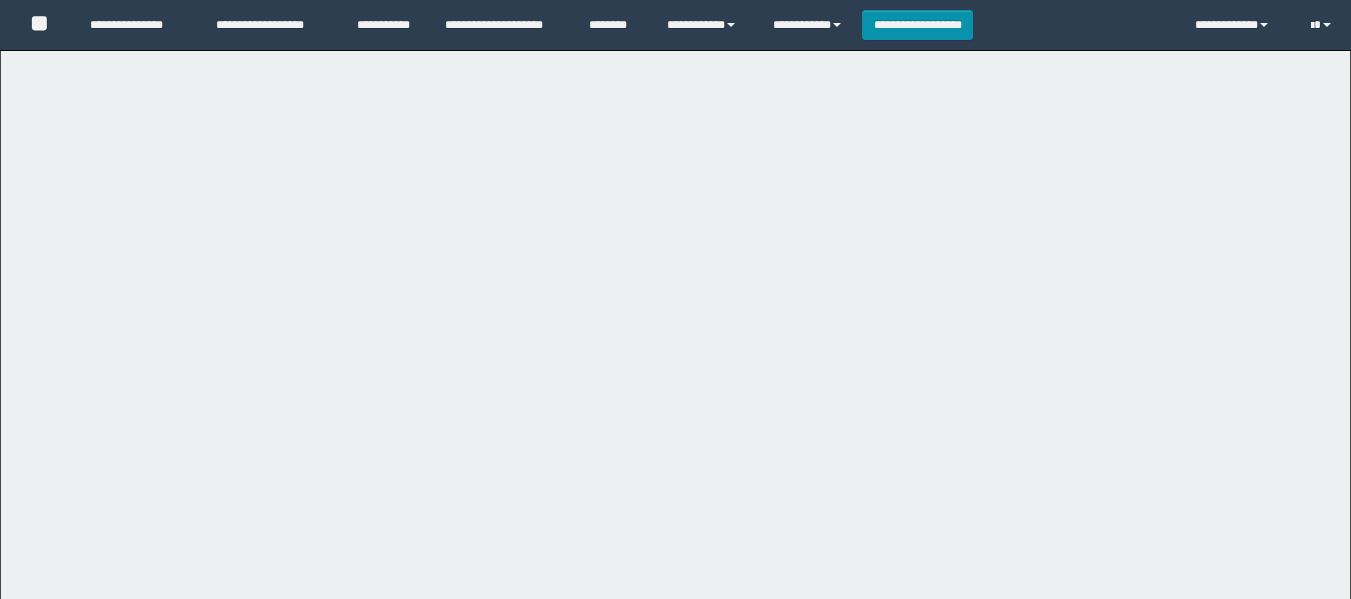 select on "**" 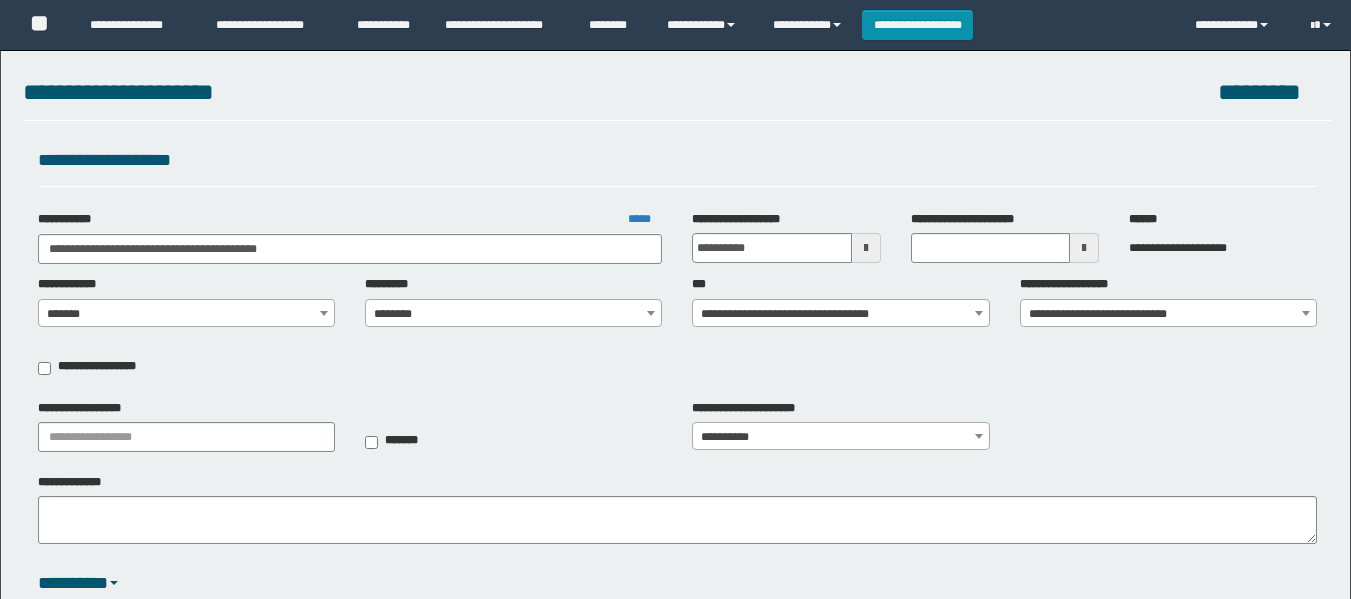 scroll, scrollTop: 0, scrollLeft: 0, axis: both 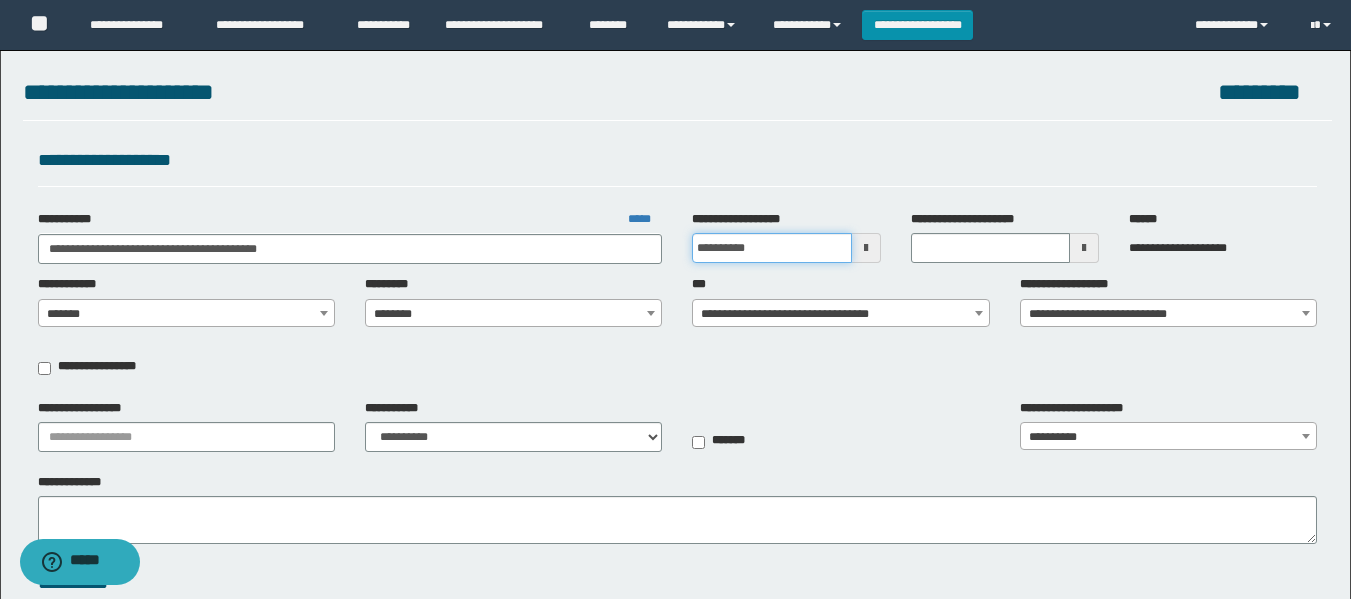 click on "**********" at bounding box center [771, 248] 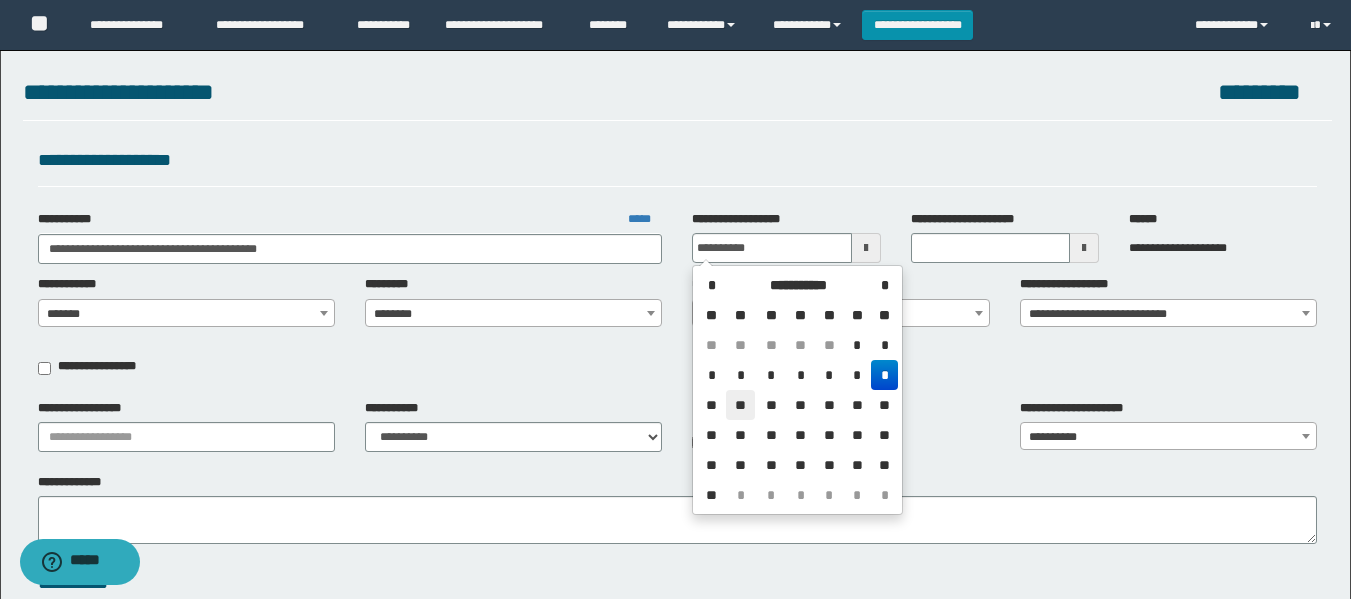 click on "**" at bounding box center [740, 405] 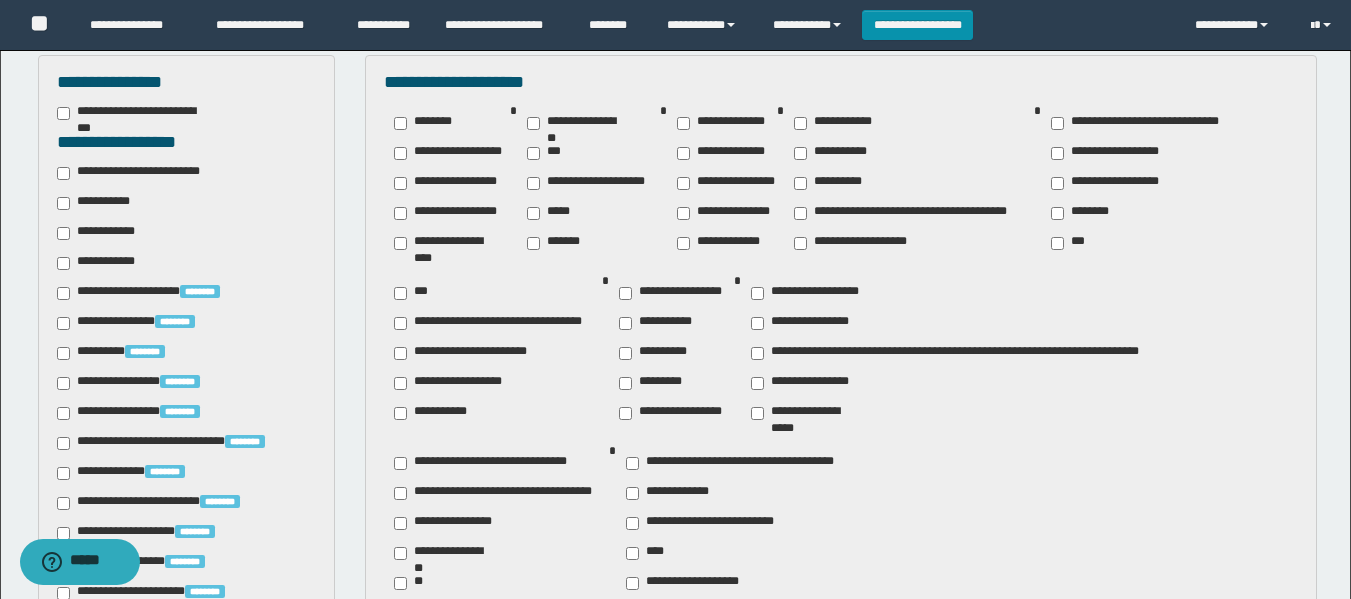 scroll, scrollTop: 1275, scrollLeft: 0, axis: vertical 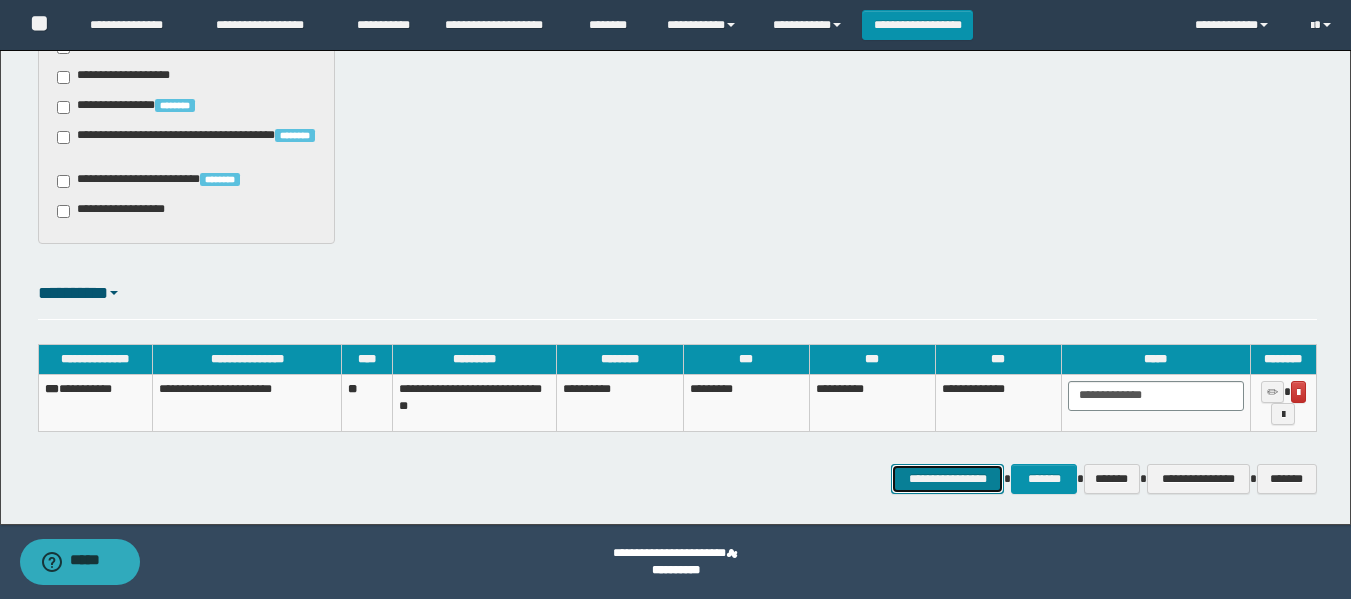 click on "**********" at bounding box center (947, 479) 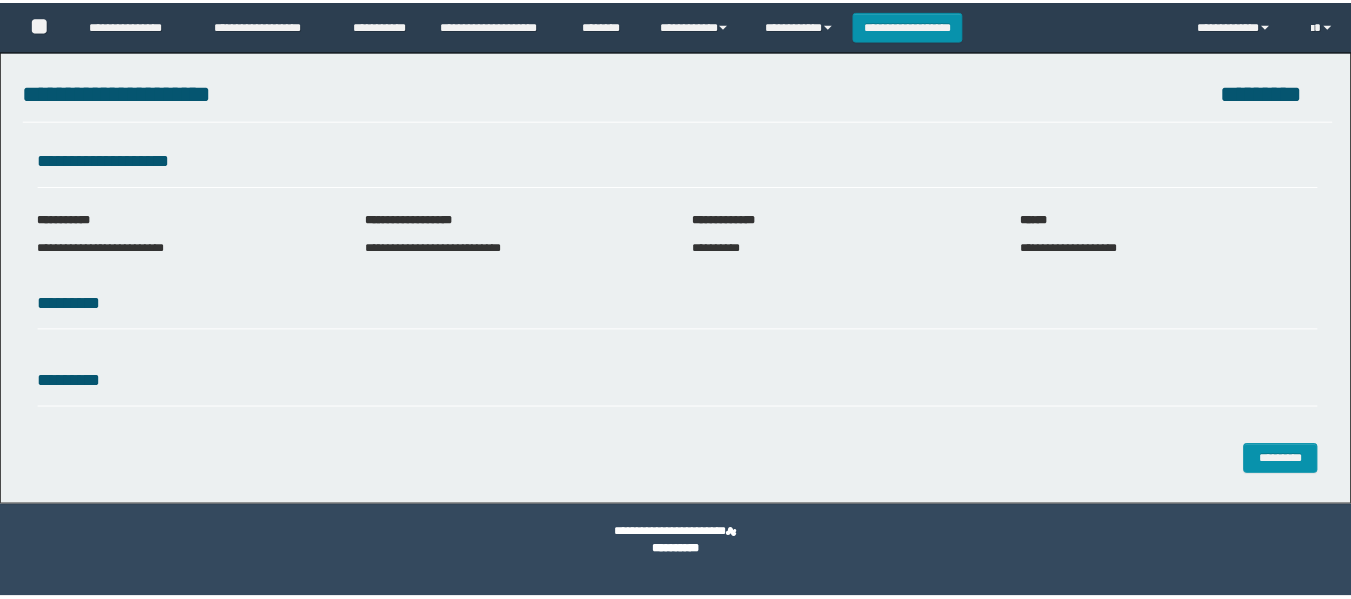 scroll, scrollTop: 0, scrollLeft: 0, axis: both 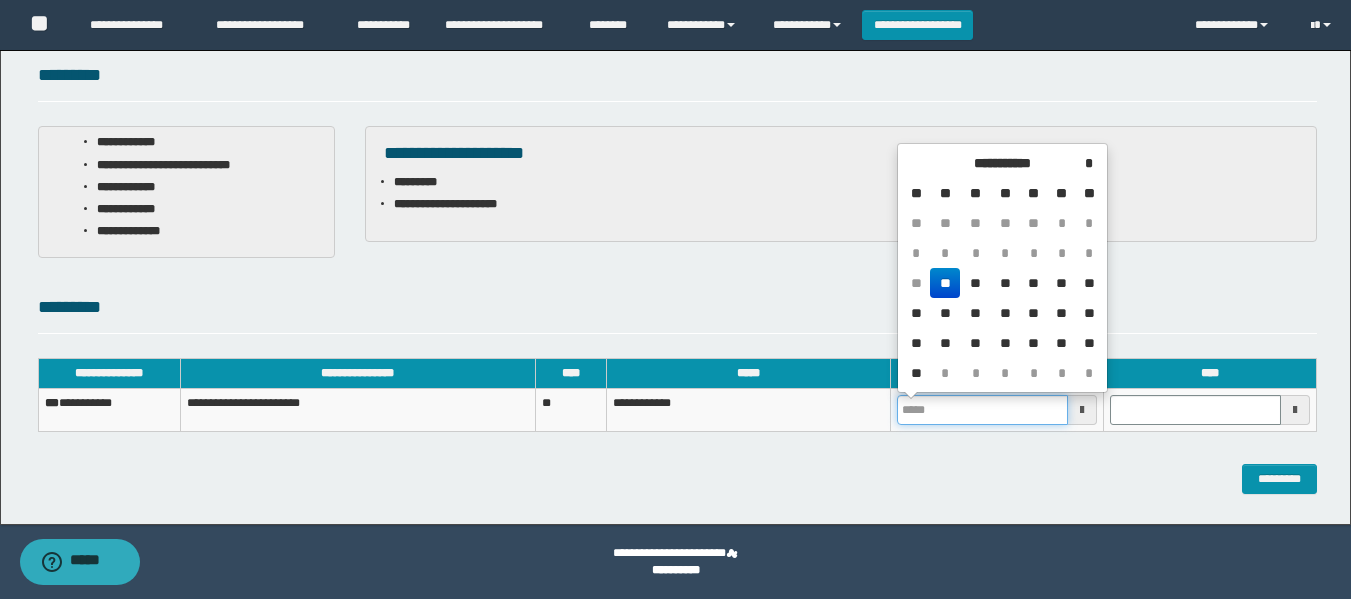 click at bounding box center [996, 410] 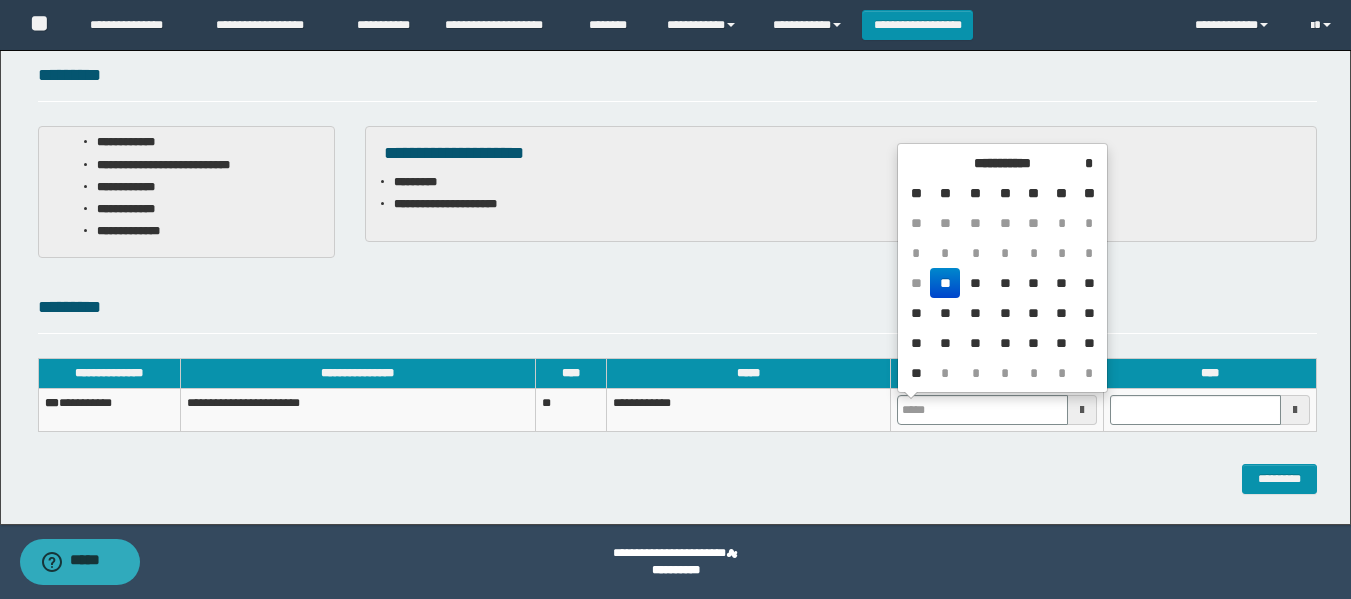 click on "**" at bounding box center [944, 283] 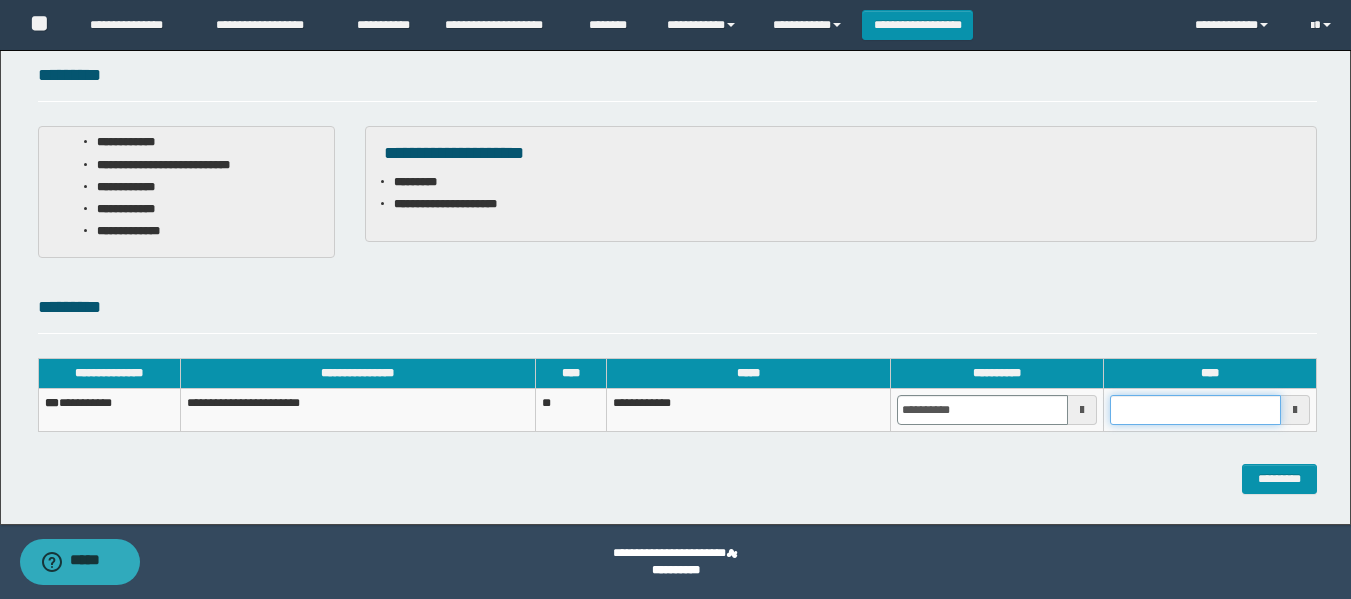click at bounding box center (1195, 410) 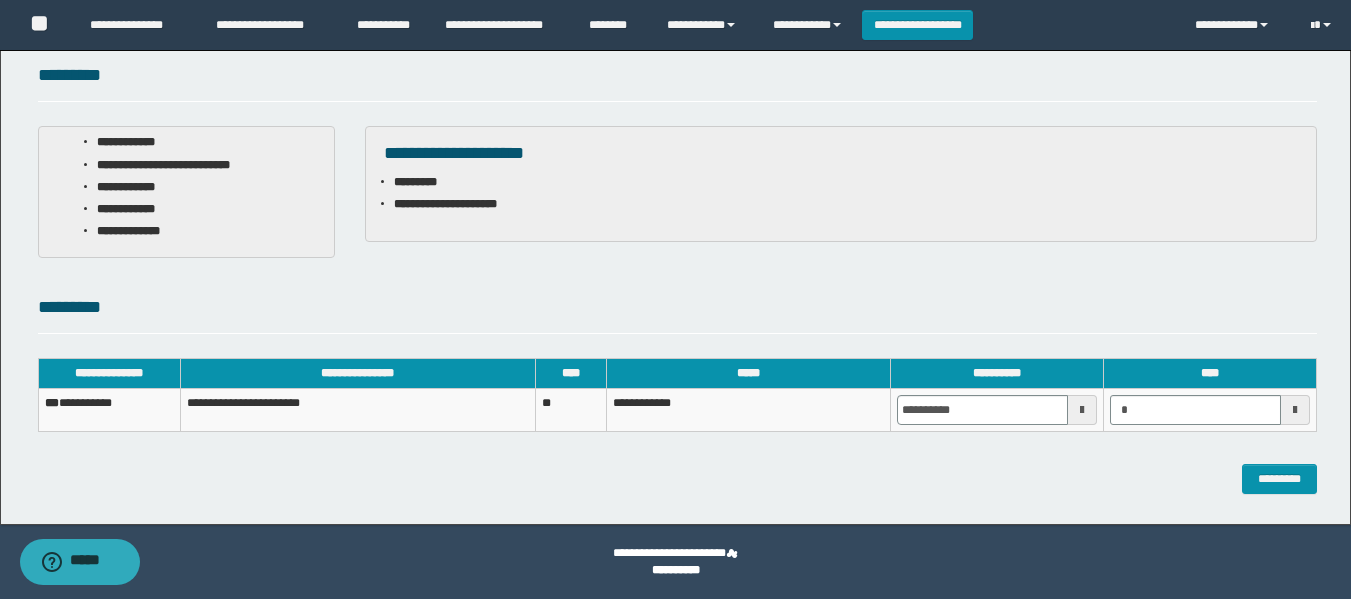 type on "*******" 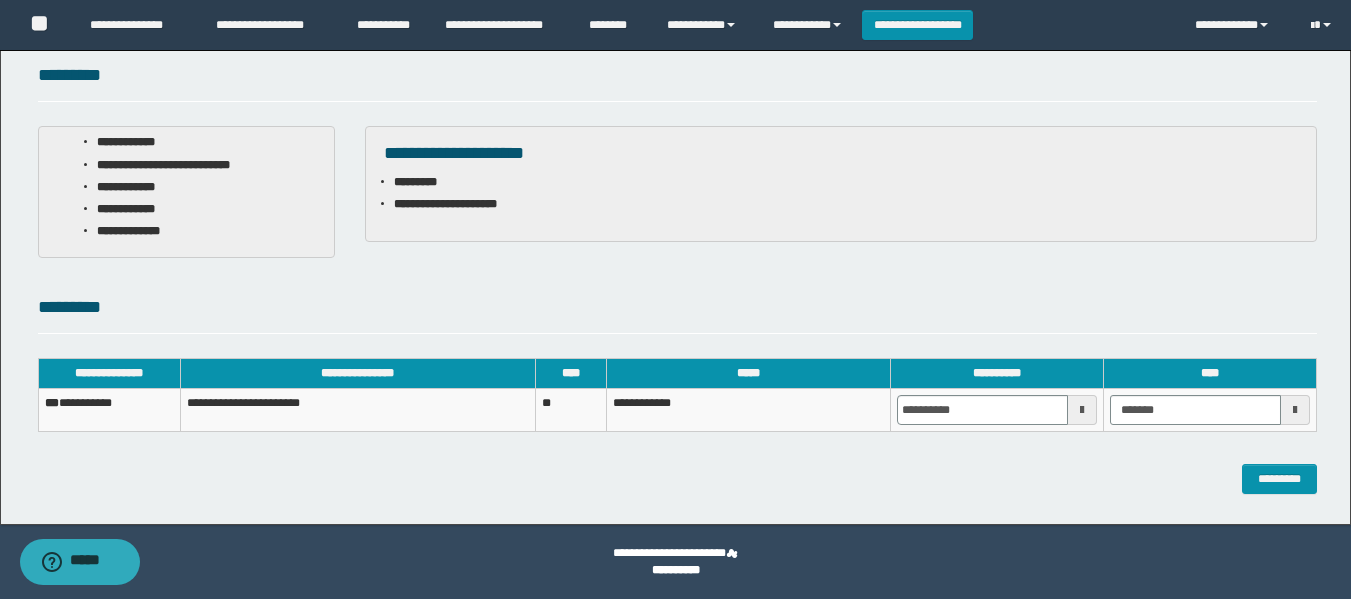 drag, startPoint x: 1228, startPoint y: 196, endPoint x: 1243, endPoint y: 221, distance: 29.15476 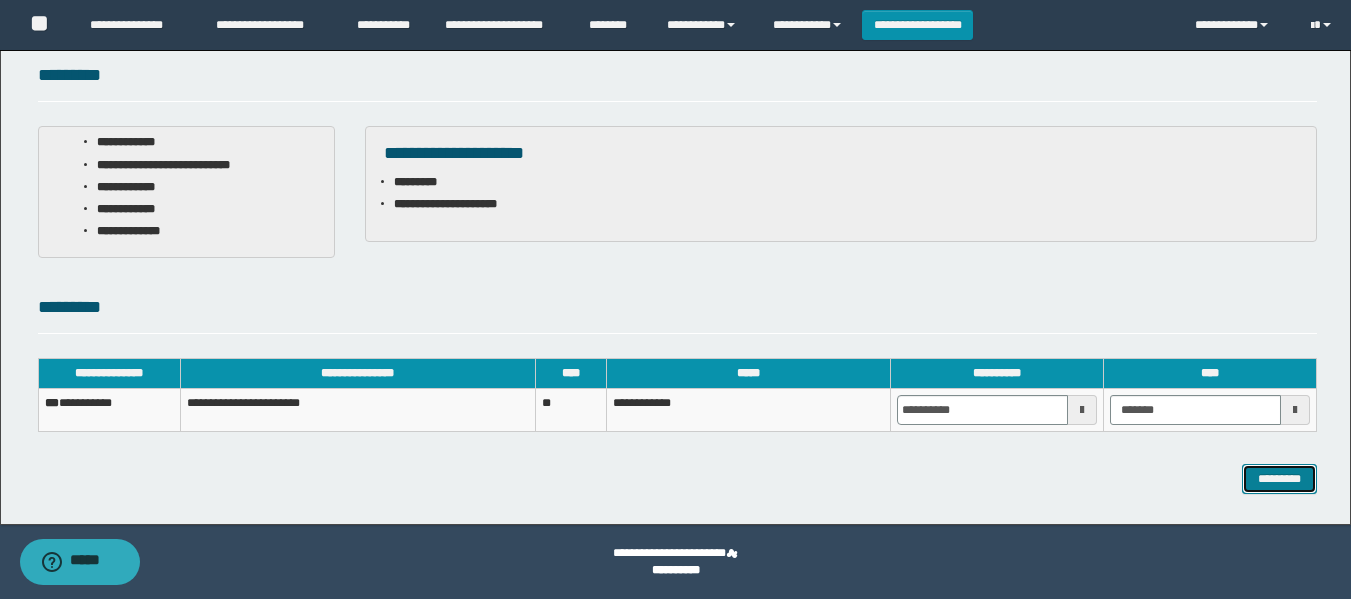 click on "*********" at bounding box center (1279, 479) 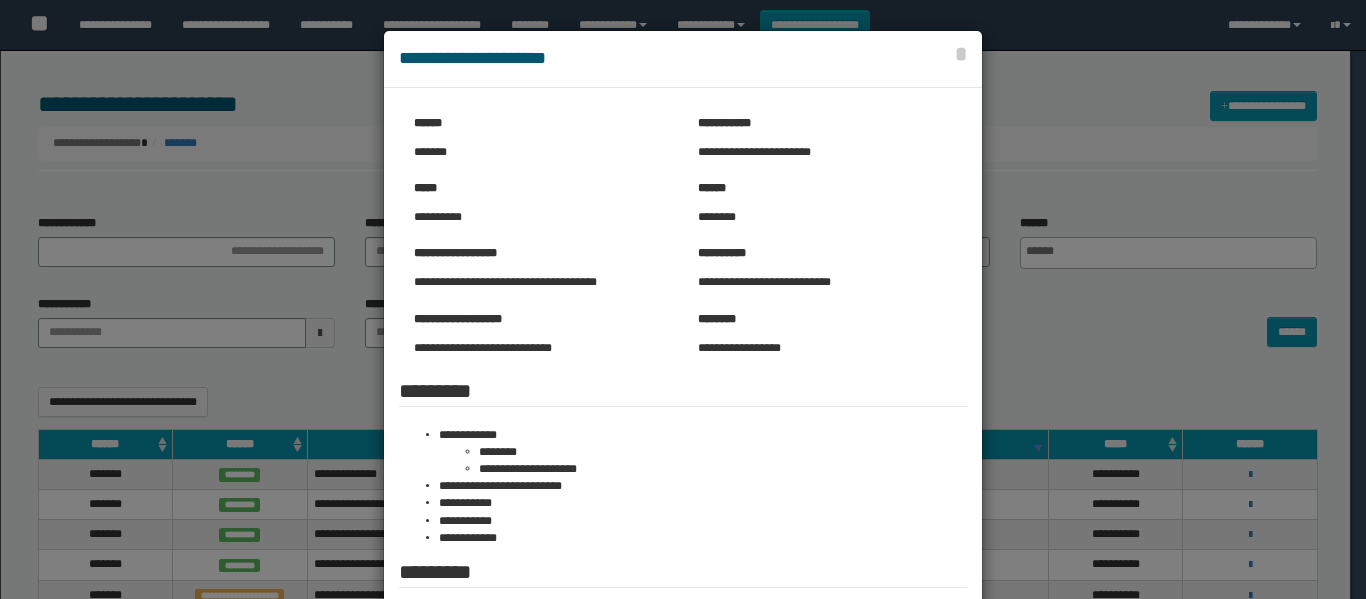 select 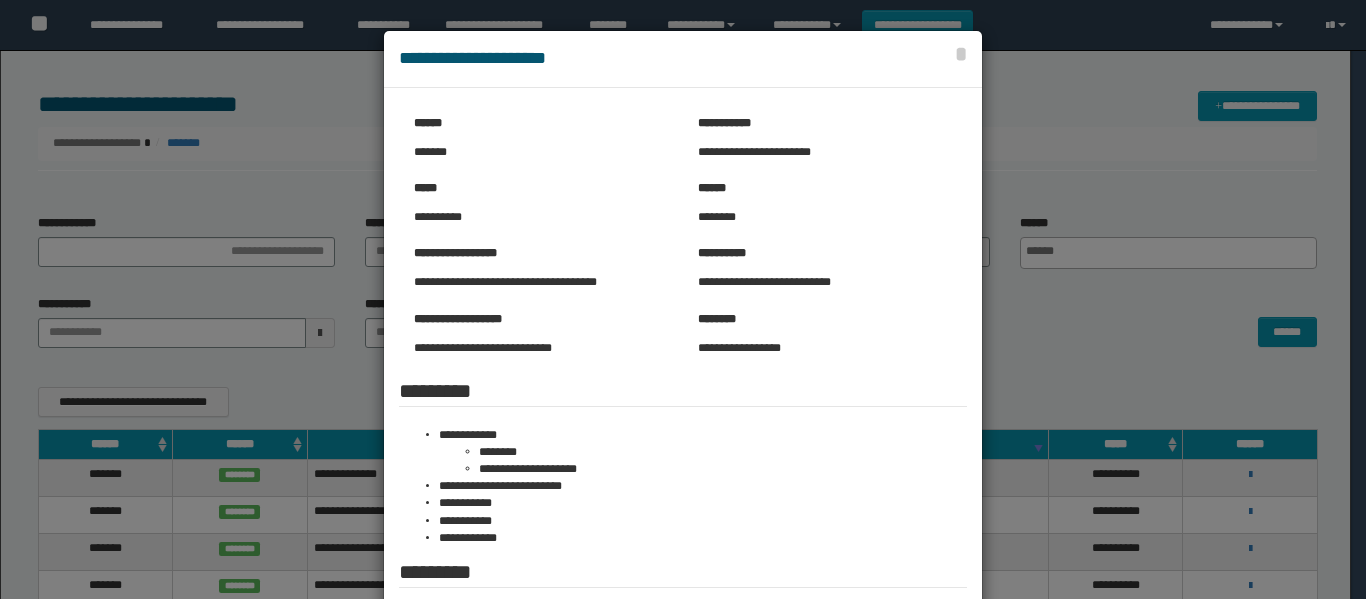 scroll, scrollTop: 197, scrollLeft: 0, axis: vertical 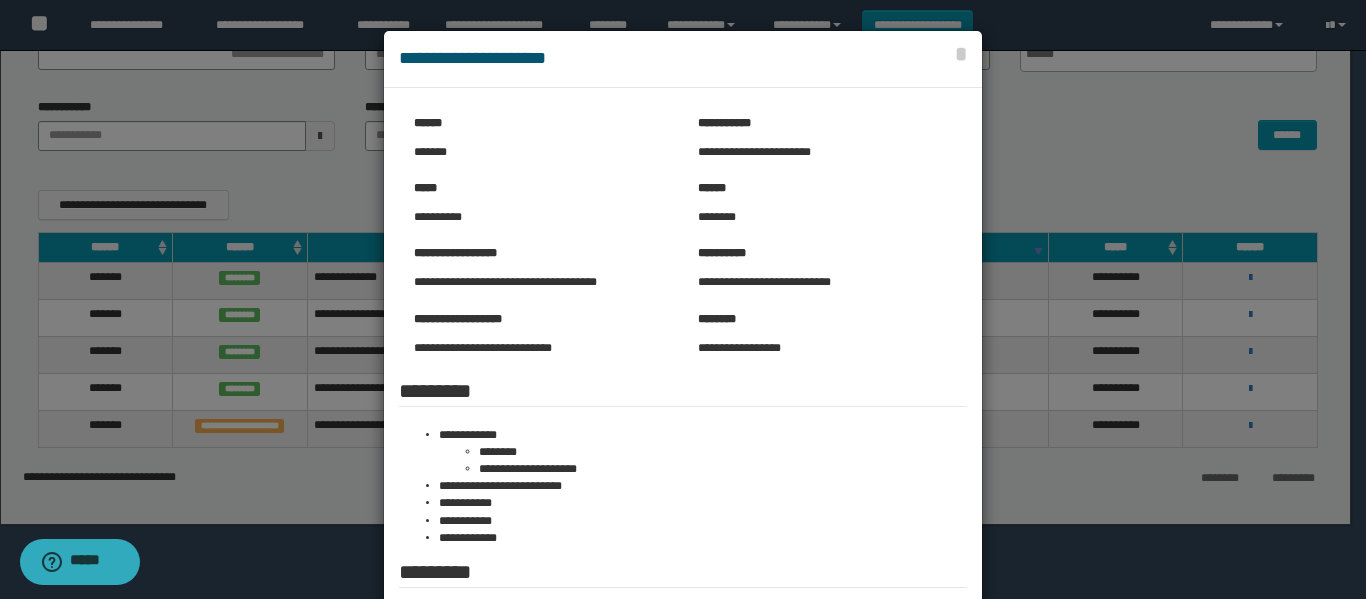 click at bounding box center (683, 401) 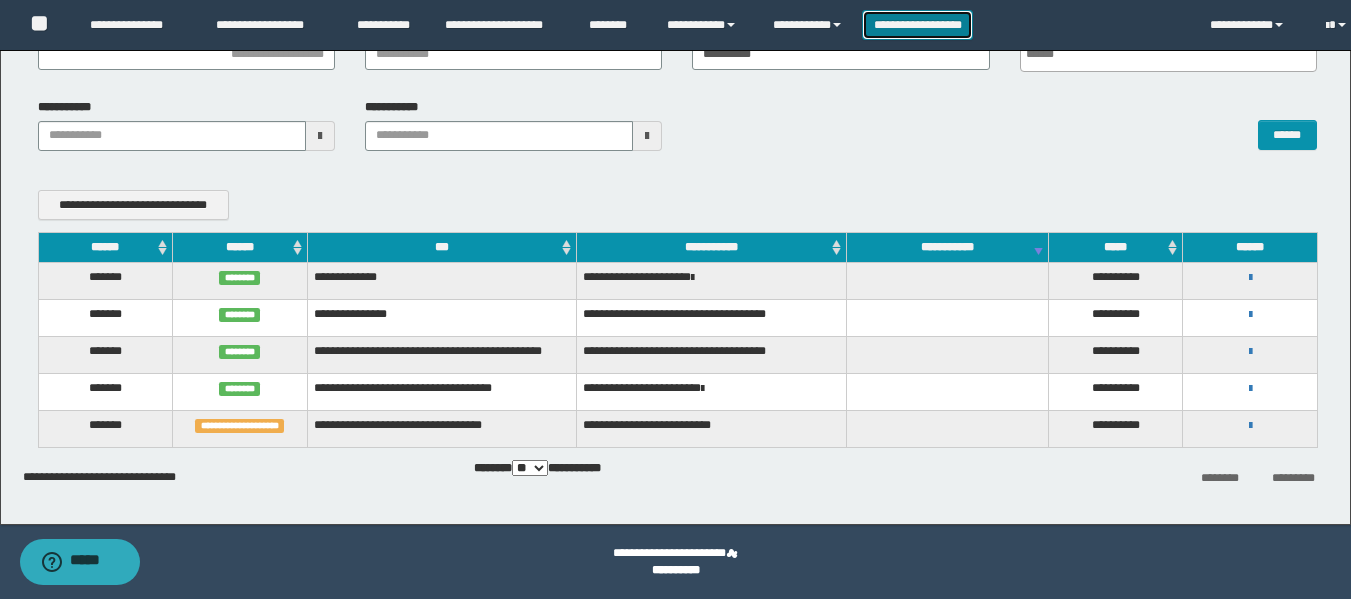 click on "**********" at bounding box center [917, 25] 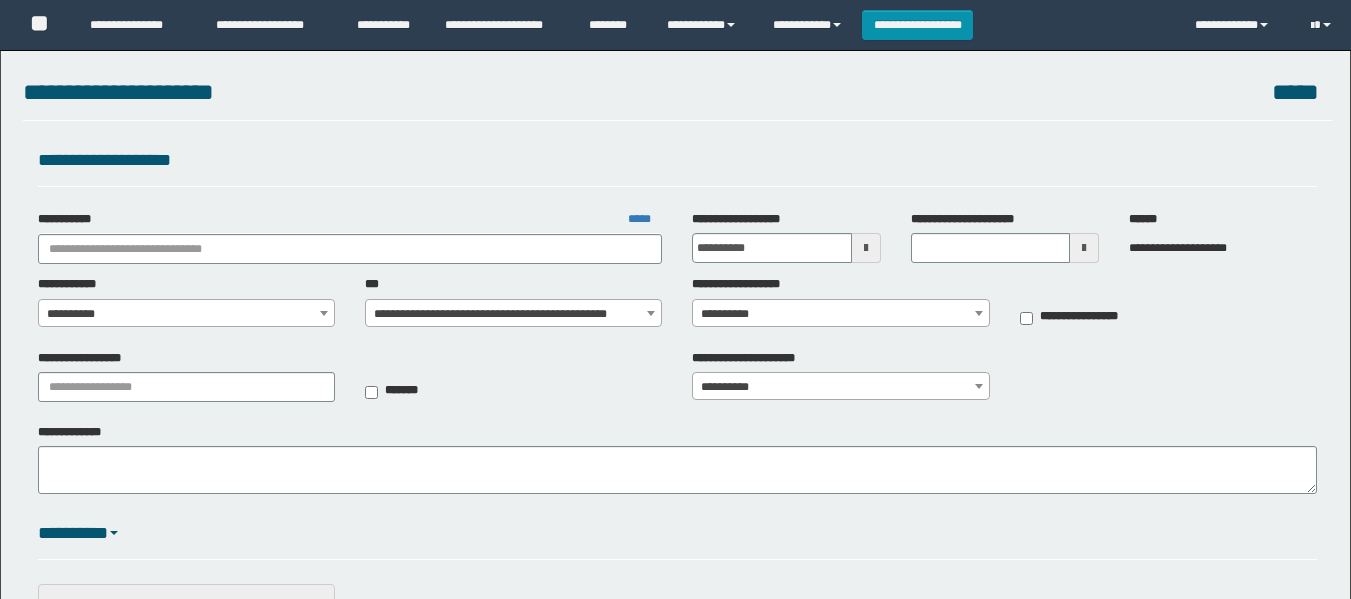 scroll, scrollTop: 0, scrollLeft: 0, axis: both 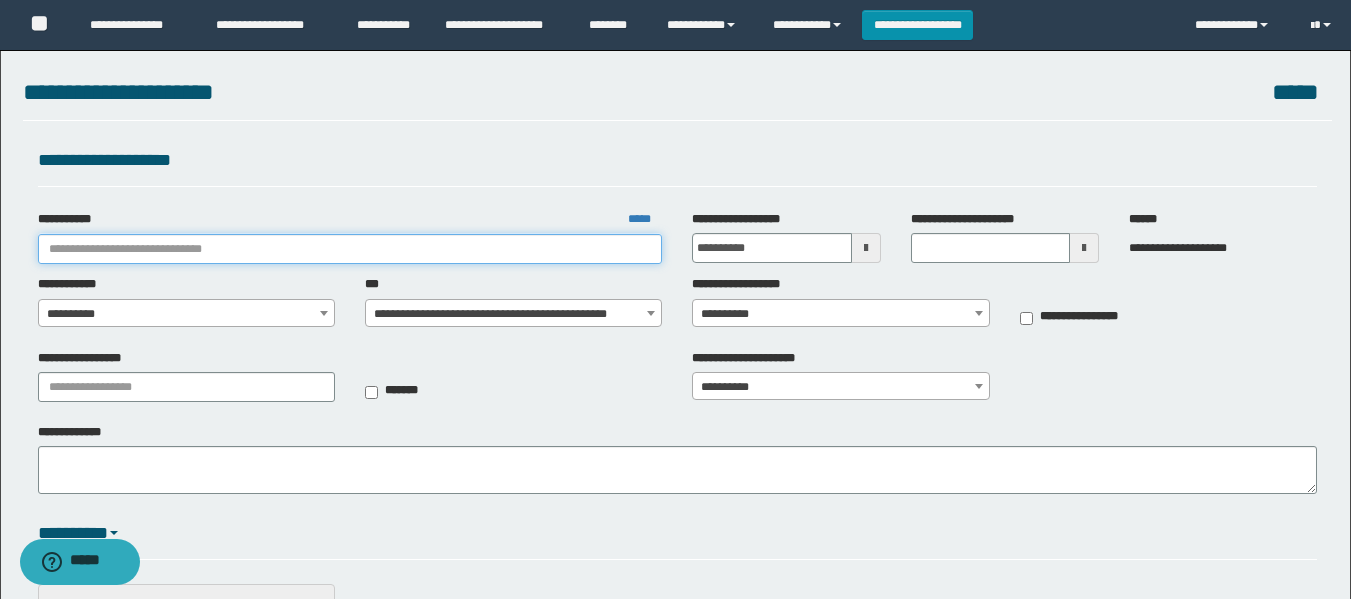 click on "**********" at bounding box center (350, 249) 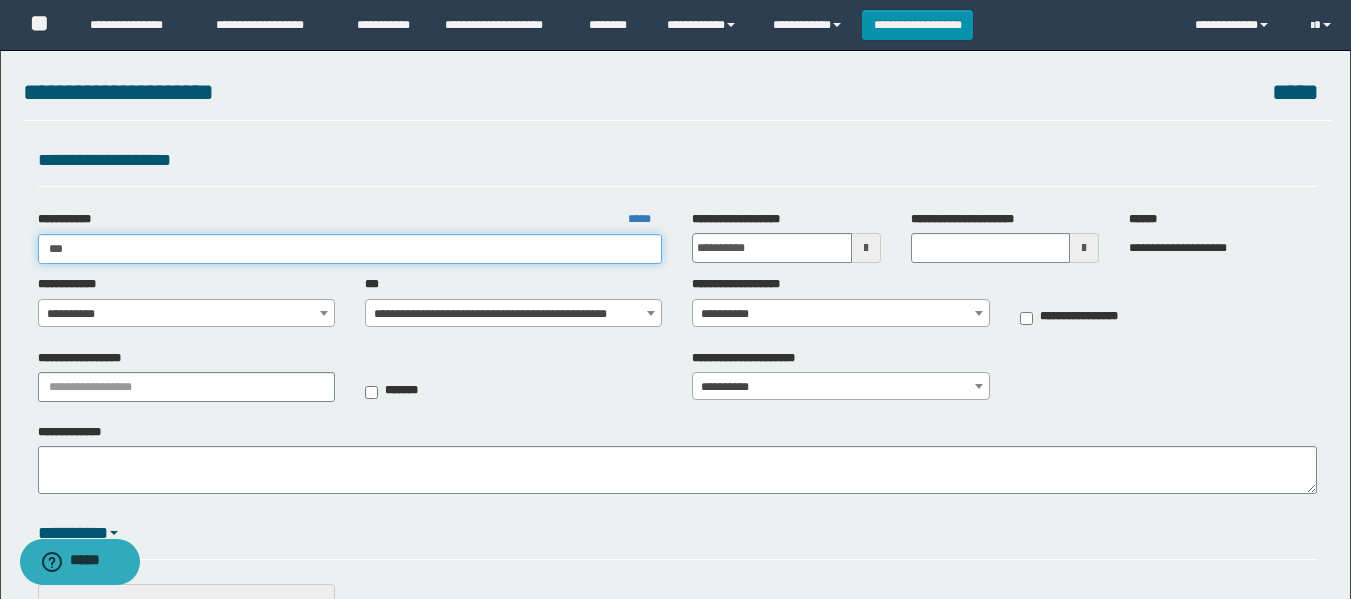 type on "****" 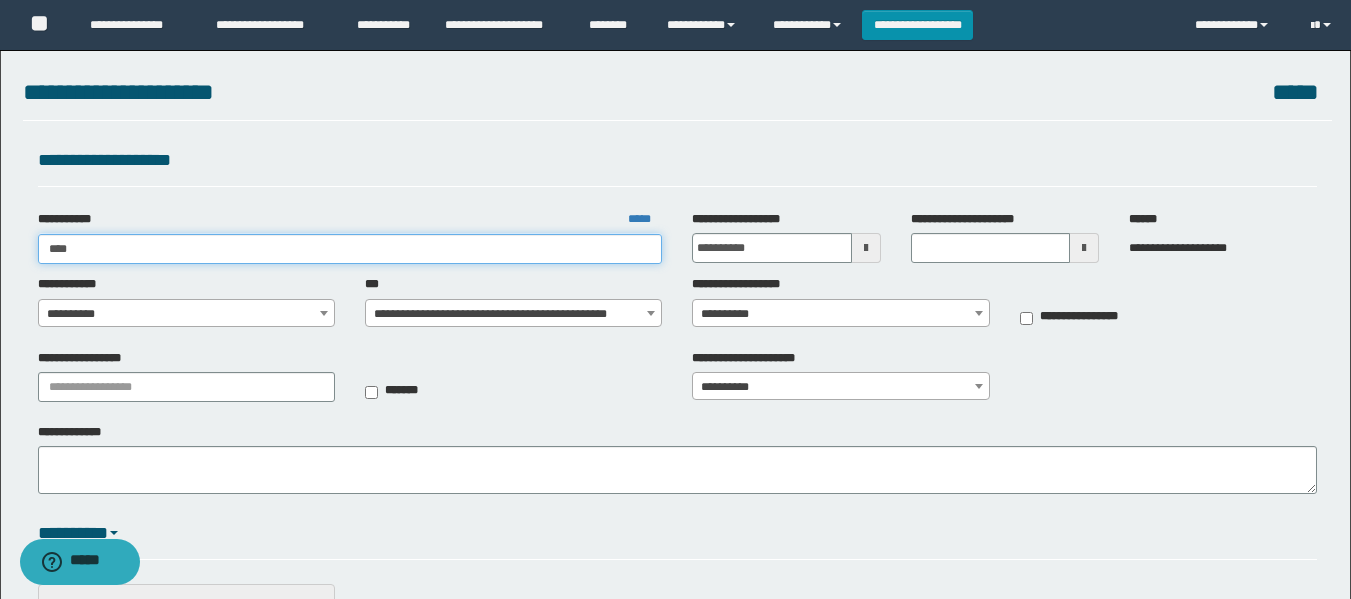 type on "****" 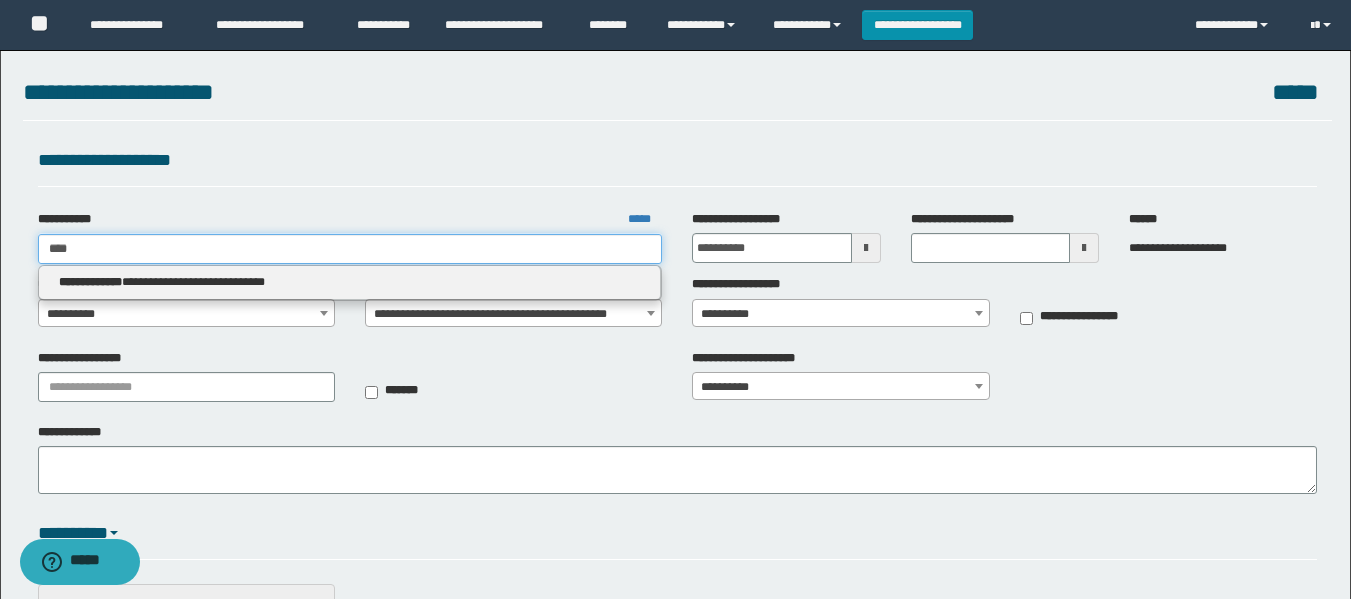 type 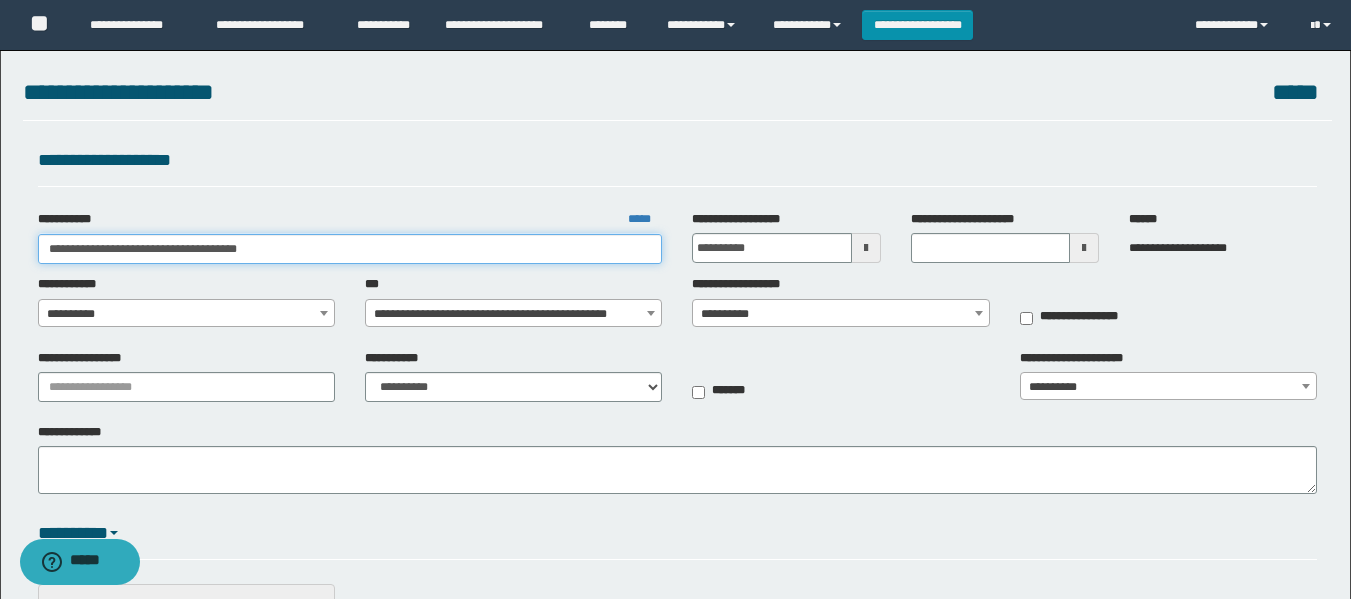 type on "**********" 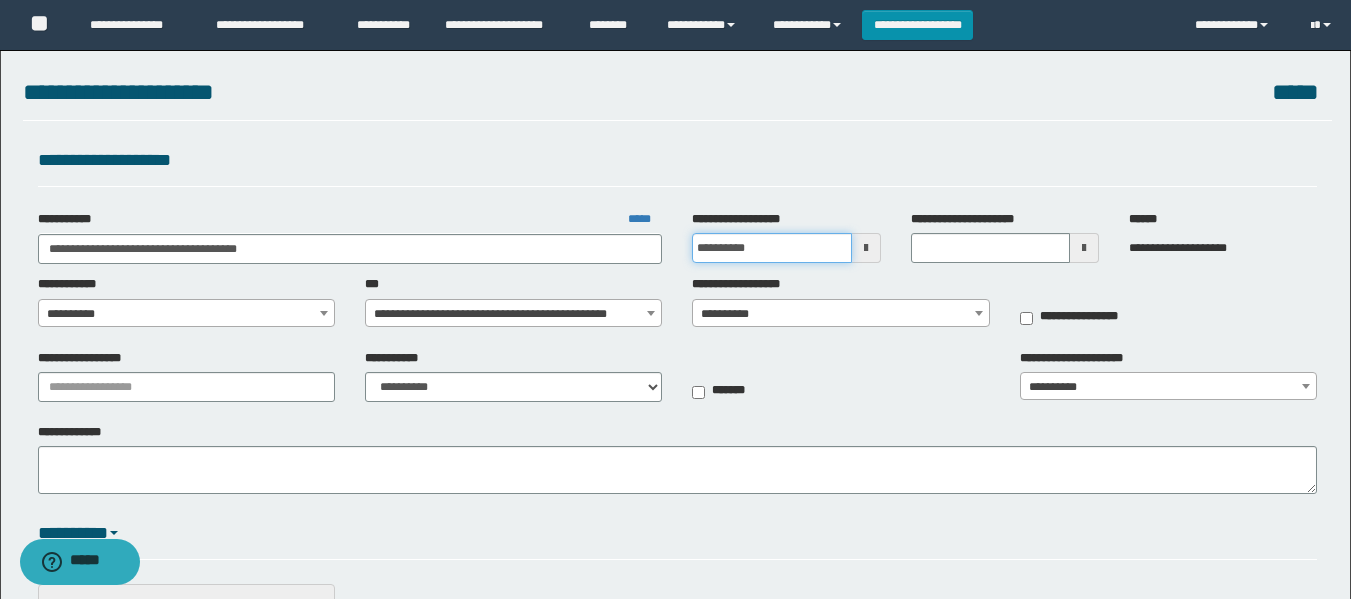 click on "**********" at bounding box center [771, 248] 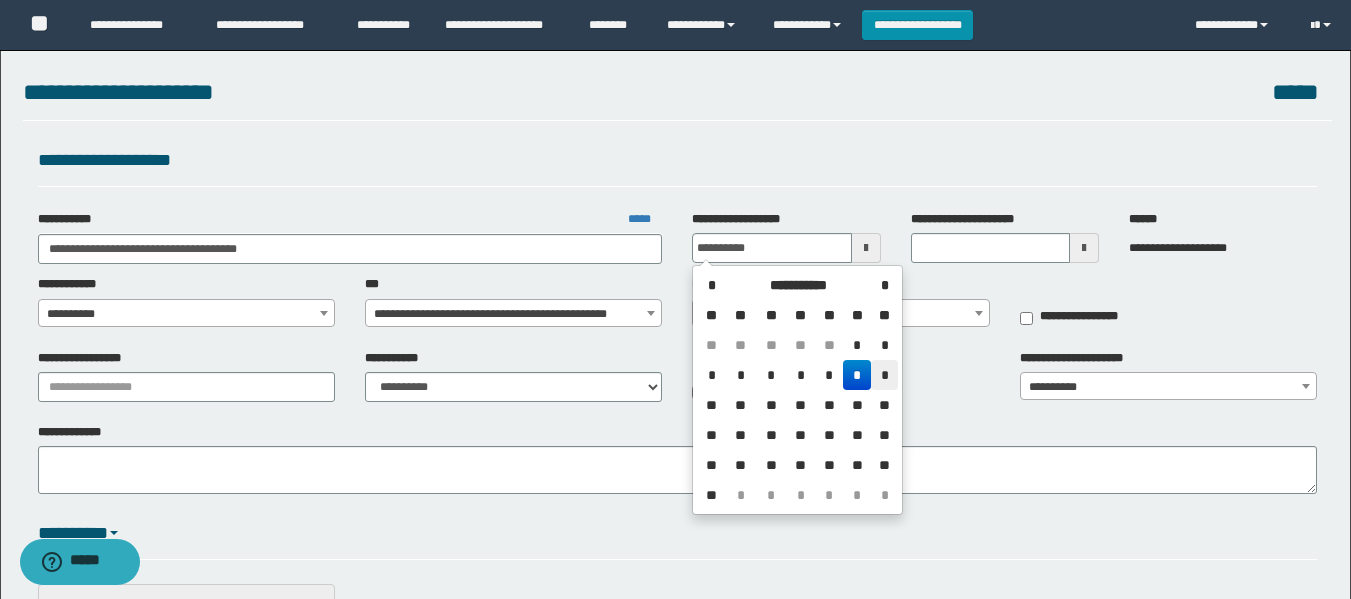 click on "*" at bounding box center [884, 375] 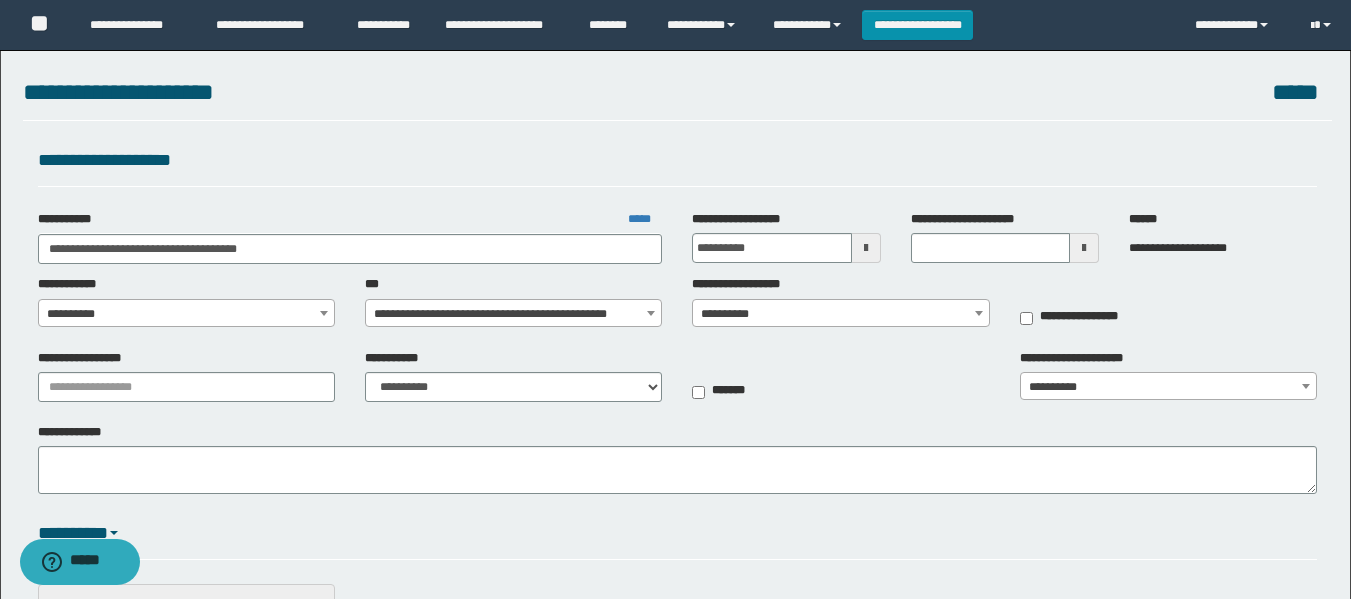 click on "**********" at bounding box center (186, 314) 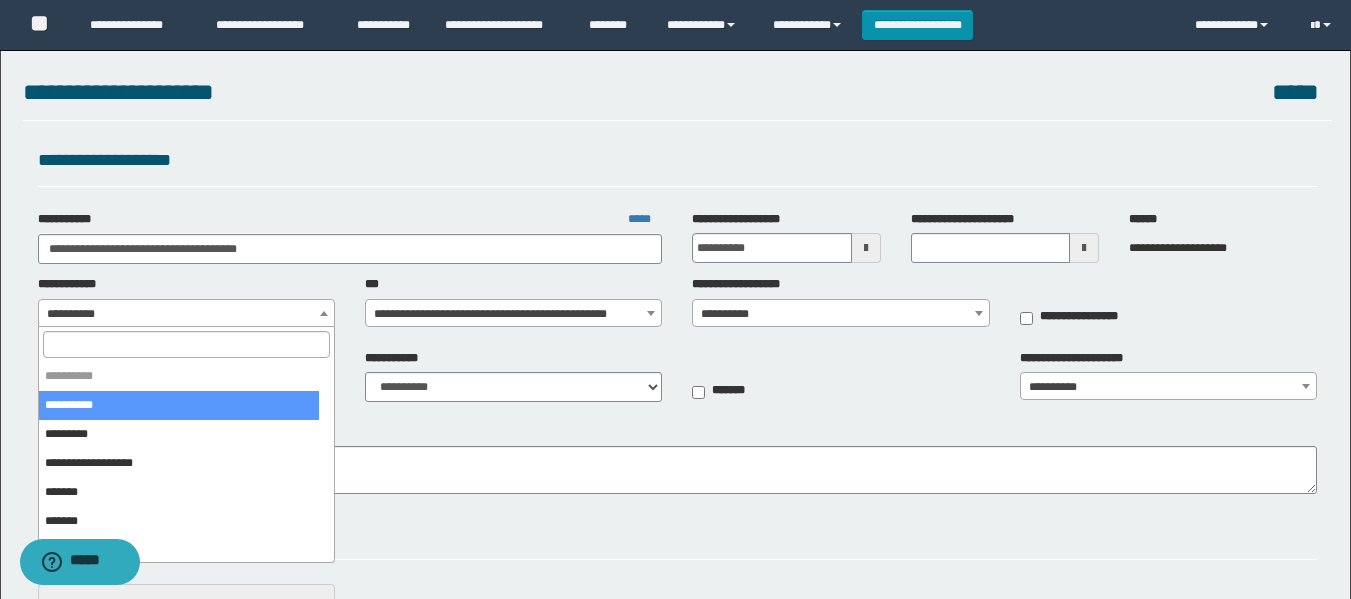 click at bounding box center (186, 344) 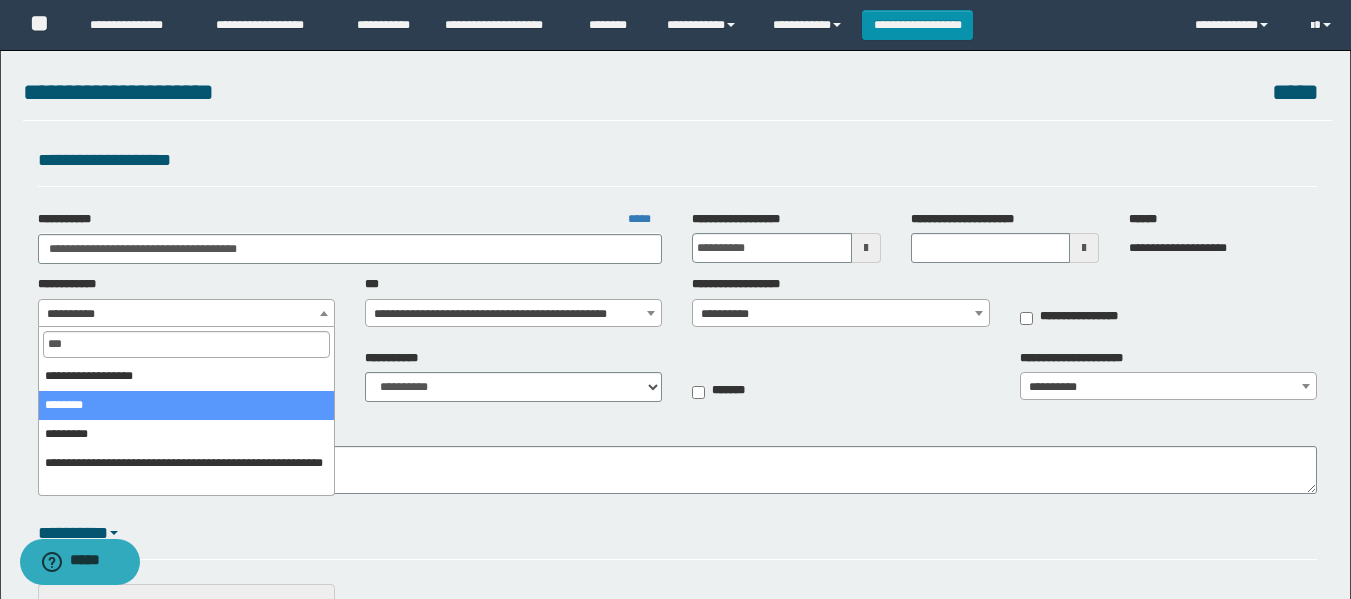type on "***" 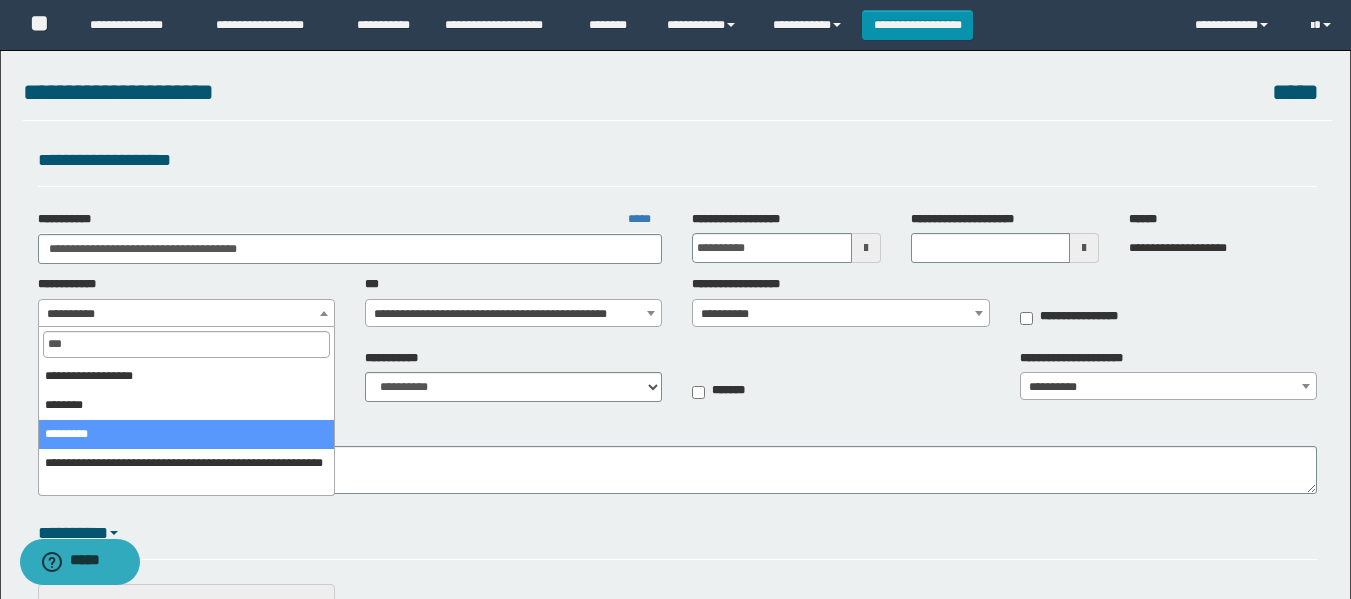 select on "**" 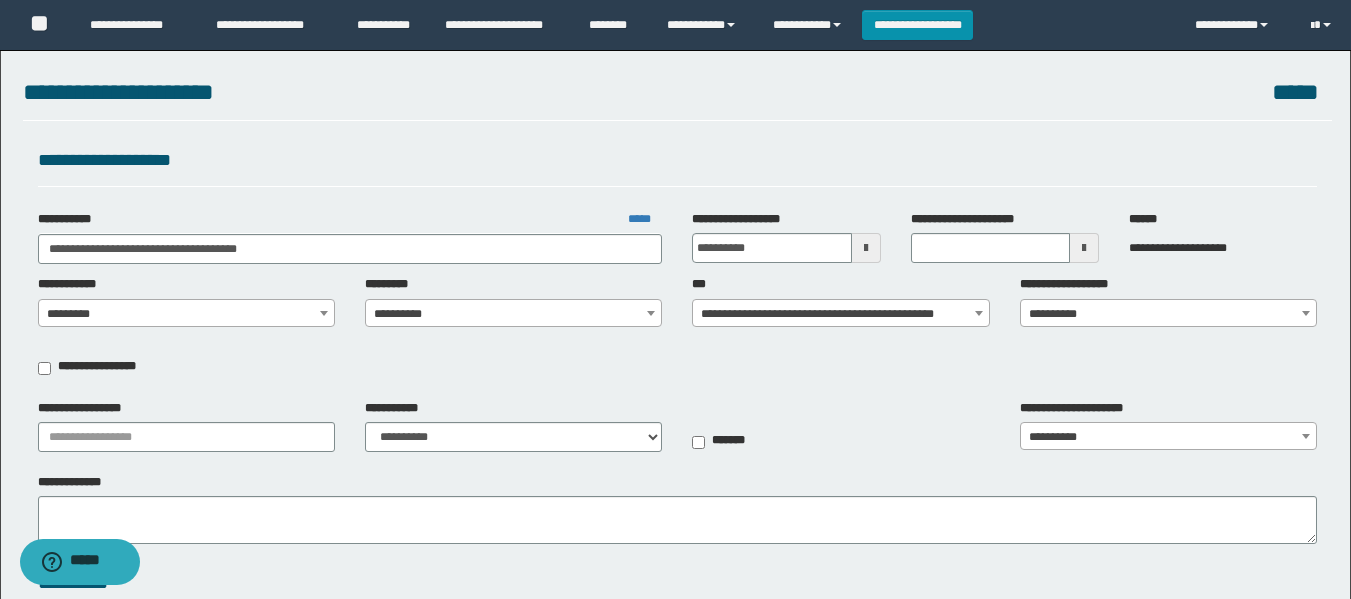 click on "**********" at bounding box center (513, 314) 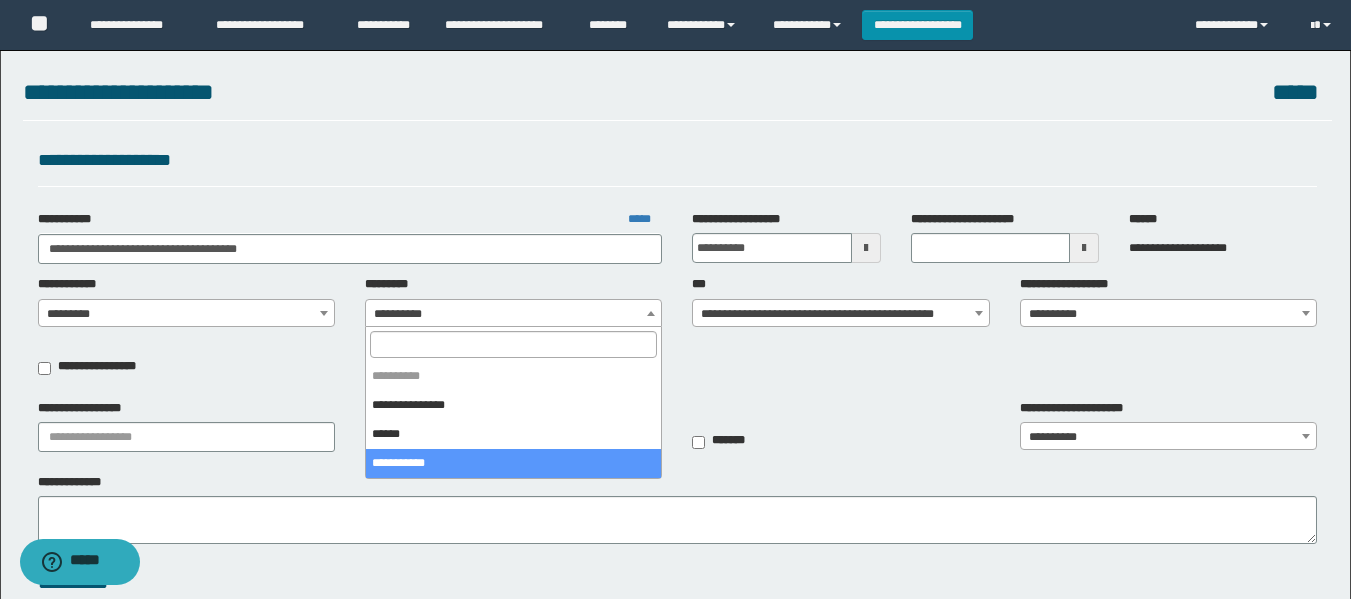 select on "****" 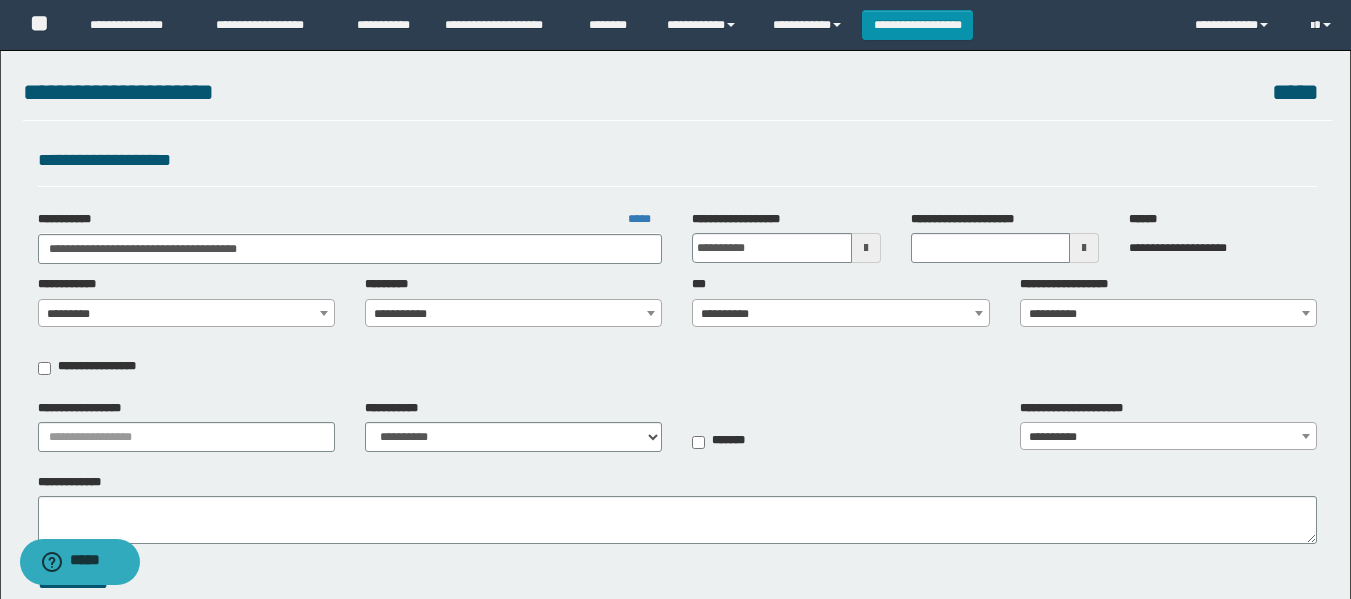 click on "**********" at bounding box center (840, 314) 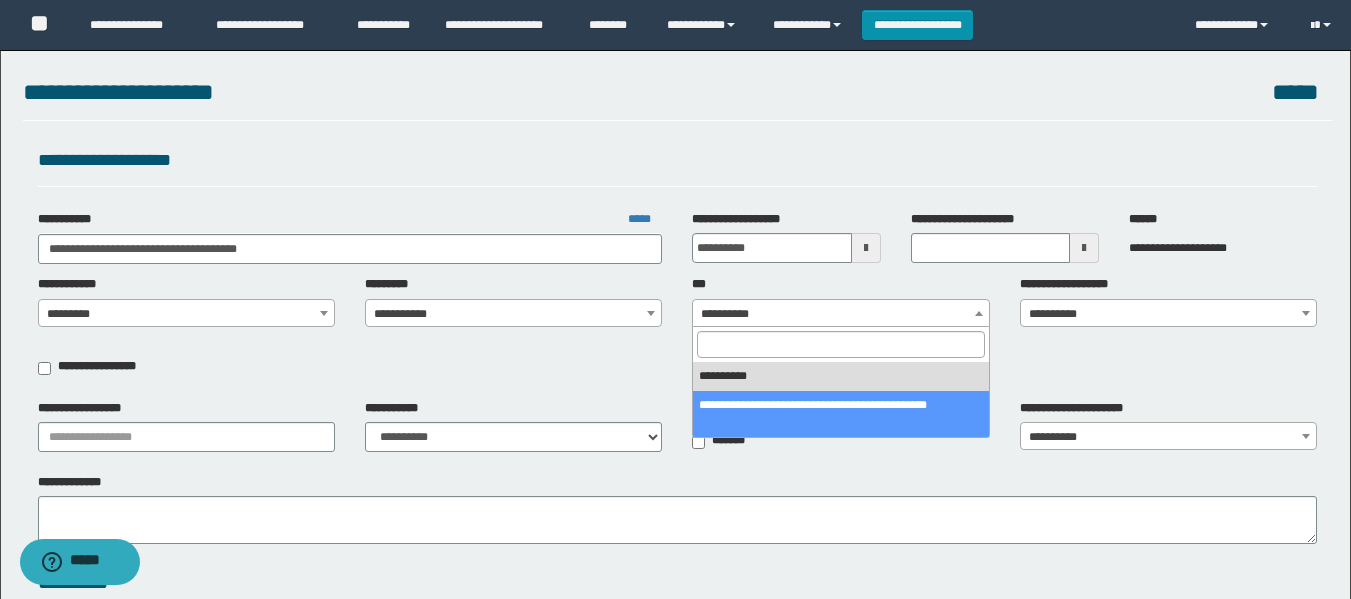 select on "***" 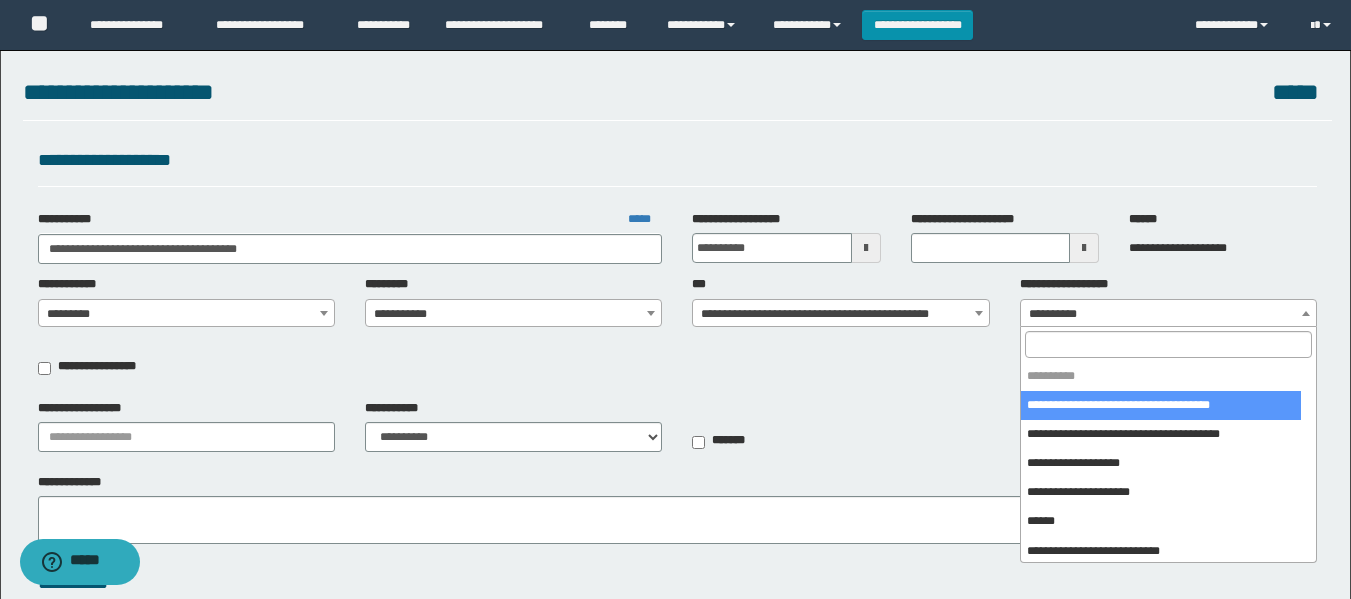 click on "**********" at bounding box center [1168, 314] 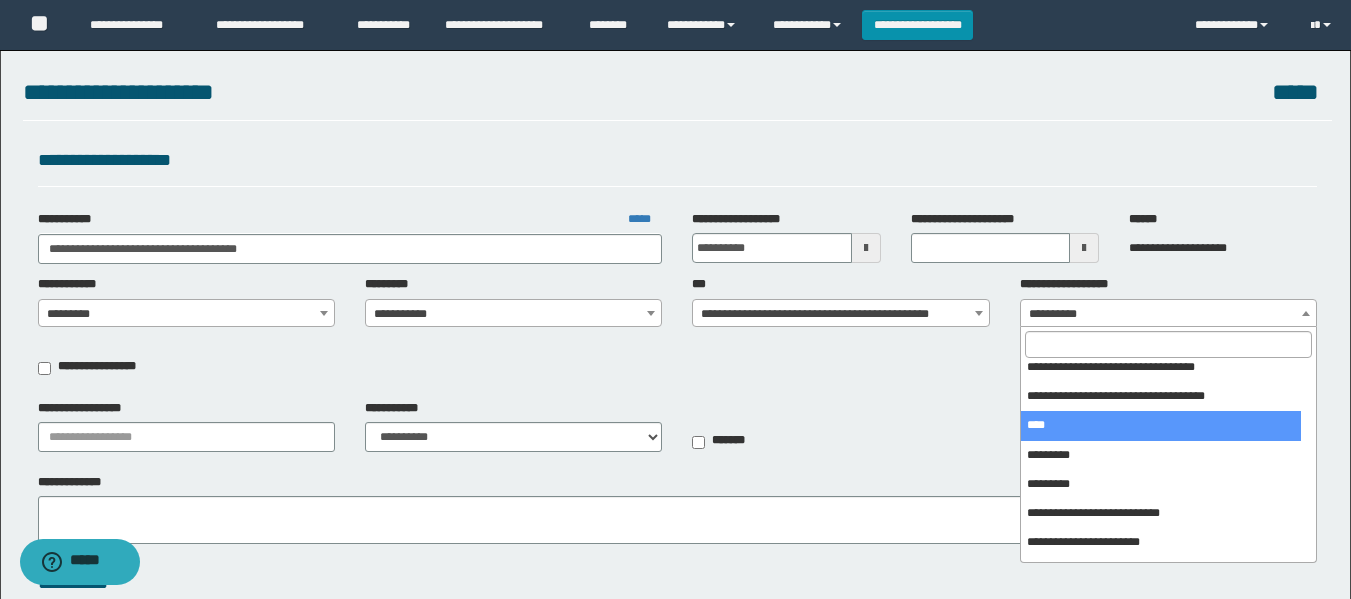 scroll, scrollTop: 400, scrollLeft: 0, axis: vertical 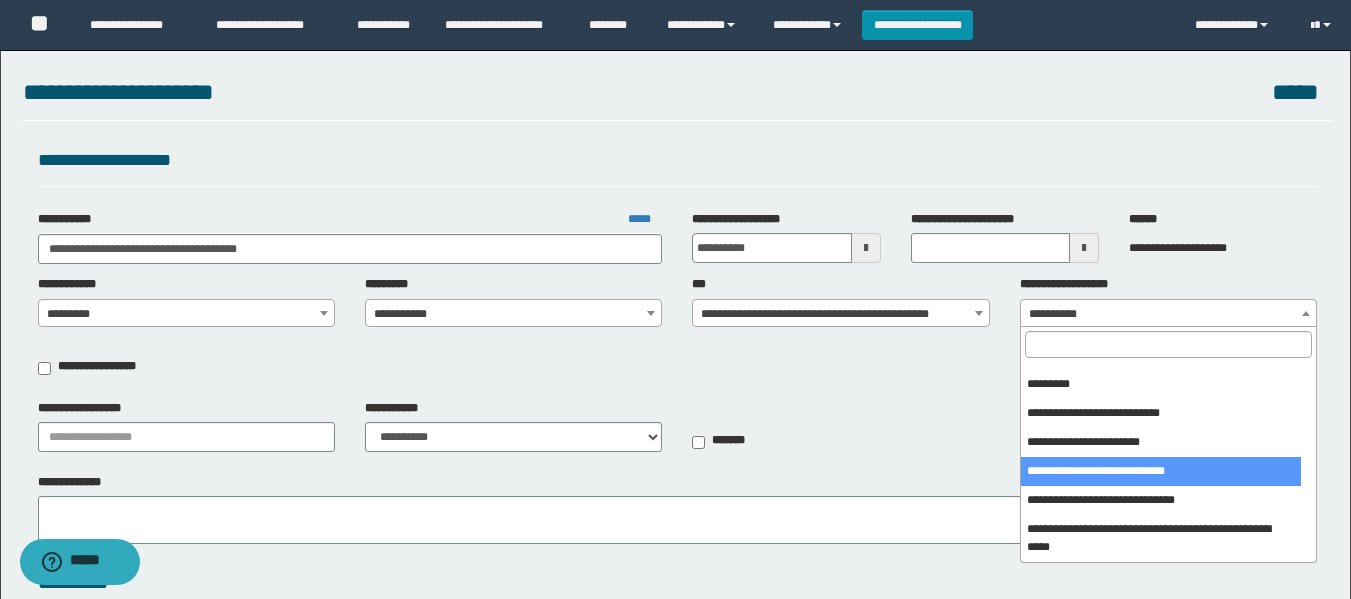 select on "***" 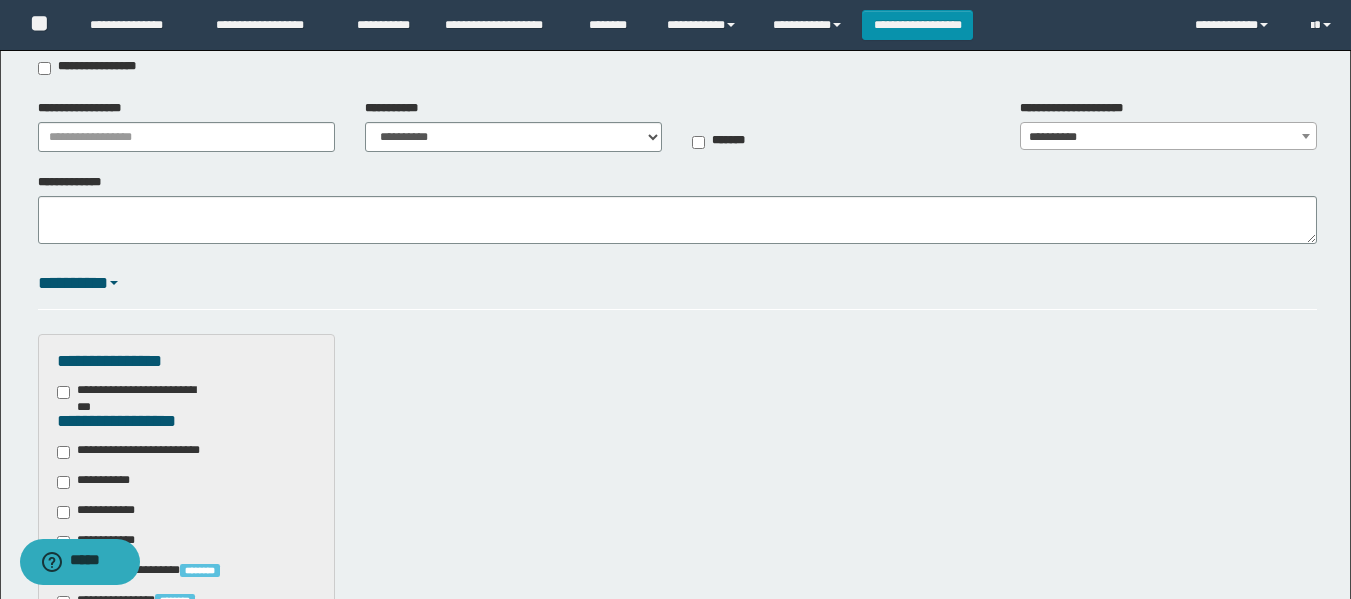 scroll, scrollTop: 400, scrollLeft: 0, axis: vertical 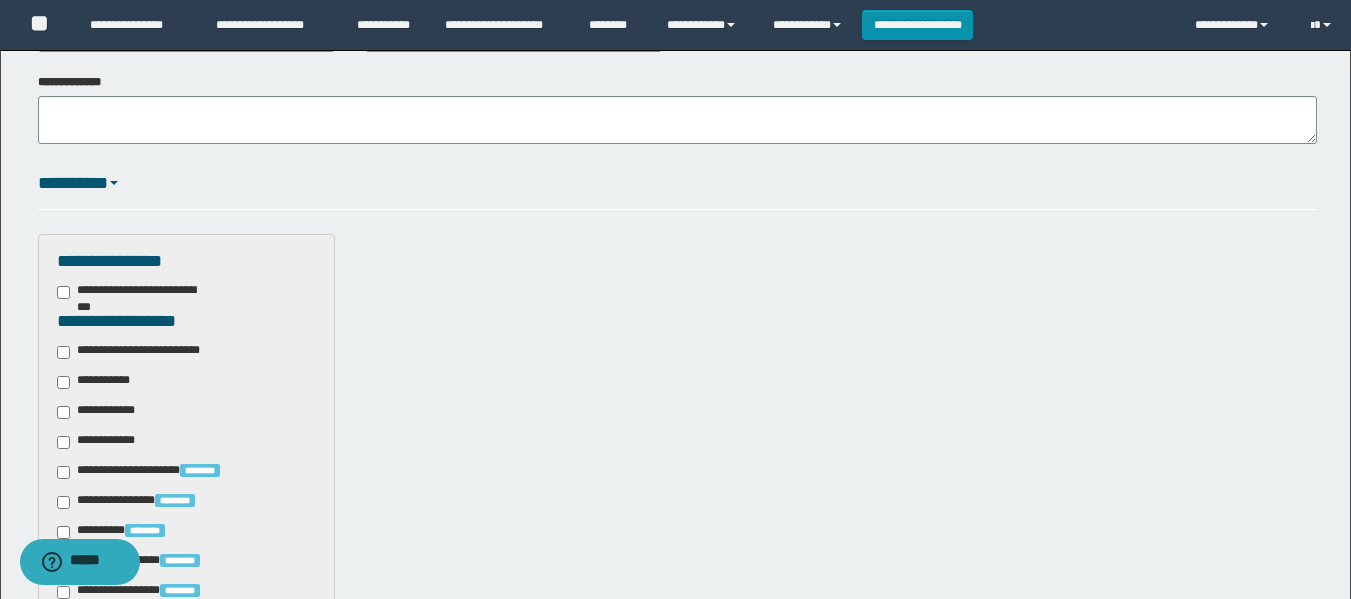 click on "**********" at bounding box center (97, 382) 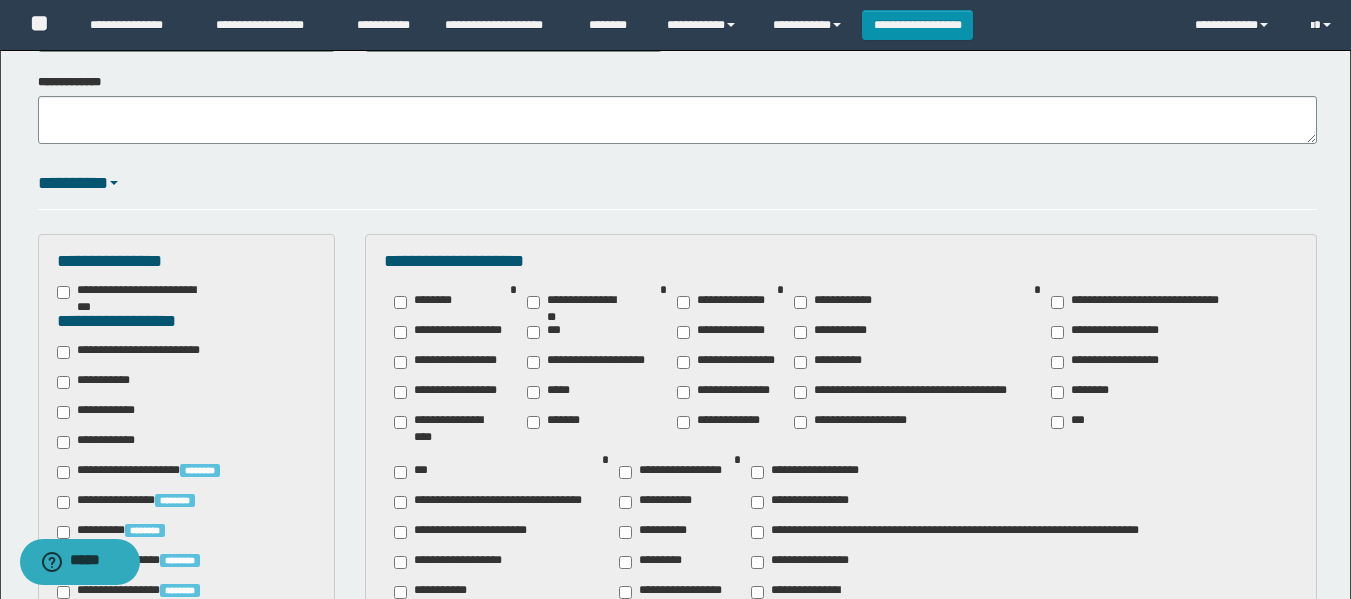 click on "**********" at bounding box center [143, 352] 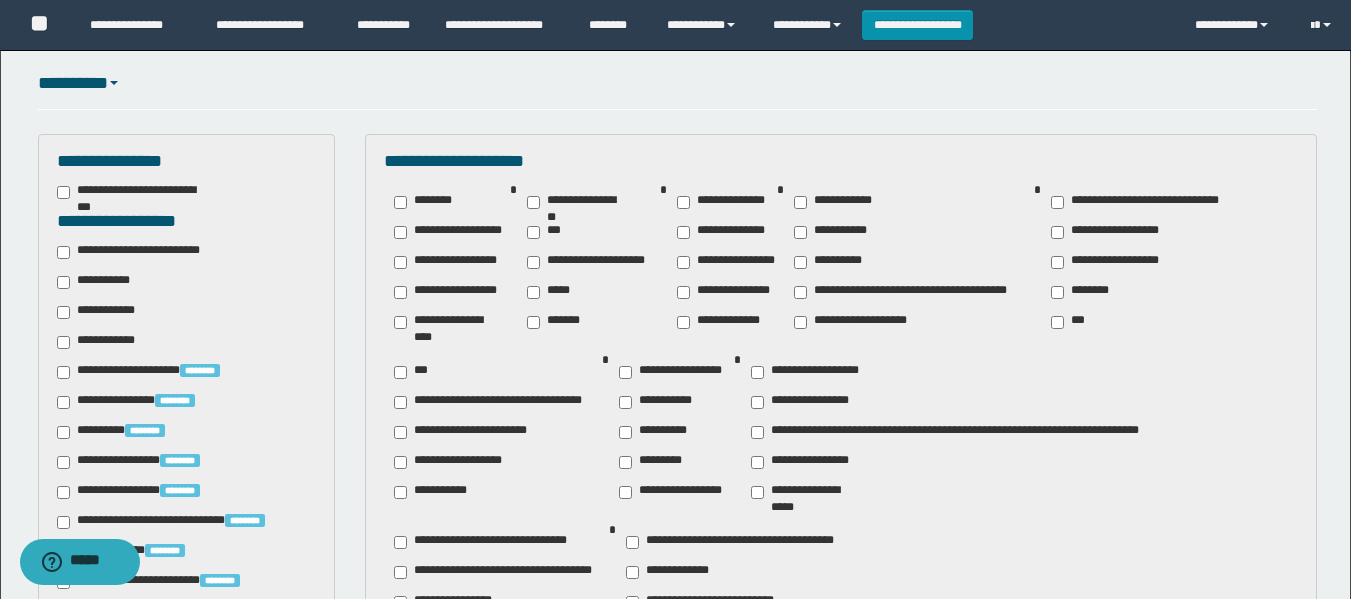 click on "**********" at bounding box center [806, 492] 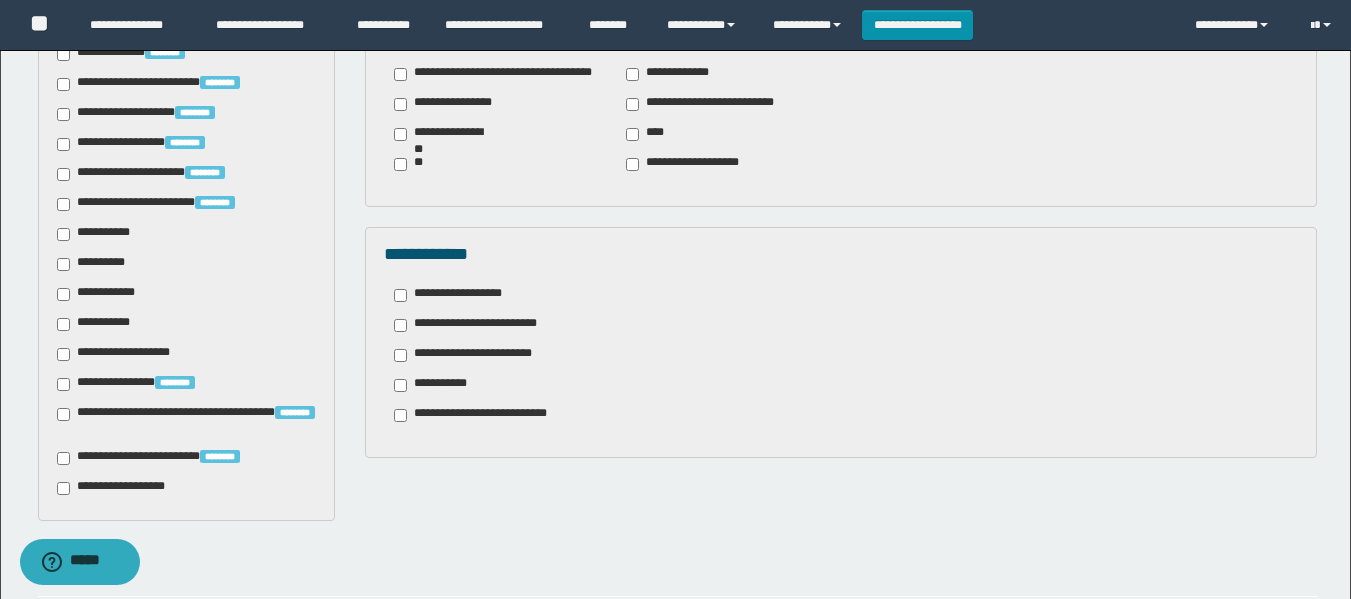 scroll, scrollTop: 1000, scrollLeft: 0, axis: vertical 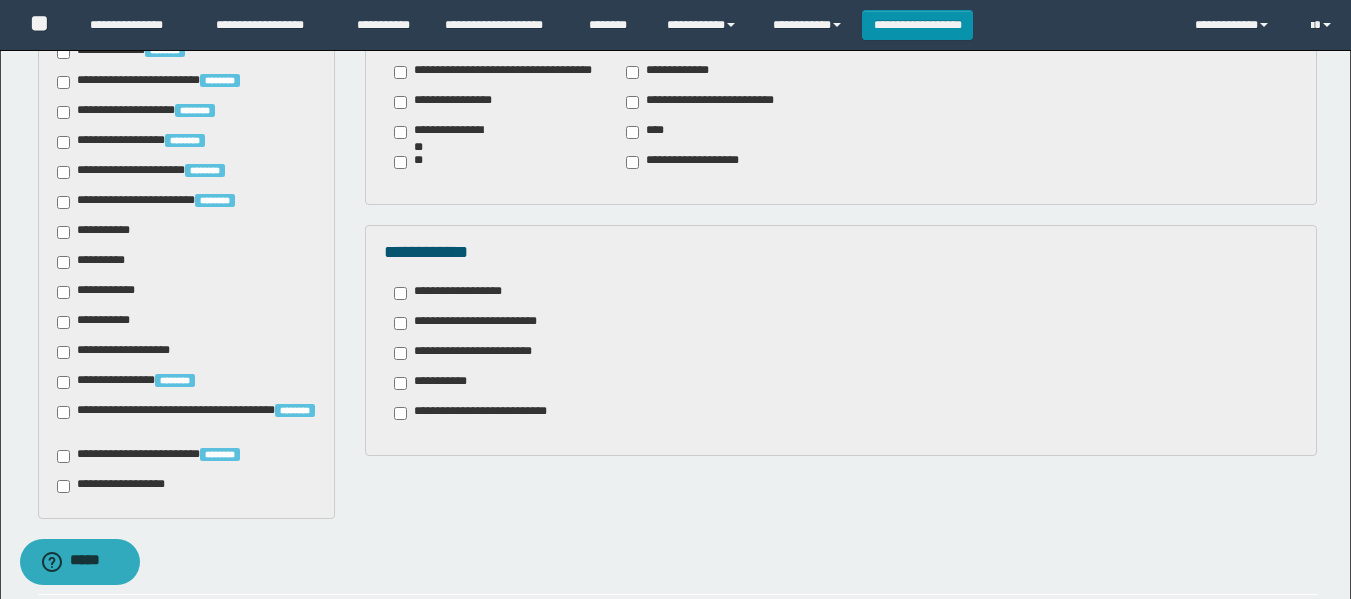 click on "**********" at bounding box center (97, 232) 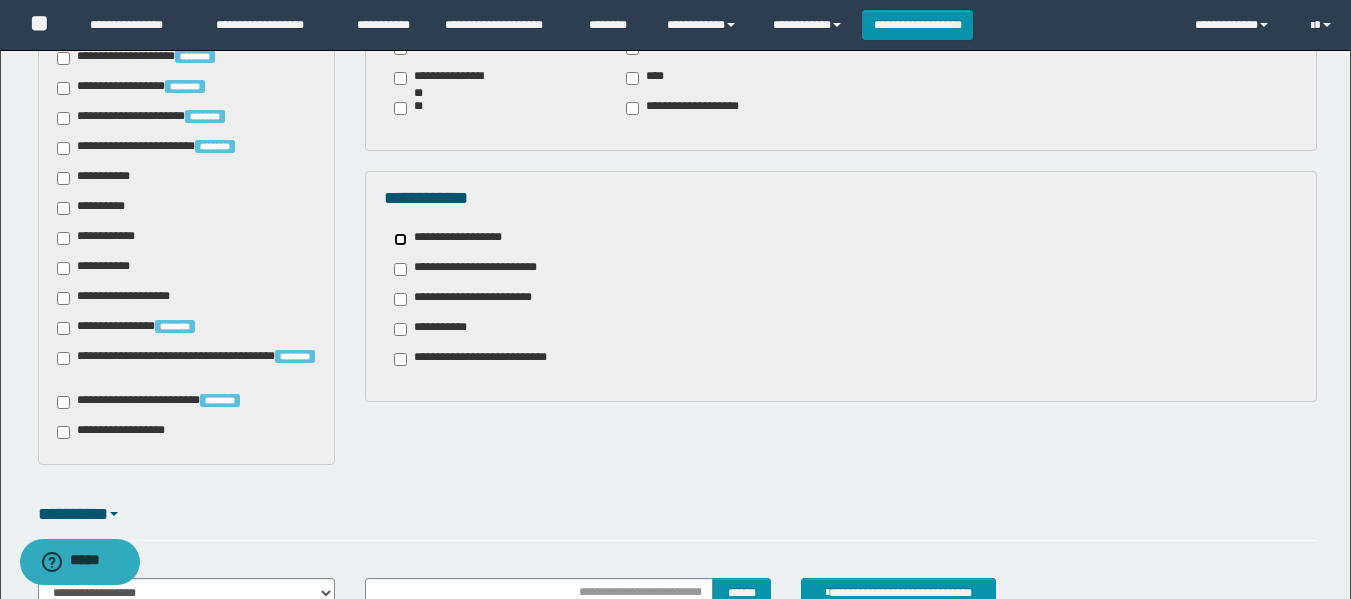 scroll, scrollTop: 1100, scrollLeft: 0, axis: vertical 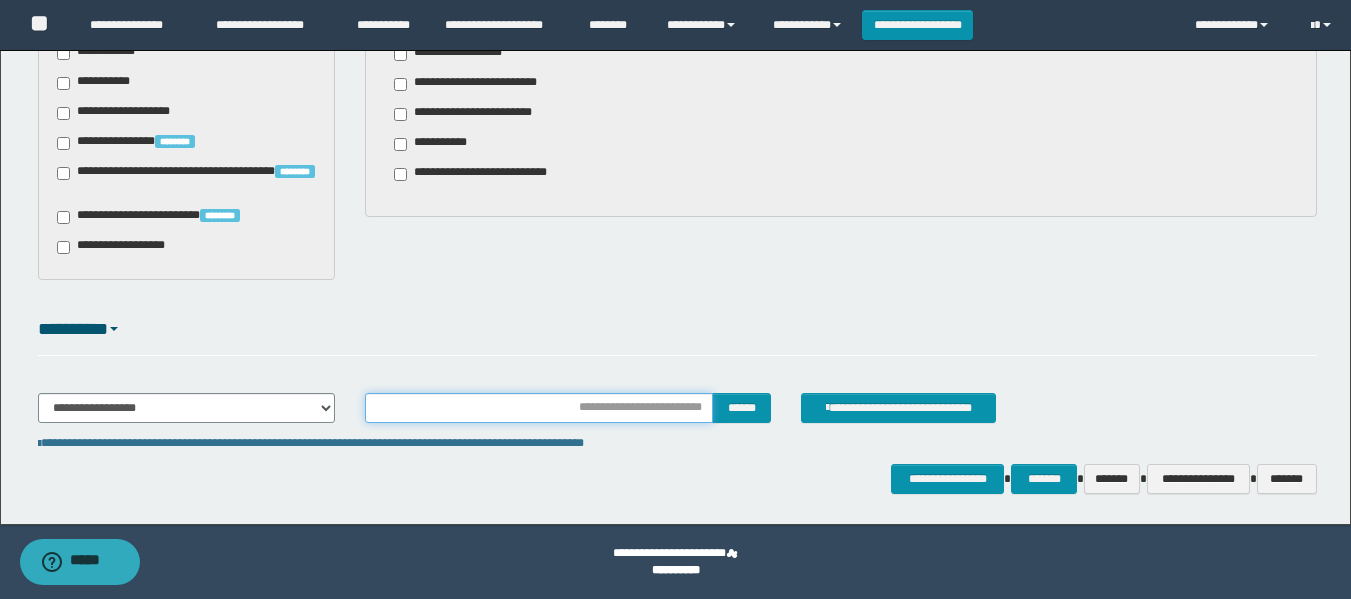 click at bounding box center (539, 408) 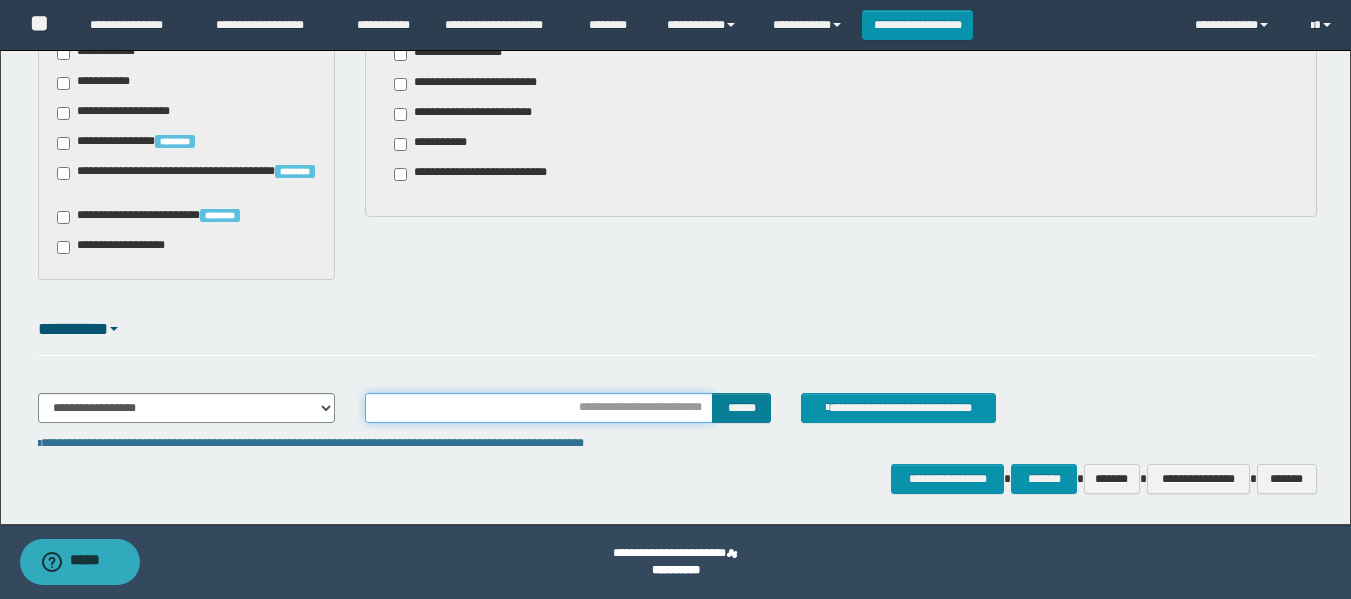 type on "********" 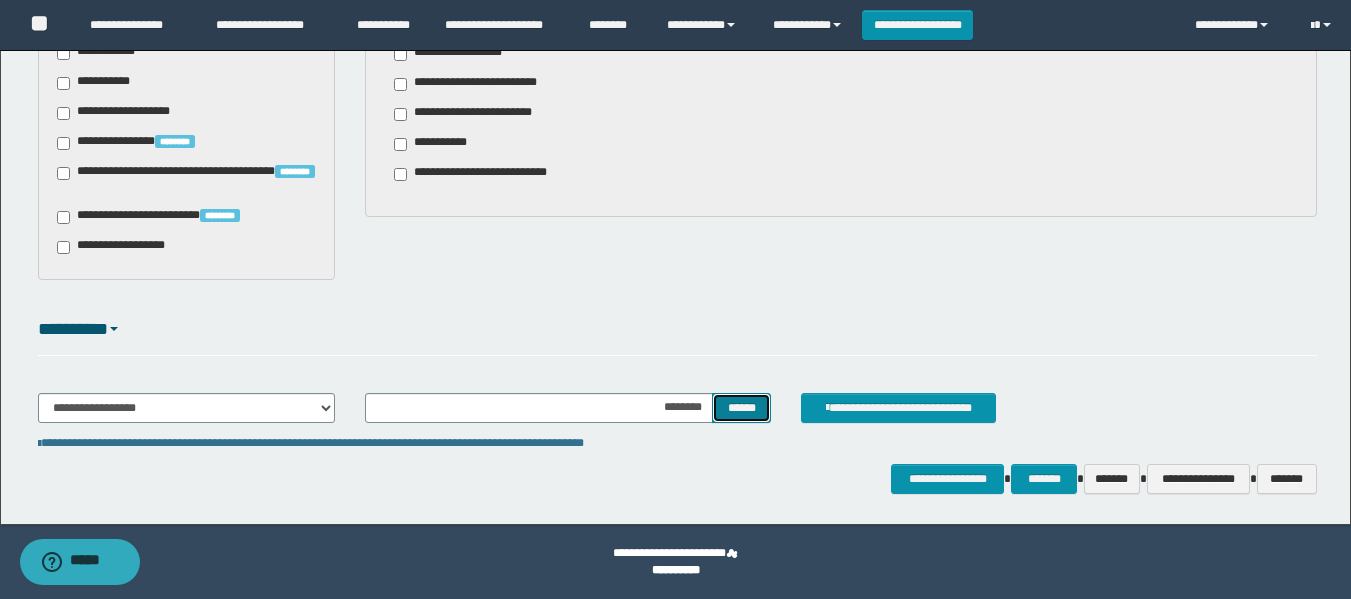 click on "******" at bounding box center (741, 408) 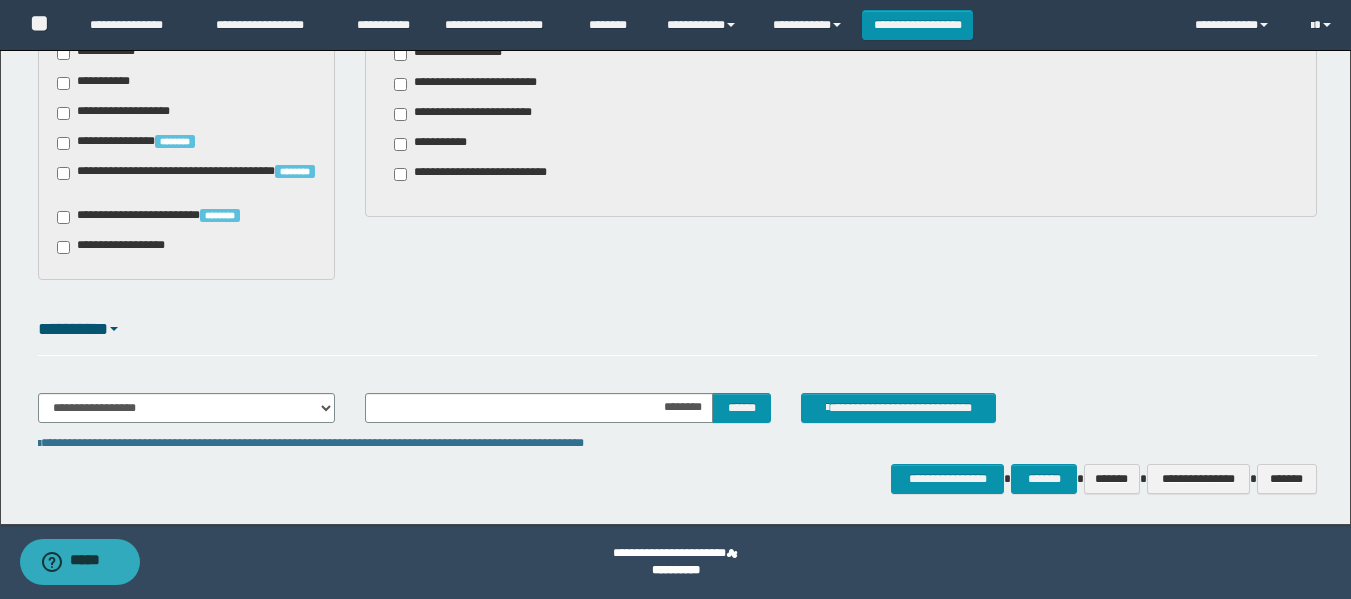 click on "**********" at bounding box center (677, 479) 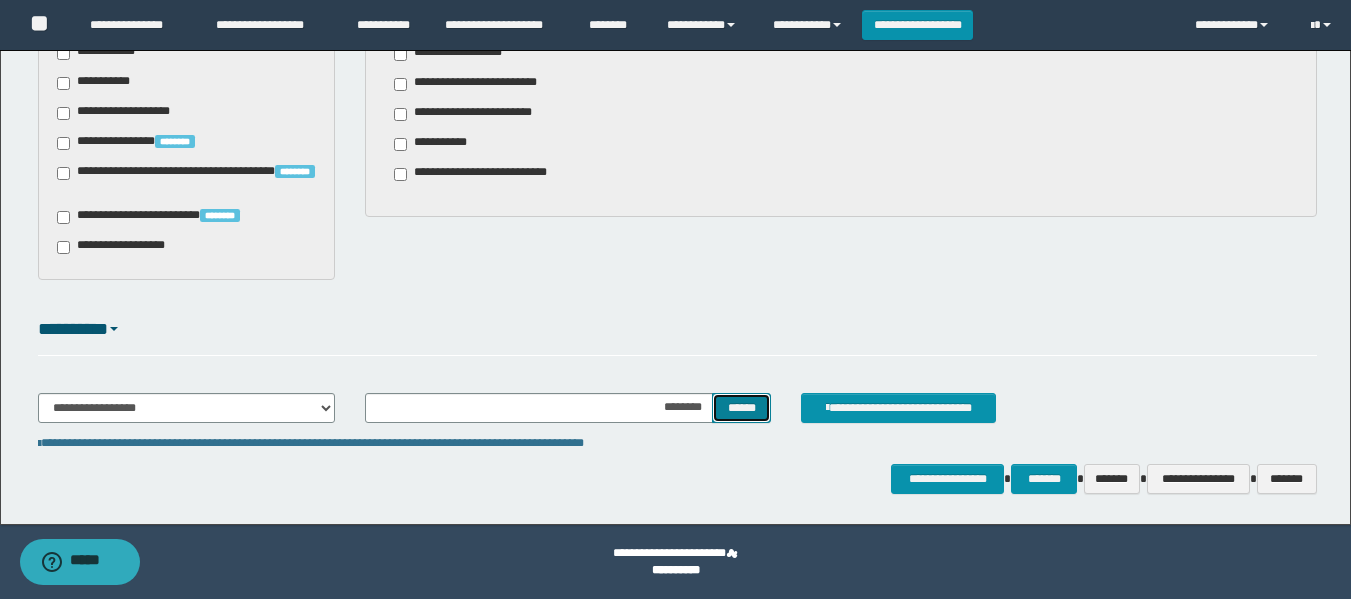click on "******" at bounding box center [741, 408] 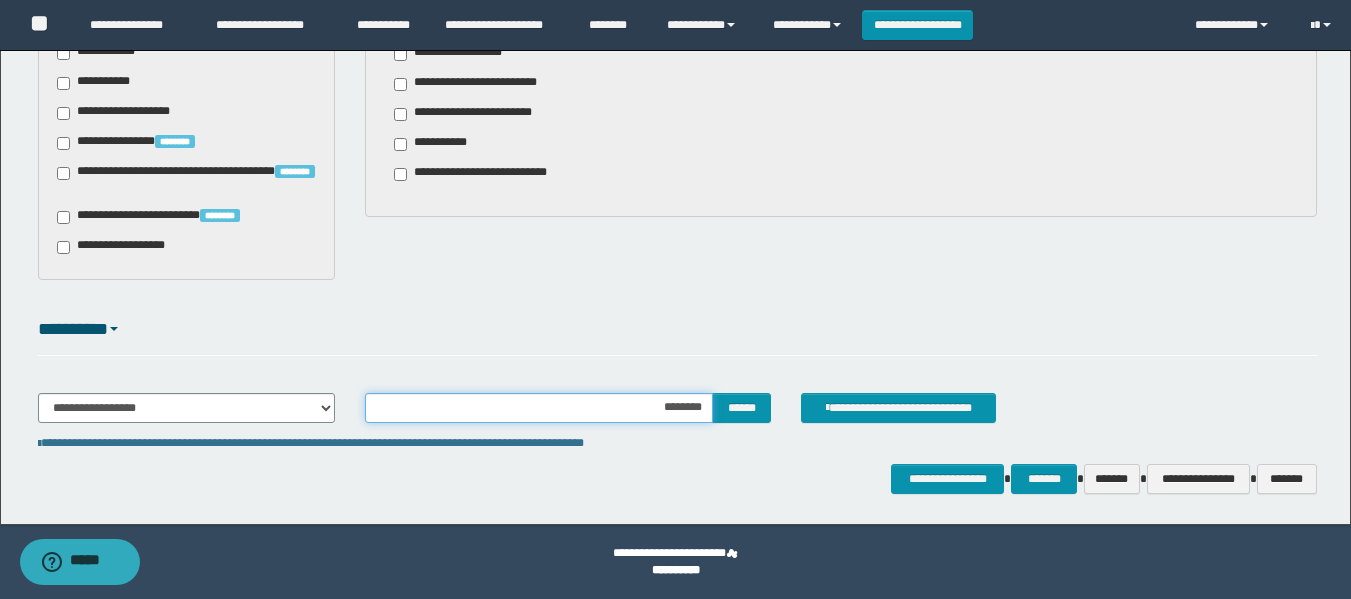 click on "********" at bounding box center (539, 408) 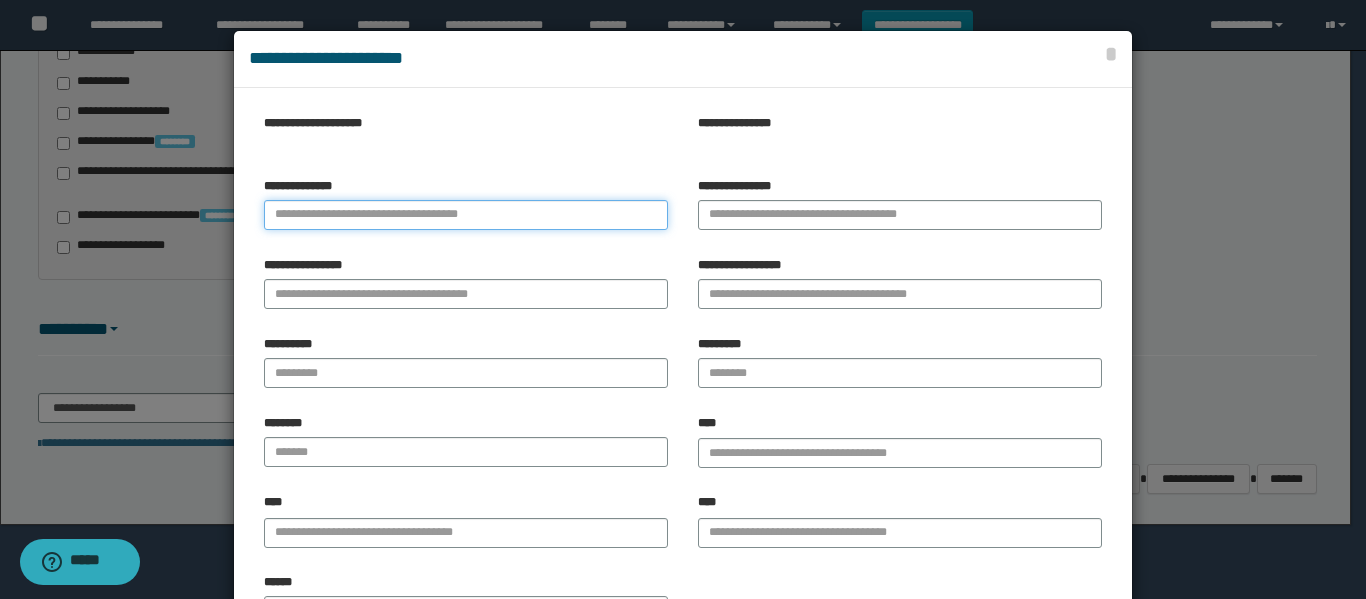 paste on "**********" 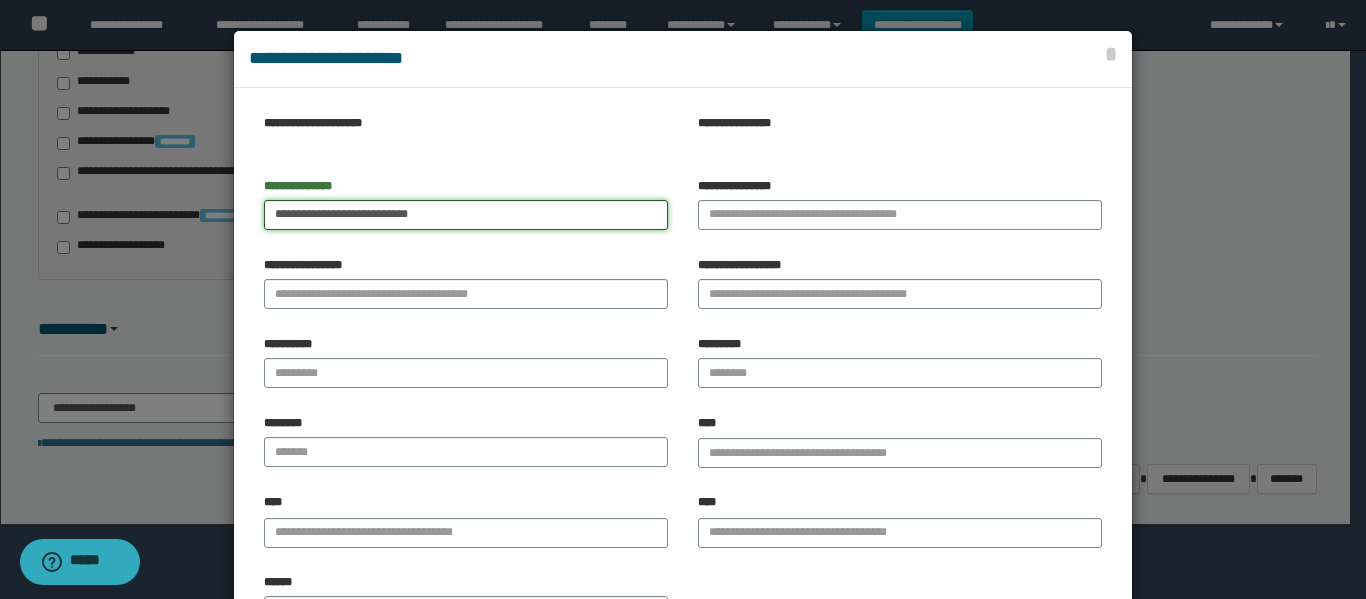 drag, startPoint x: 303, startPoint y: 208, endPoint x: 609, endPoint y: 180, distance: 307.27838 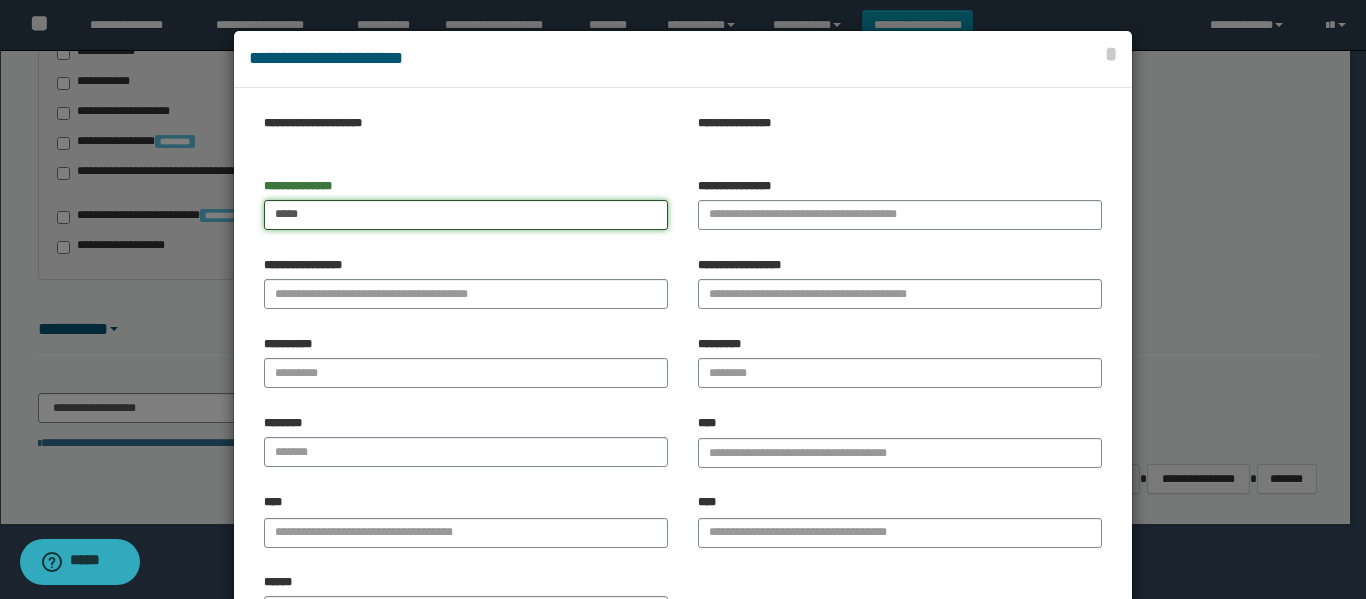 type on "****" 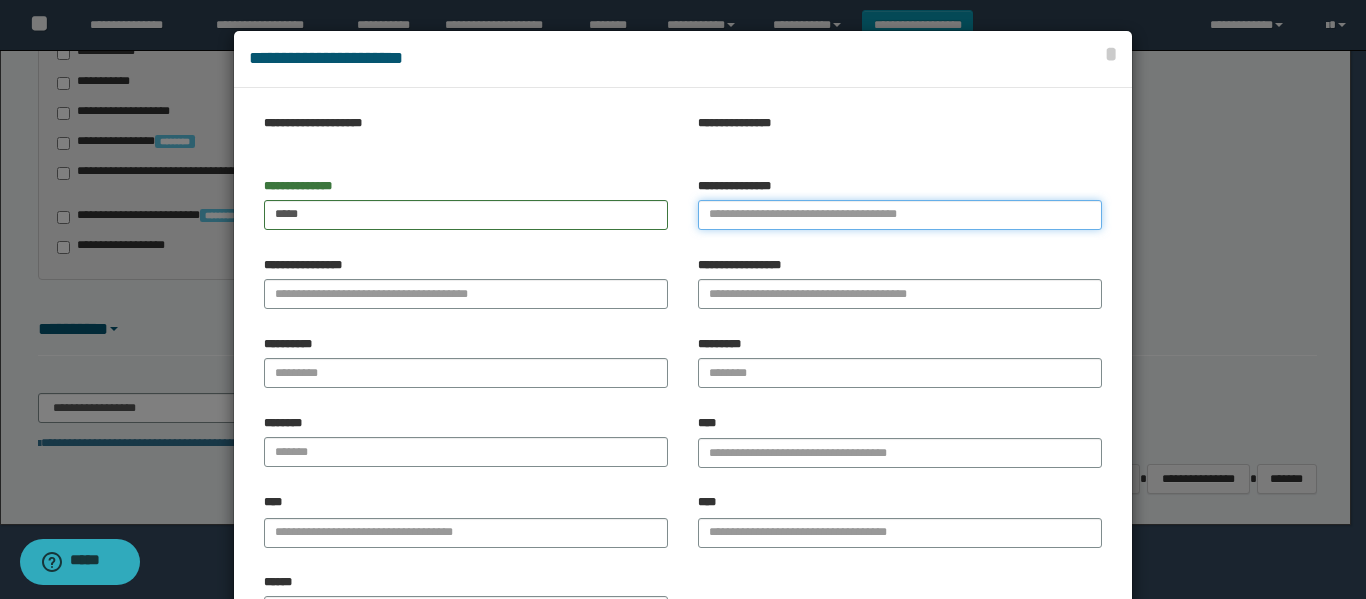 click on "**********" at bounding box center [900, 215] 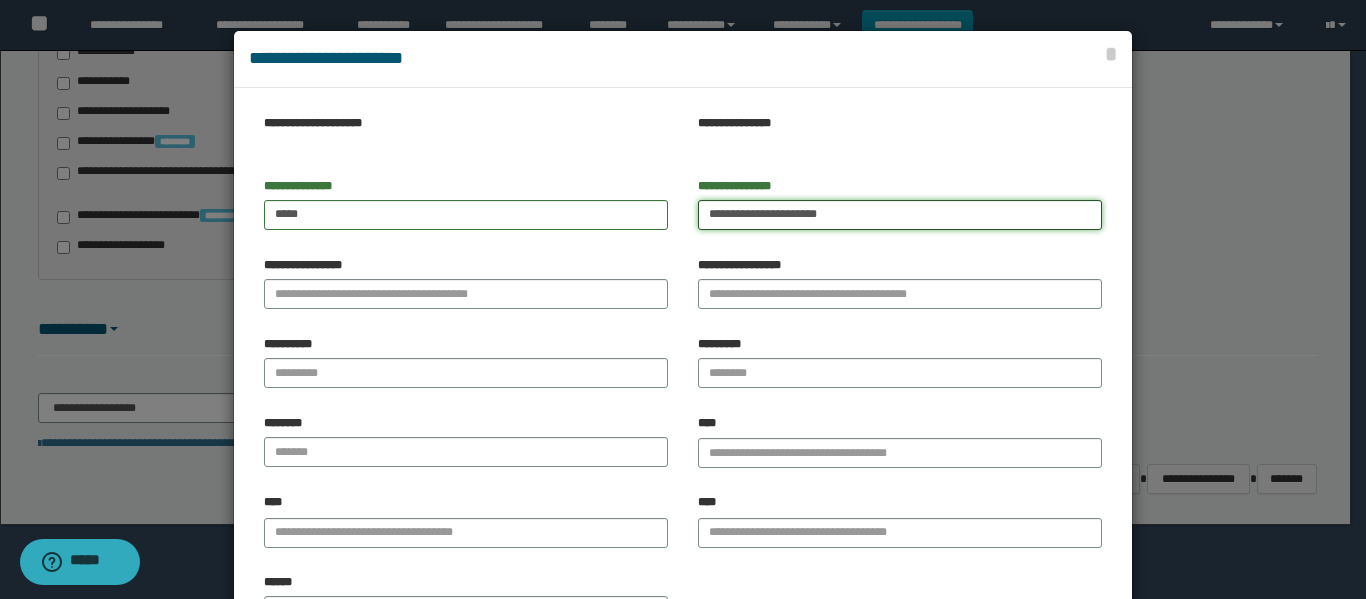 drag, startPoint x: 753, startPoint y: 211, endPoint x: 924, endPoint y: 218, distance: 171.14322 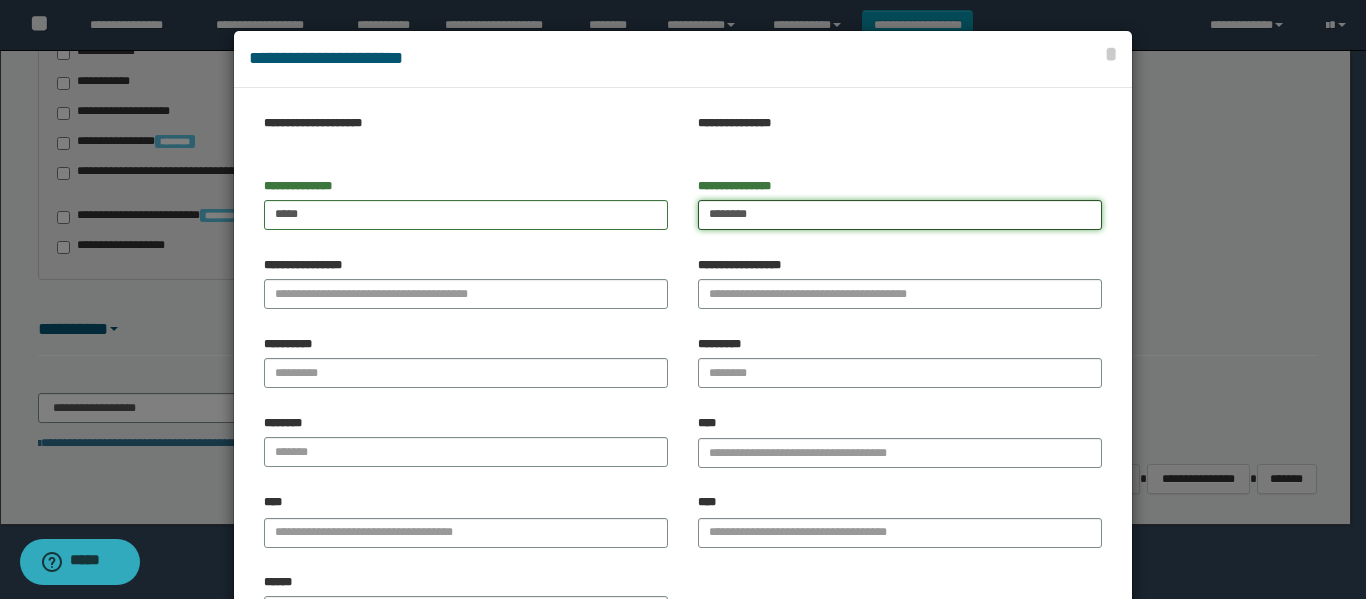 type on "*******" 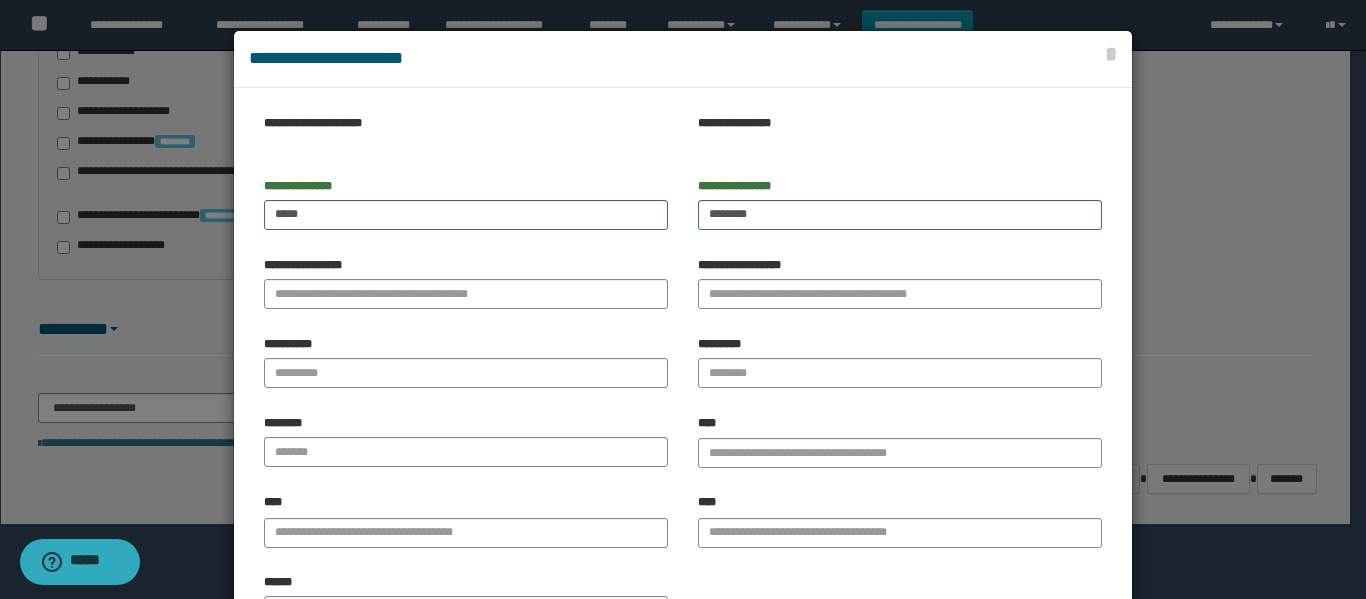 click on "**********" at bounding box center [466, 290] 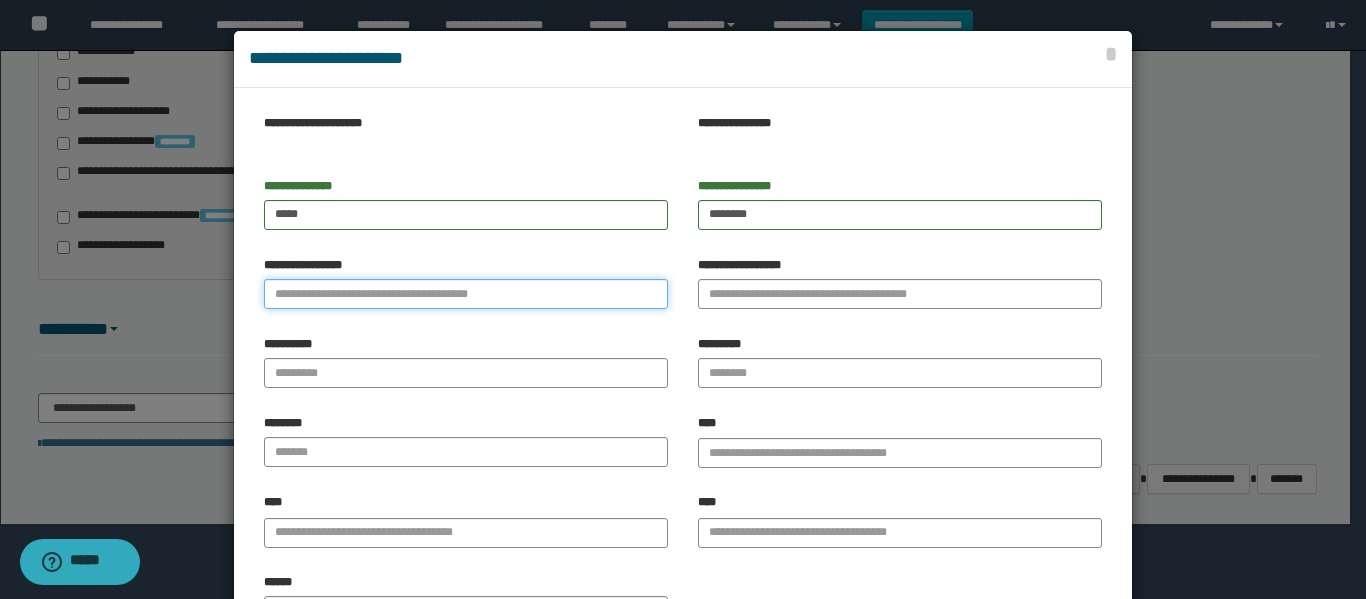 click on "**********" at bounding box center (466, 294) 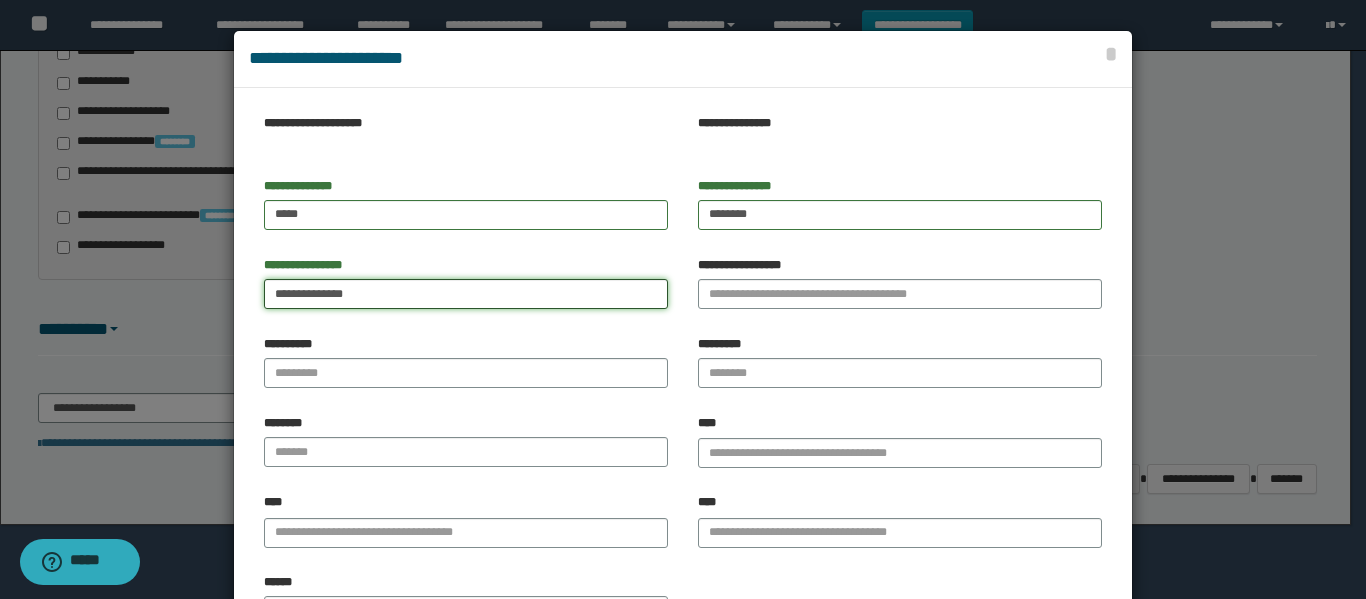 drag, startPoint x: 321, startPoint y: 291, endPoint x: 499, endPoint y: 281, distance: 178.28067 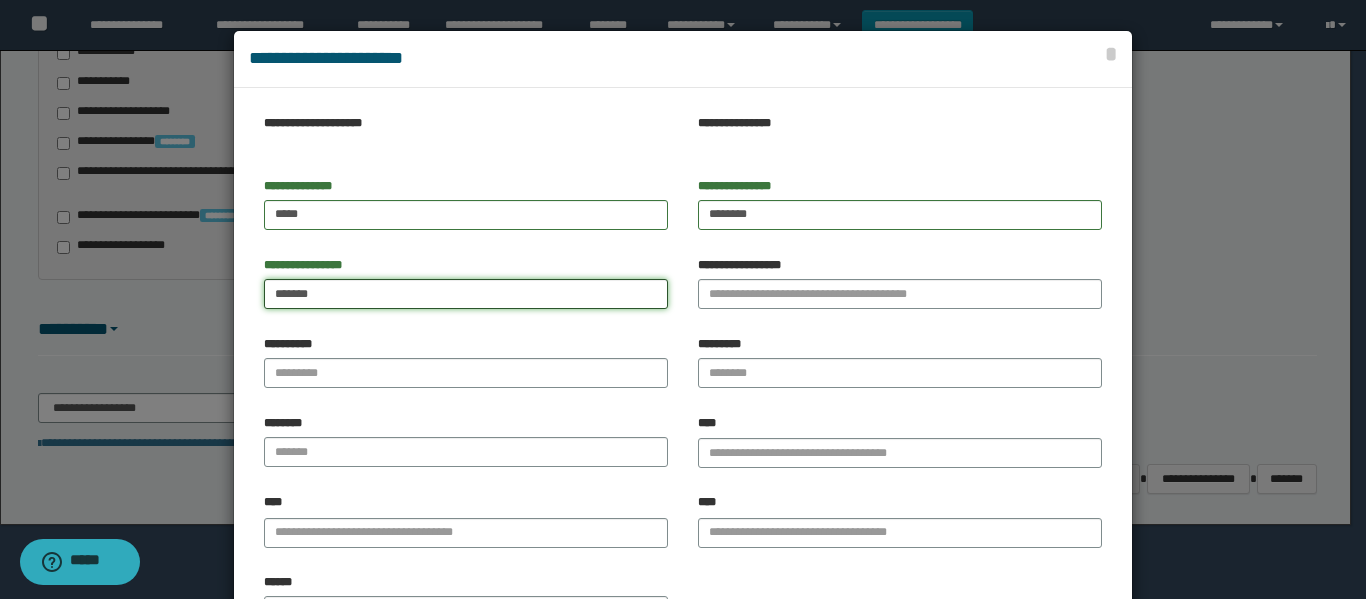 type on "******" 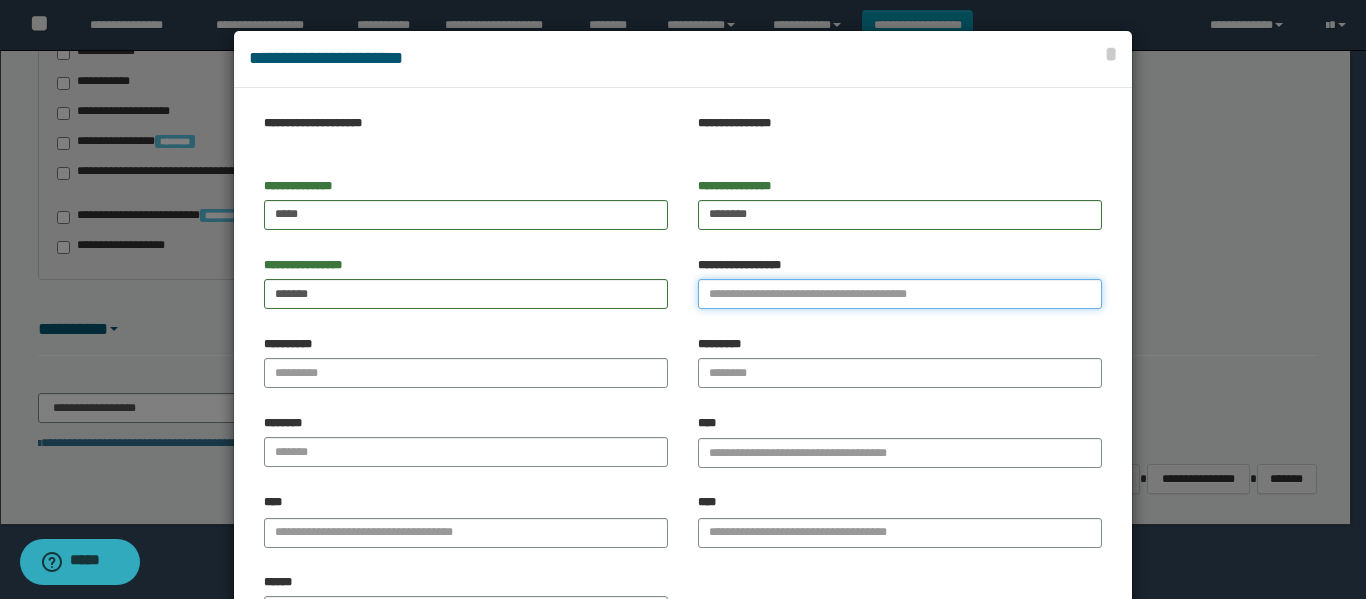 drag, startPoint x: 710, startPoint y: 288, endPoint x: 660, endPoint y: 302, distance: 51.92302 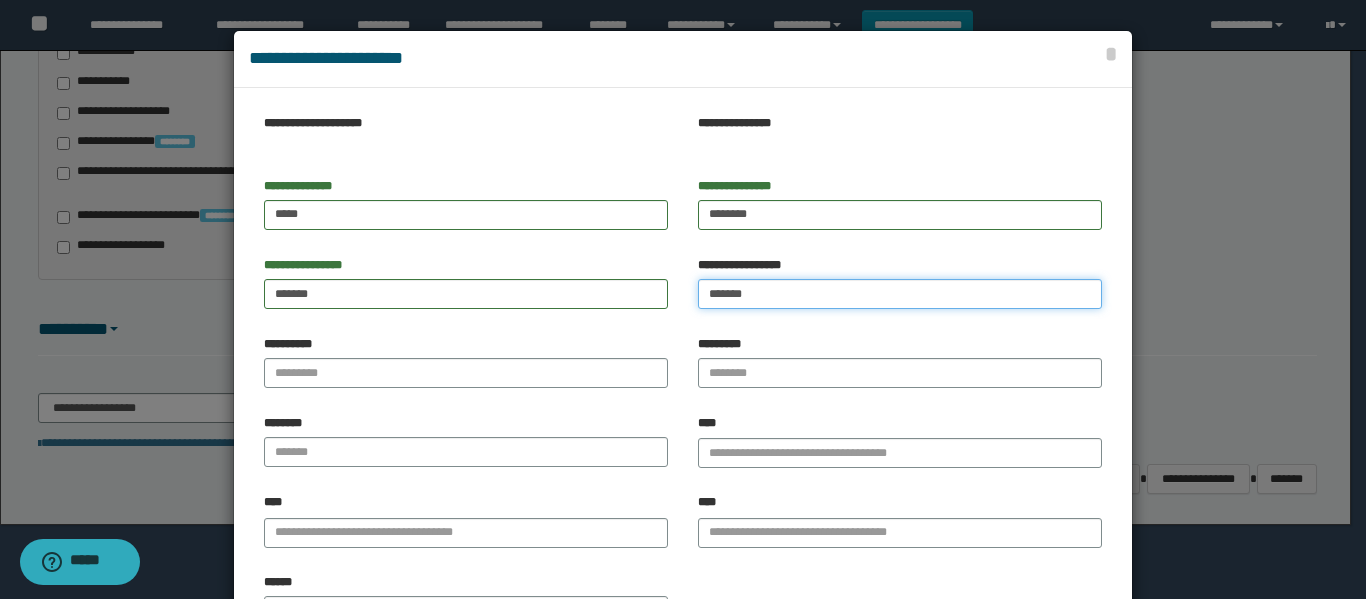 type on "*******" 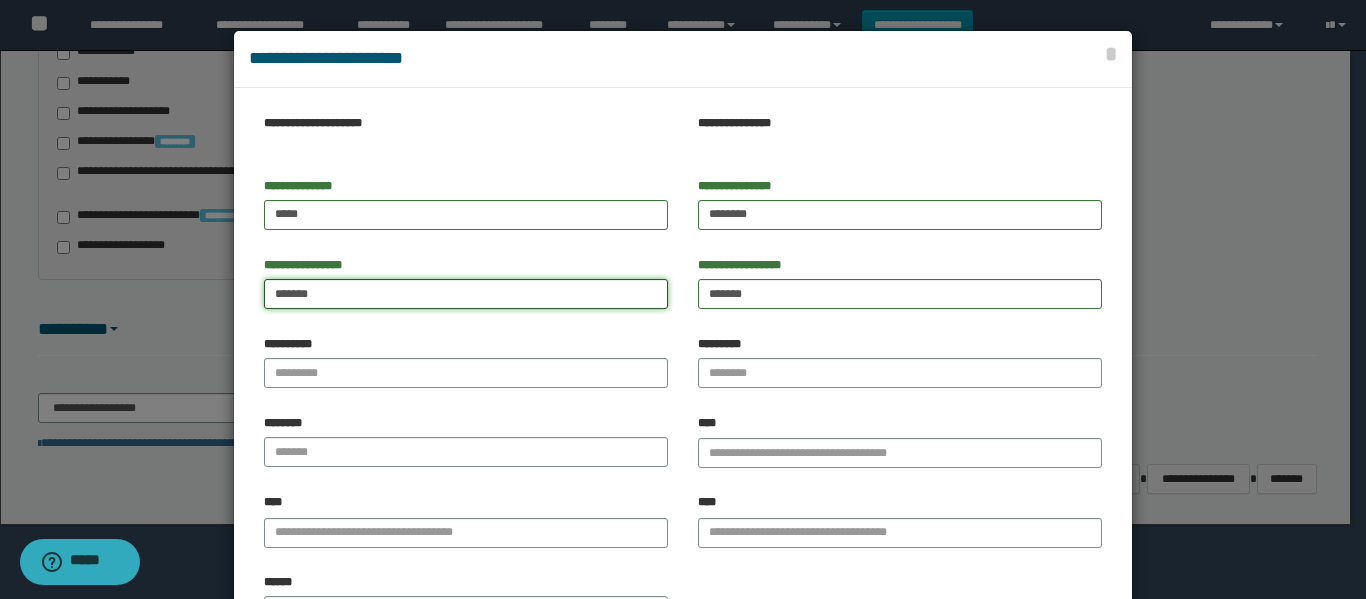 click on "**********" at bounding box center [466, 290] 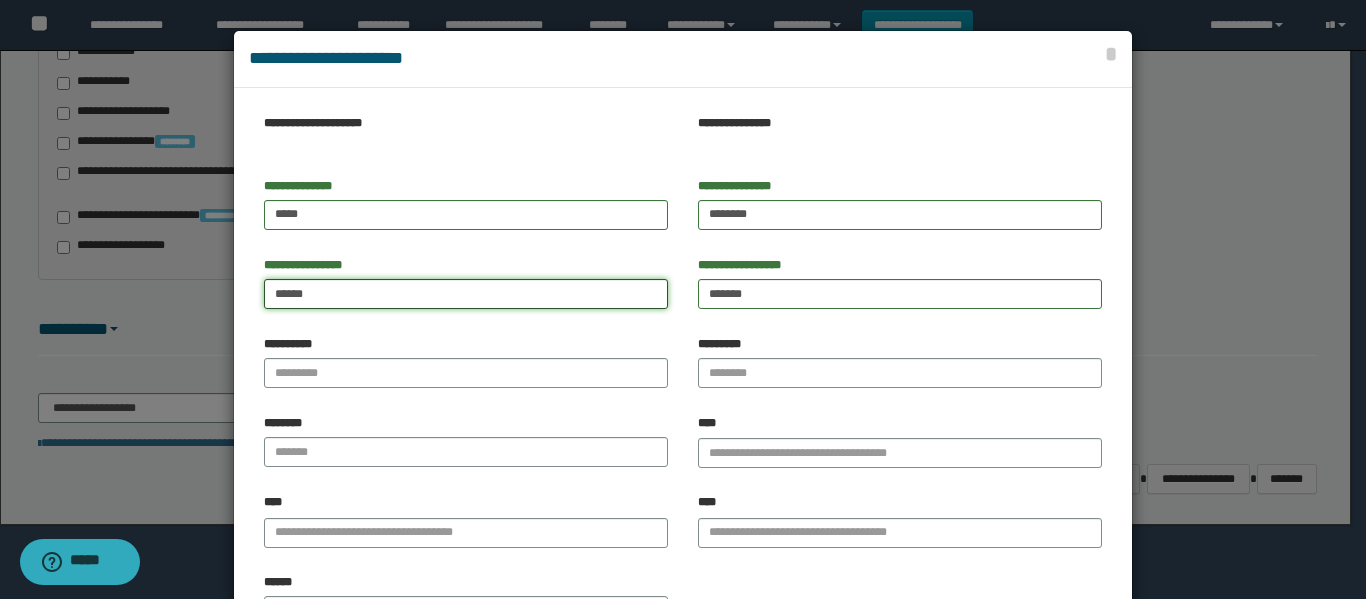 type on "******" 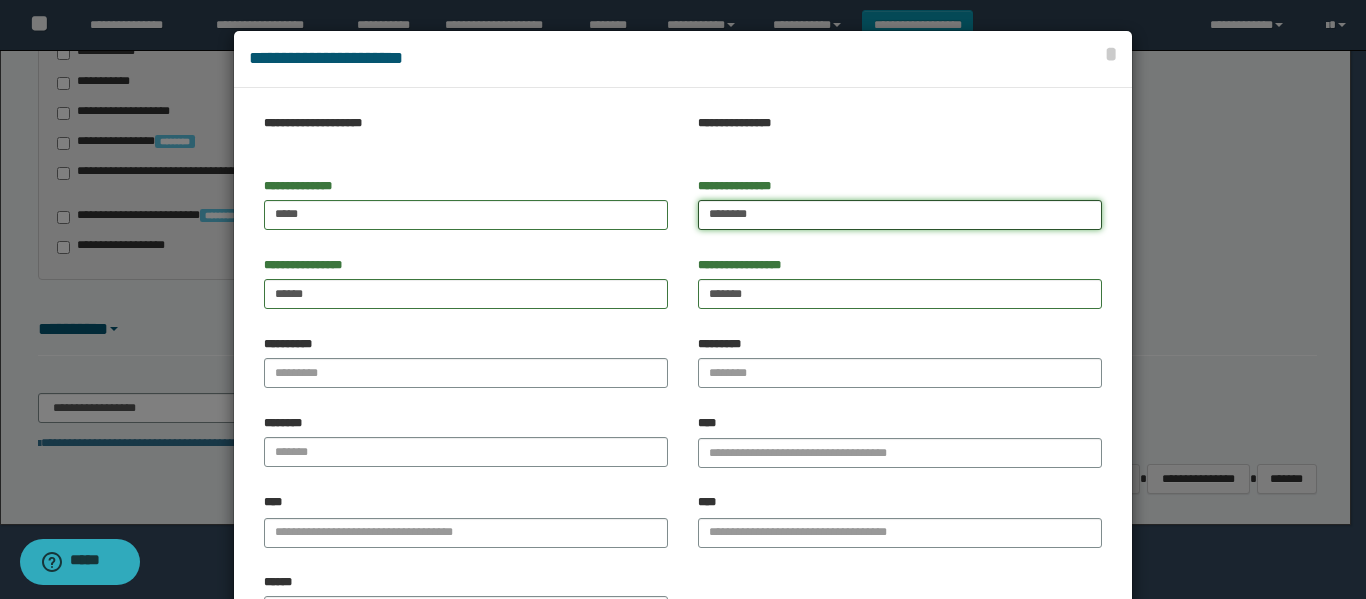click on "*******" at bounding box center [900, 215] 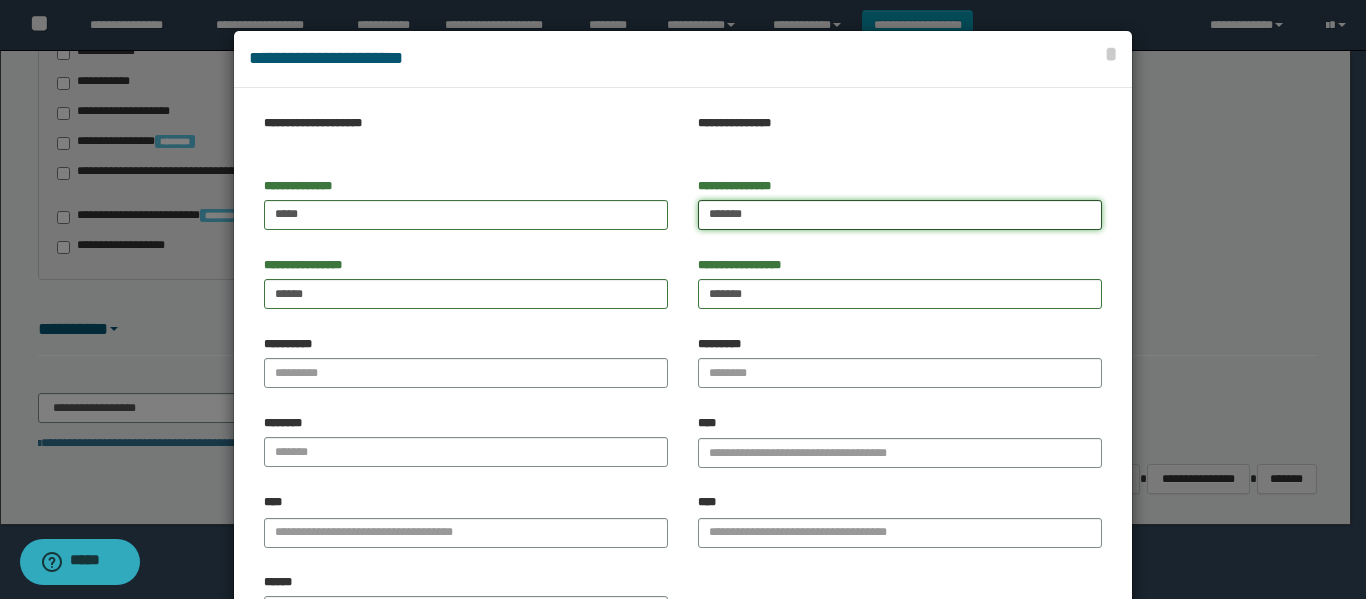 type on "*******" 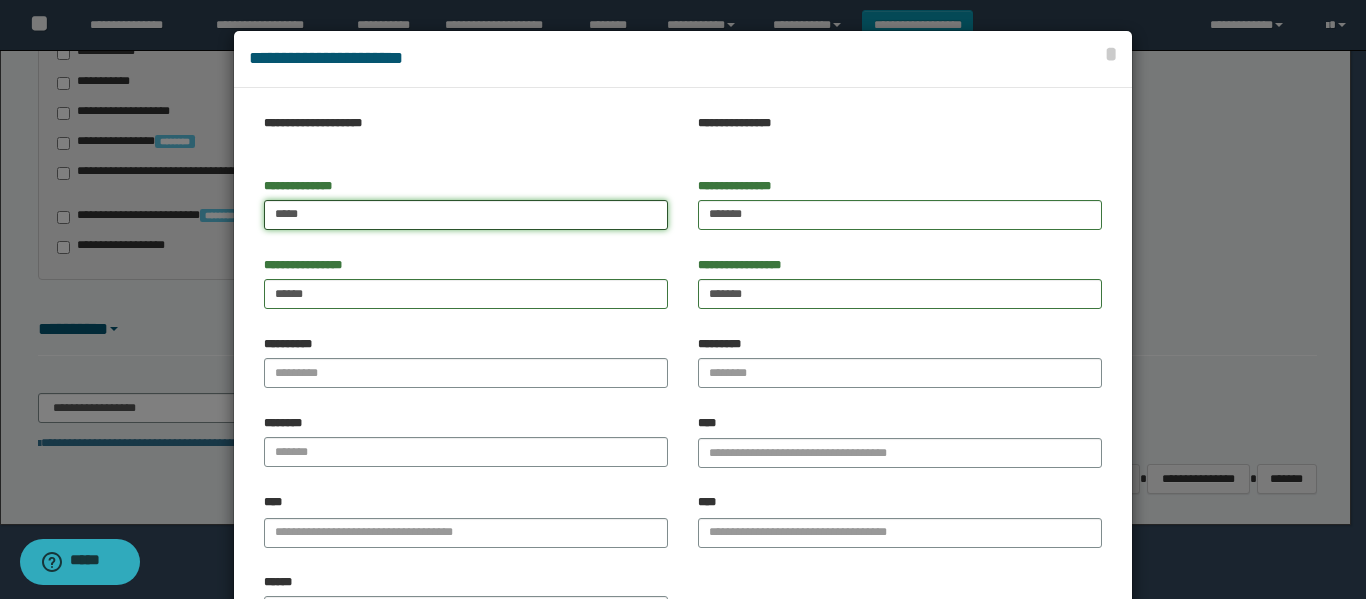 click on "****" at bounding box center [466, 215] 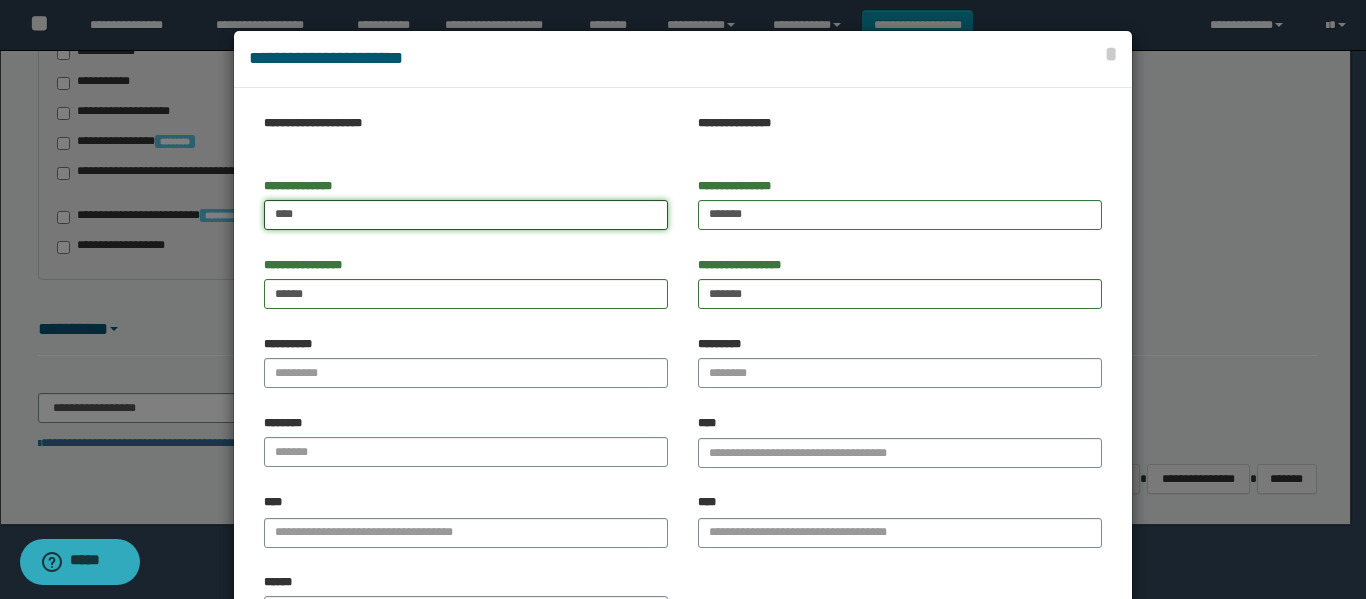 type on "****" 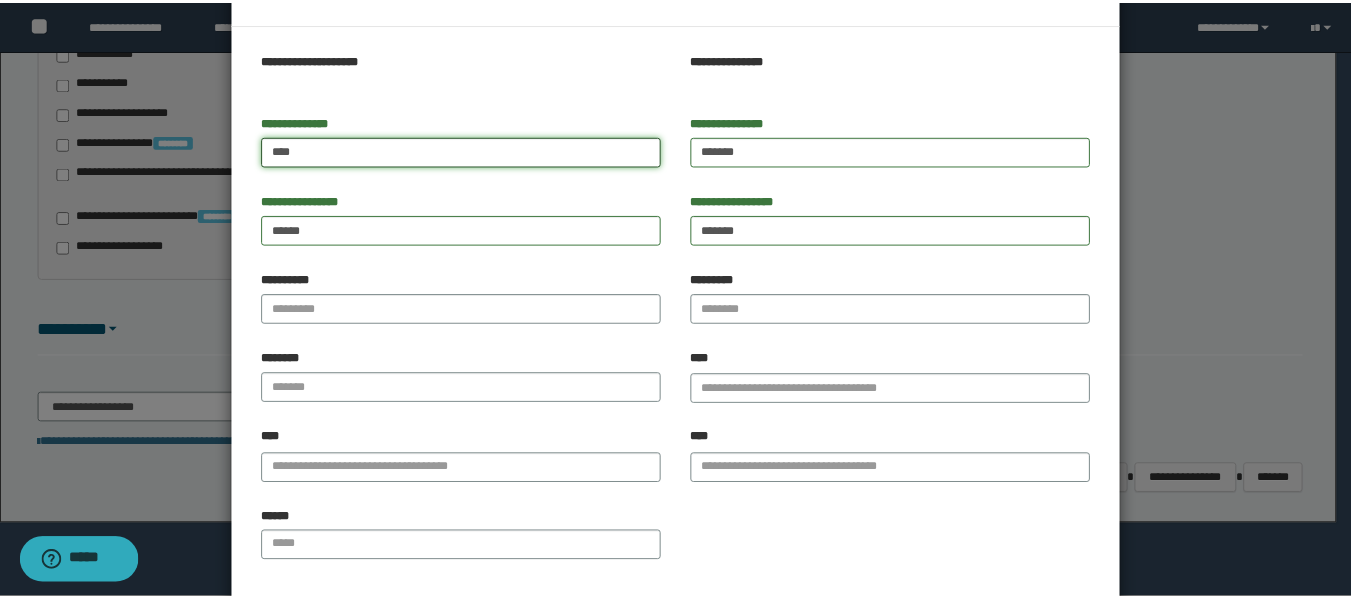 scroll, scrollTop: 100, scrollLeft: 0, axis: vertical 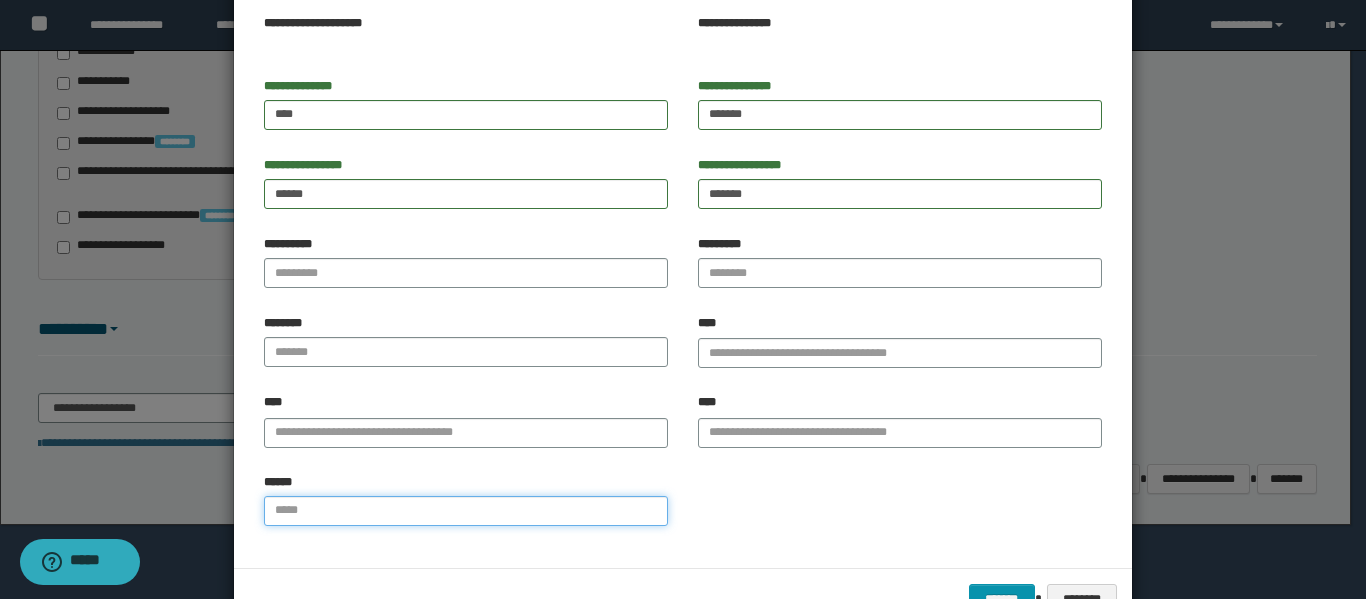drag, startPoint x: 576, startPoint y: 508, endPoint x: 614, endPoint y: 507, distance: 38.013157 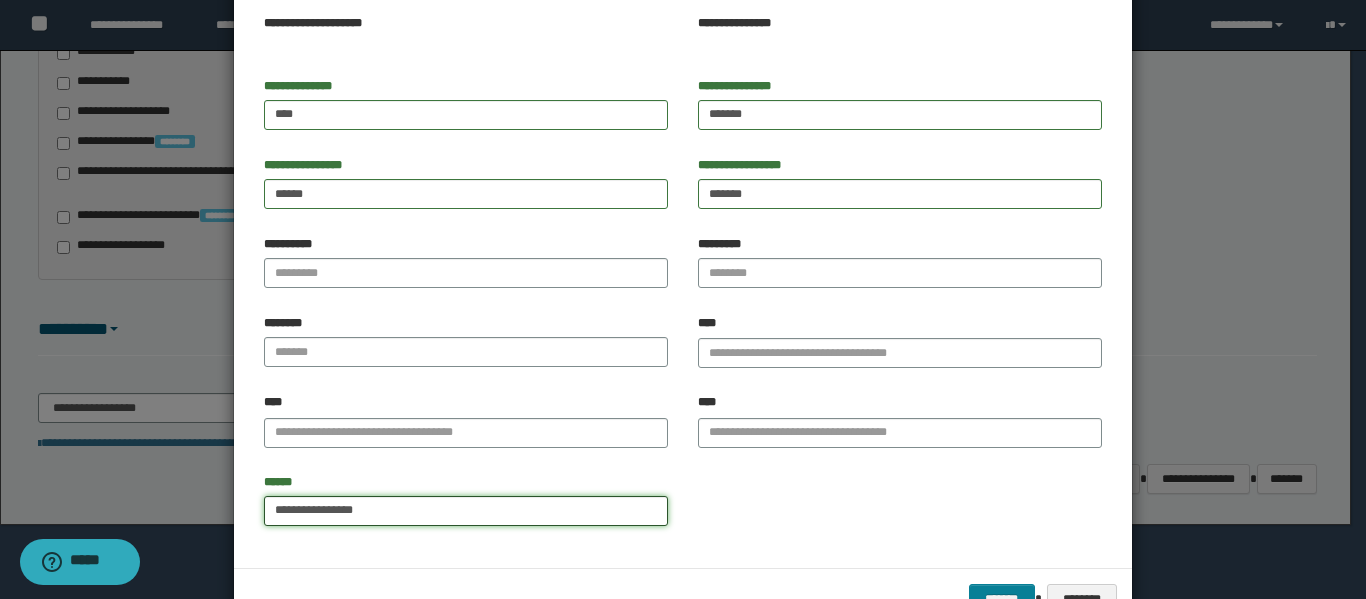 type on "**********" 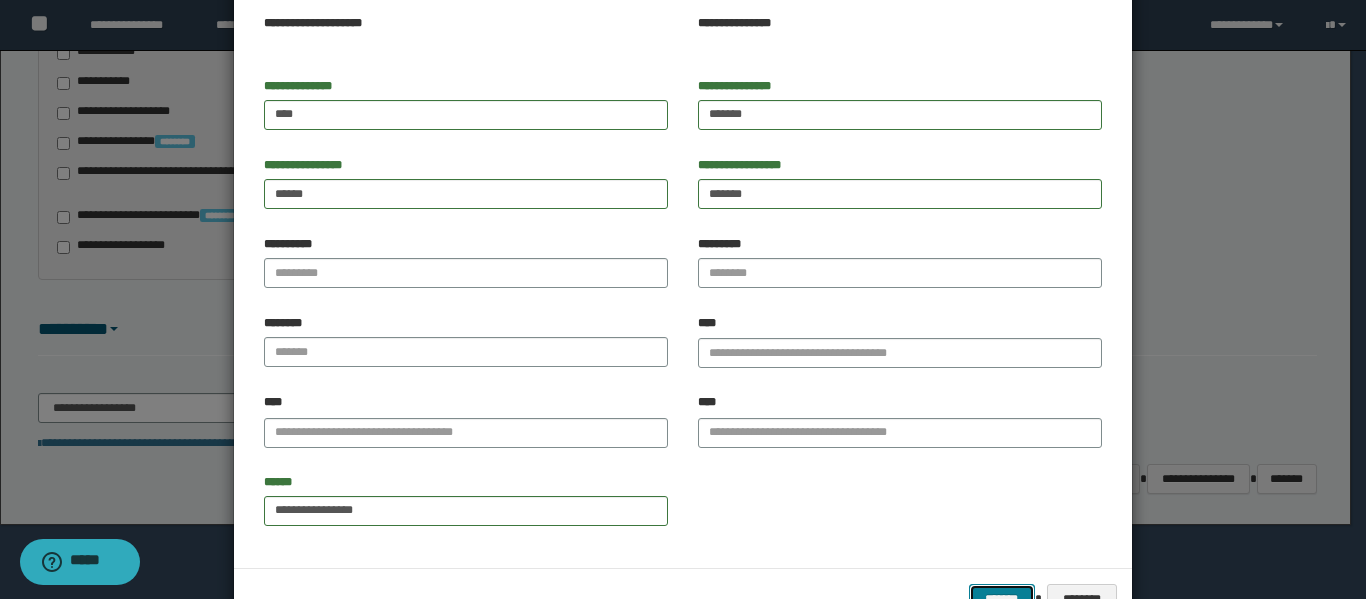 click on "*******" at bounding box center [1002, 599] 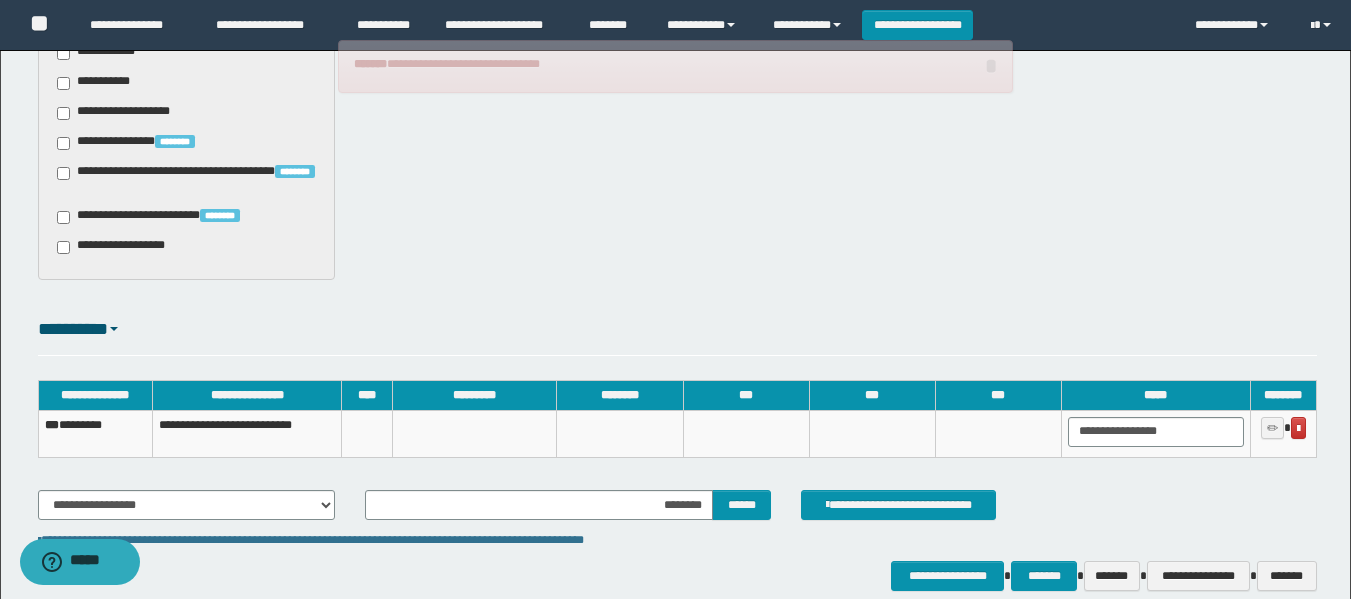 click on "*** ********" at bounding box center [95, 433] 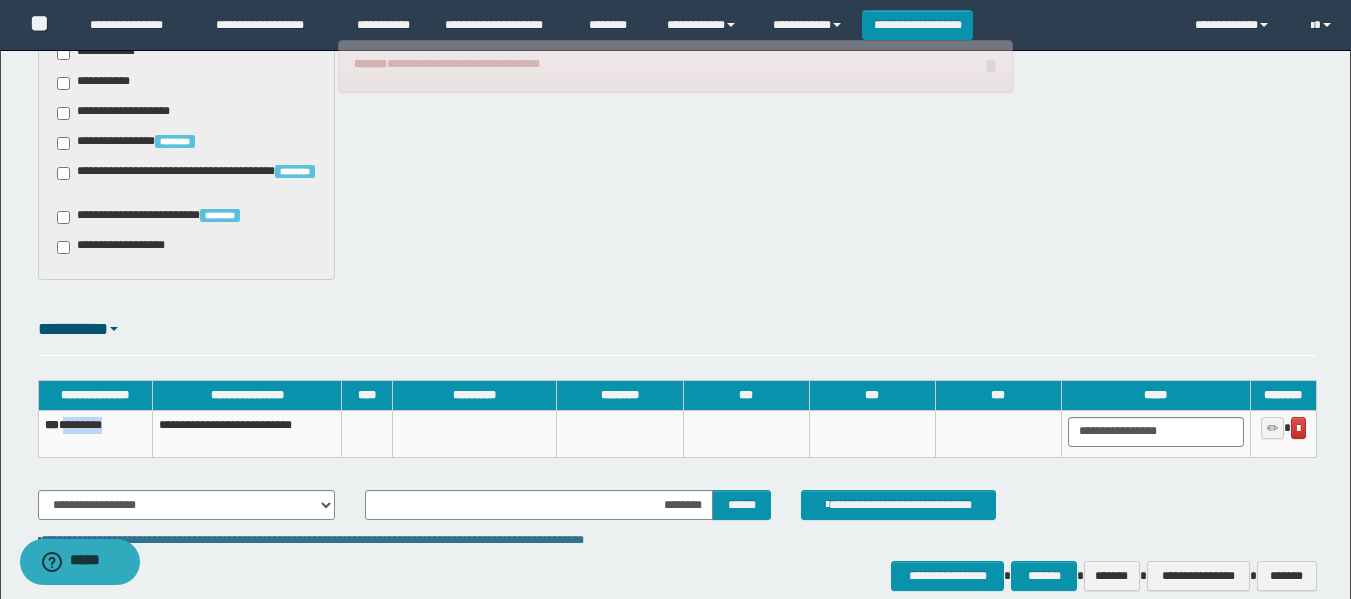 click on "*** ********" at bounding box center [95, 433] 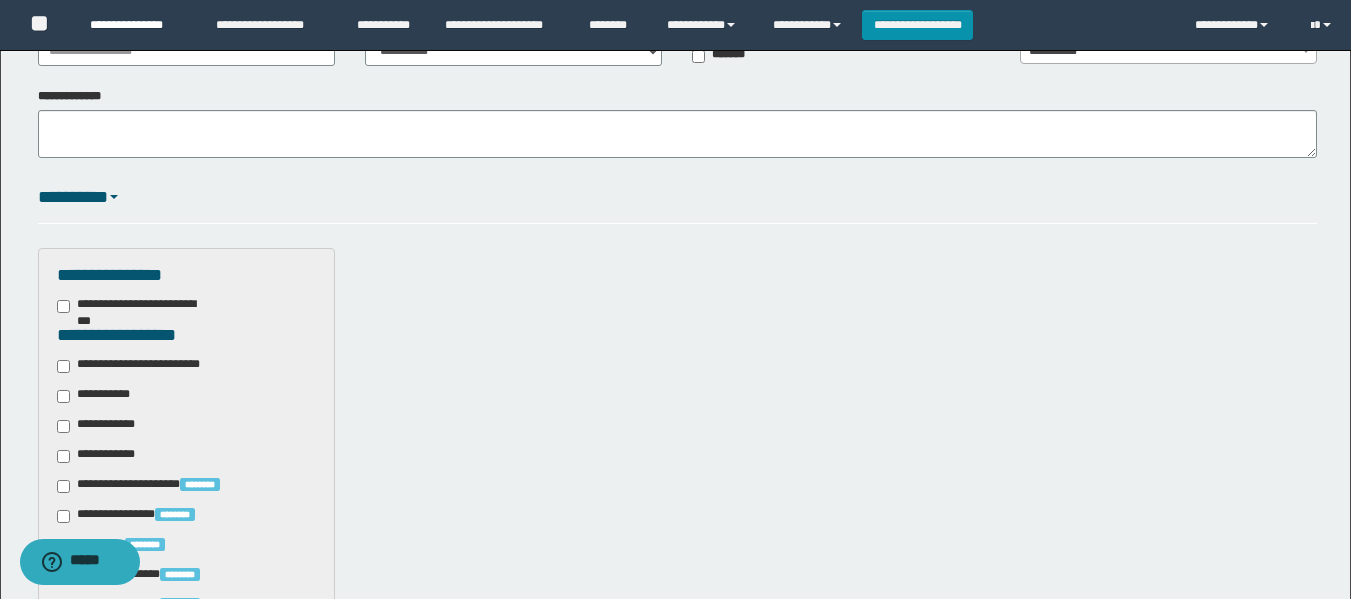scroll, scrollTop: 400, scrollLeft: 0, axis: vertical 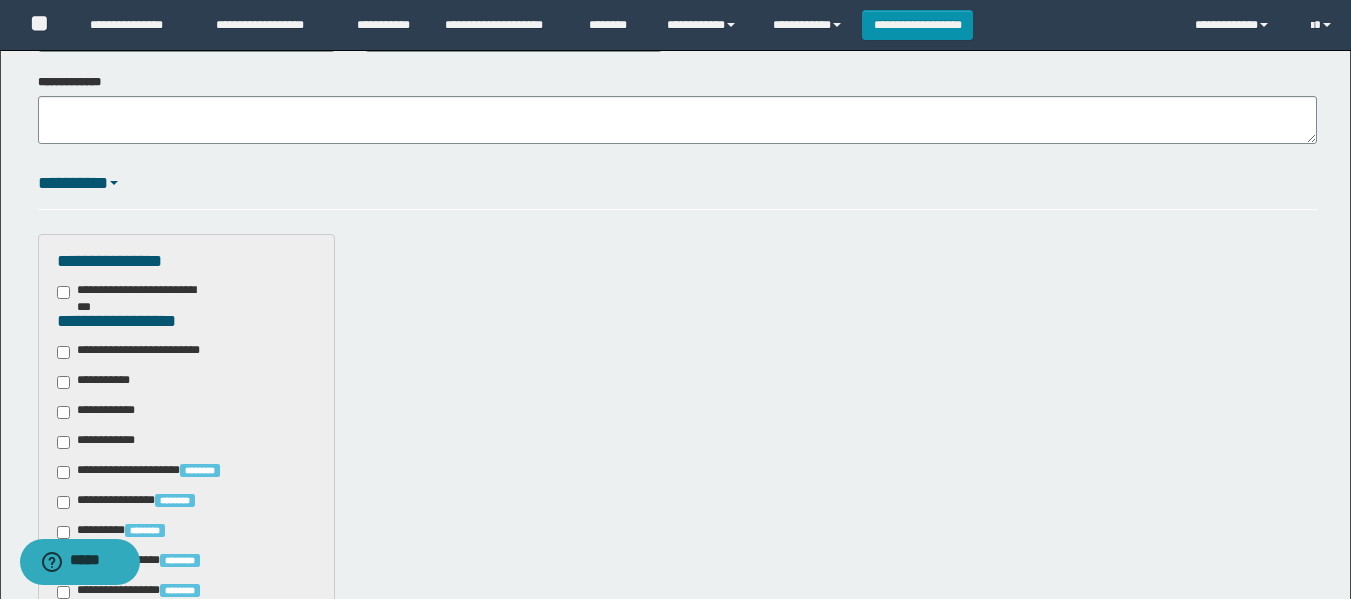 click on "**********" at bounding box center [186, 719] 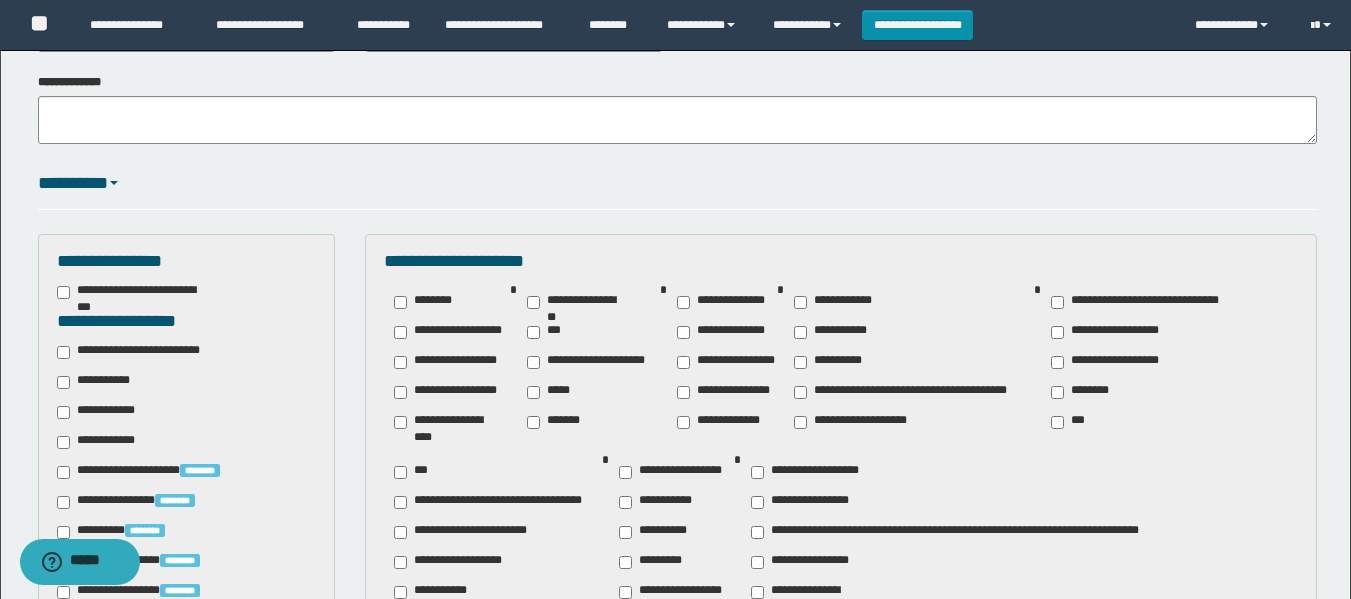 click on "**********" at bounding box center (143, 352) 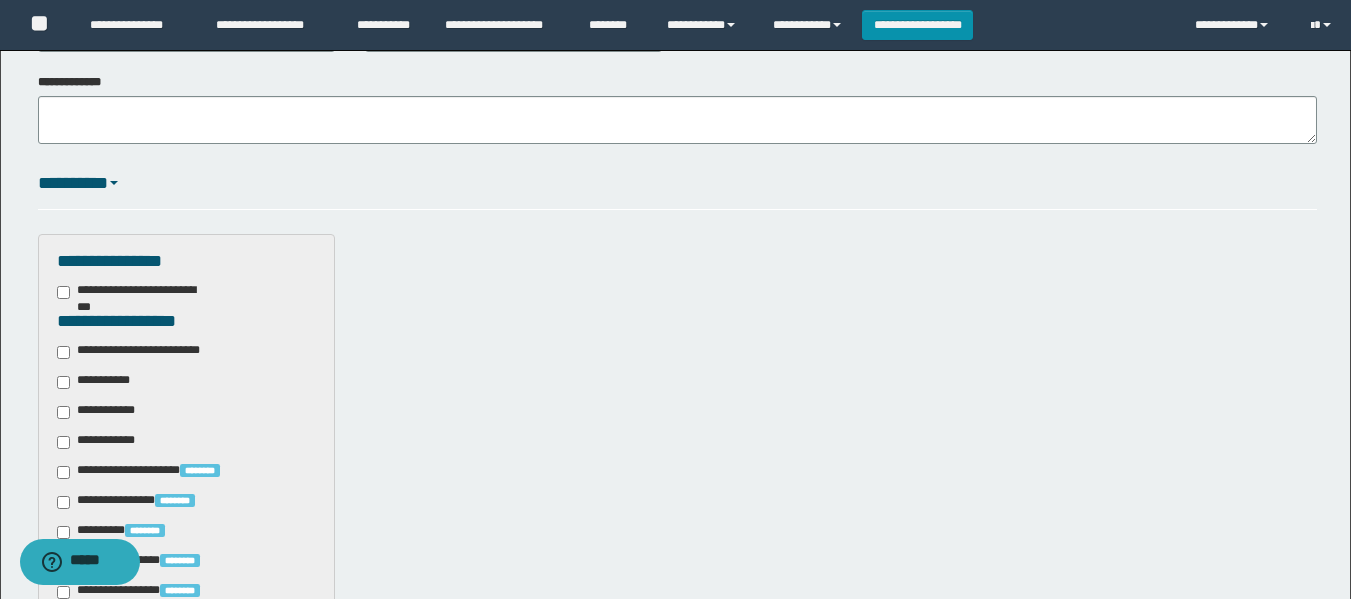 click on "**********" at bounding box center [97, 382] 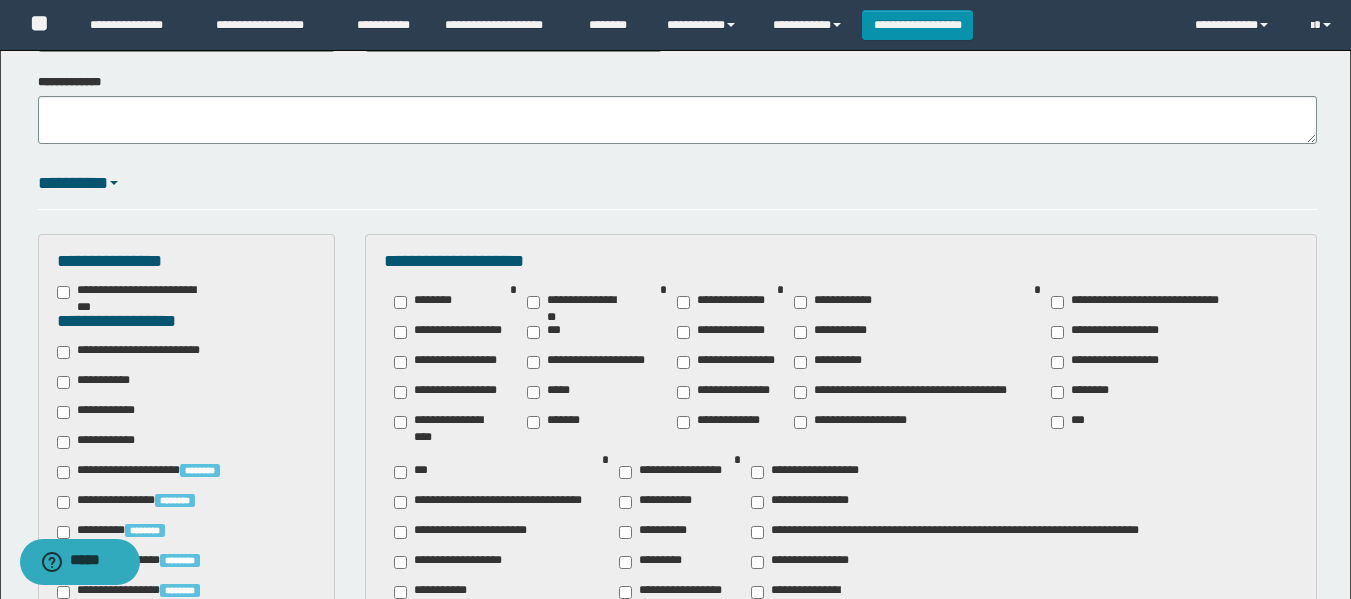 click on "**********" at bounding box center [103, 412] 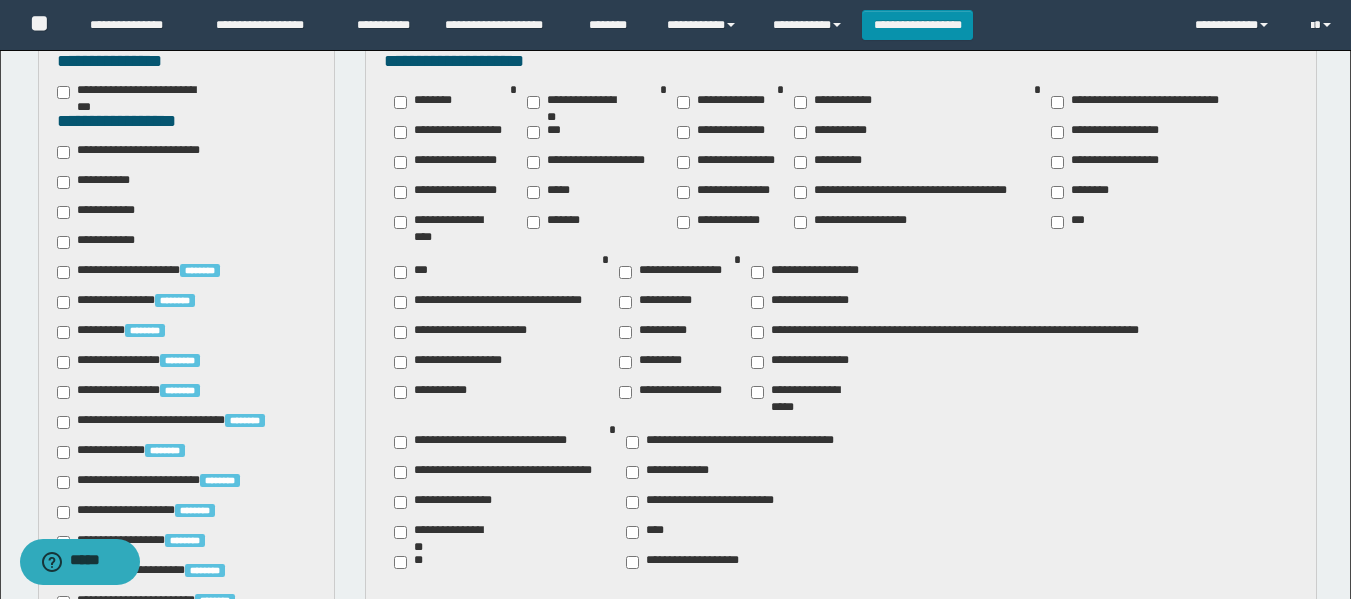 click on "**********" at bounding box center [806, 392] 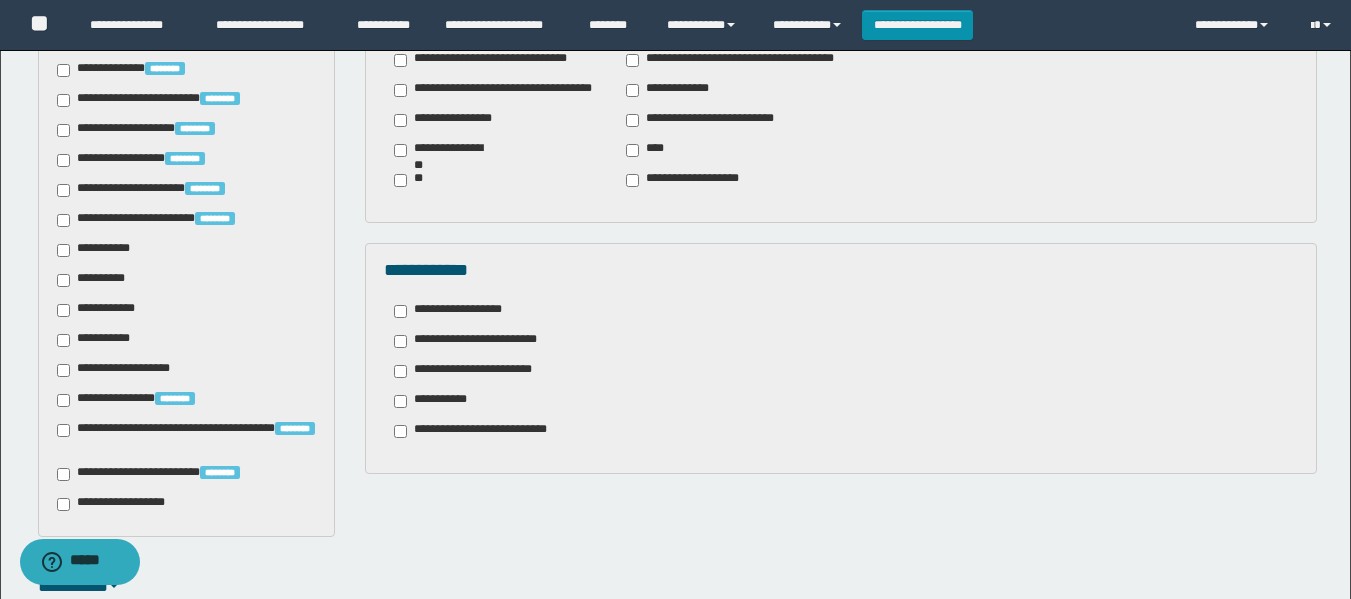 scroll, scrollTop: 1000, scrollLeft: 0, axis: vertical 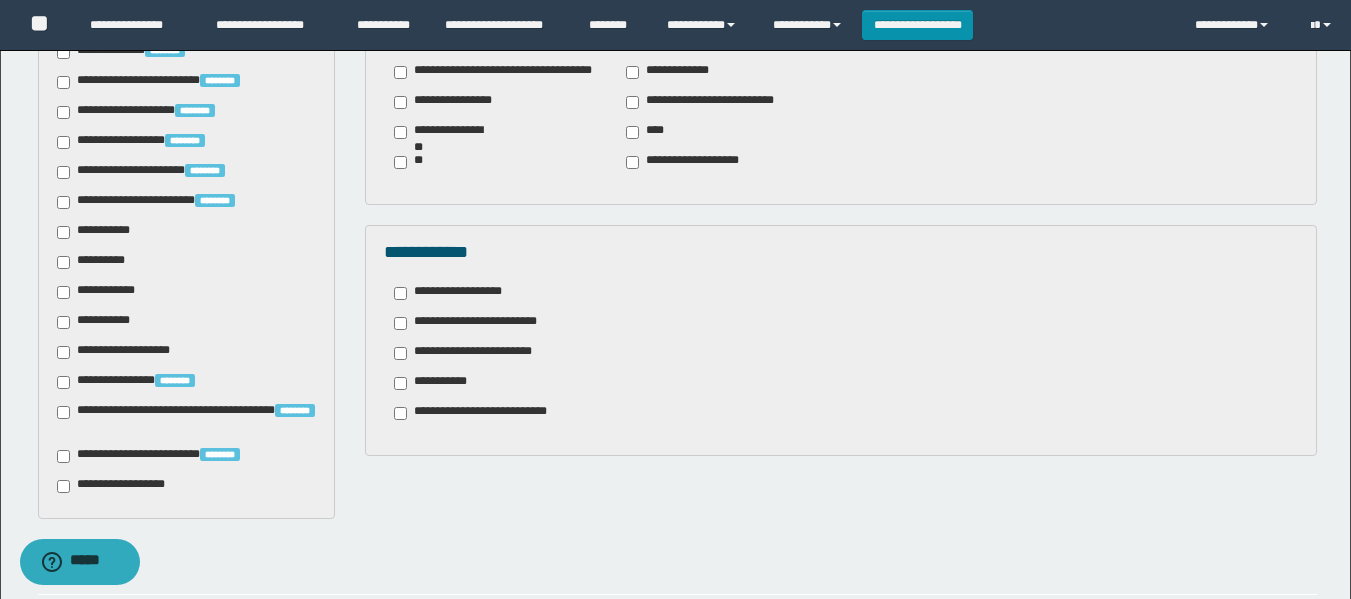 click on "**********" at bounding box center (97, 232) 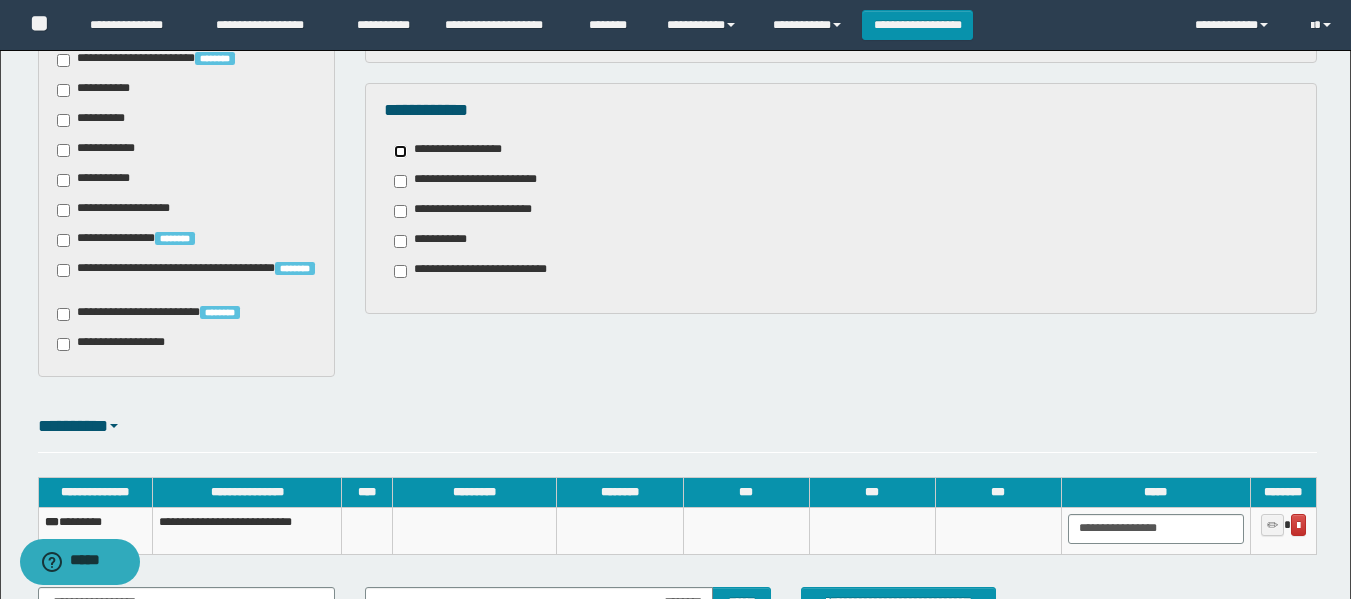 scroll, scrollTop: 1336, scrollLeft: 0, axis: vertical 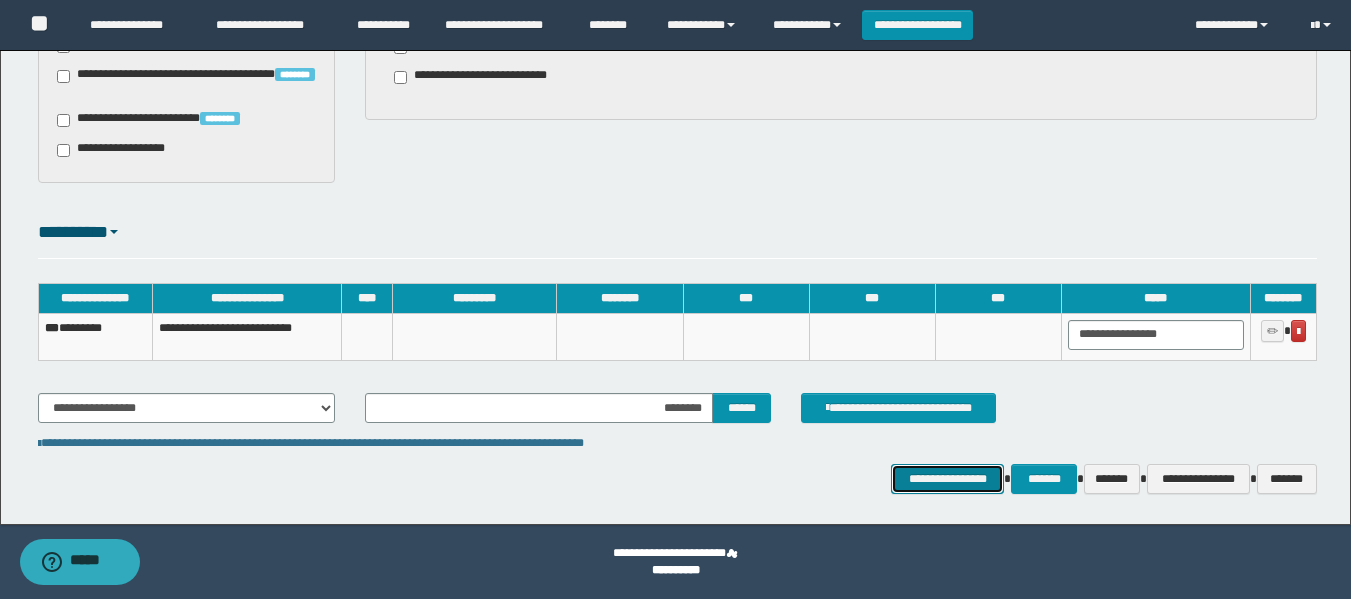 click on "**********" at bounding box center (947, 479) 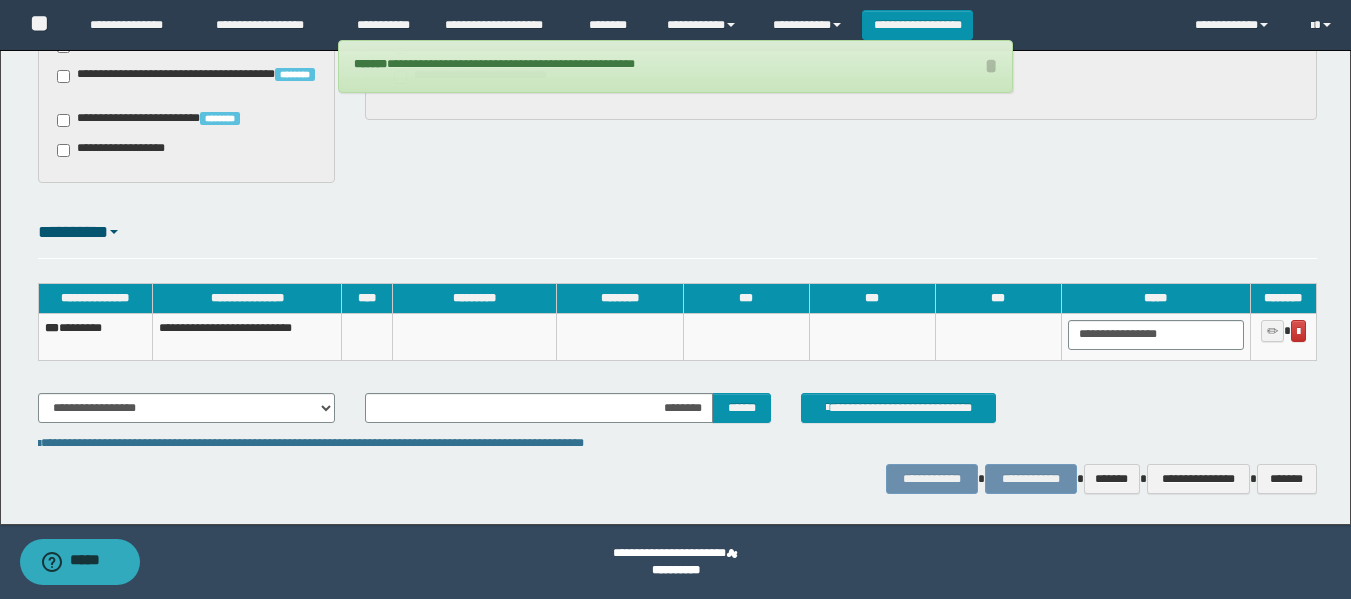 click on "*** ********" at bounding box center [95, 336] 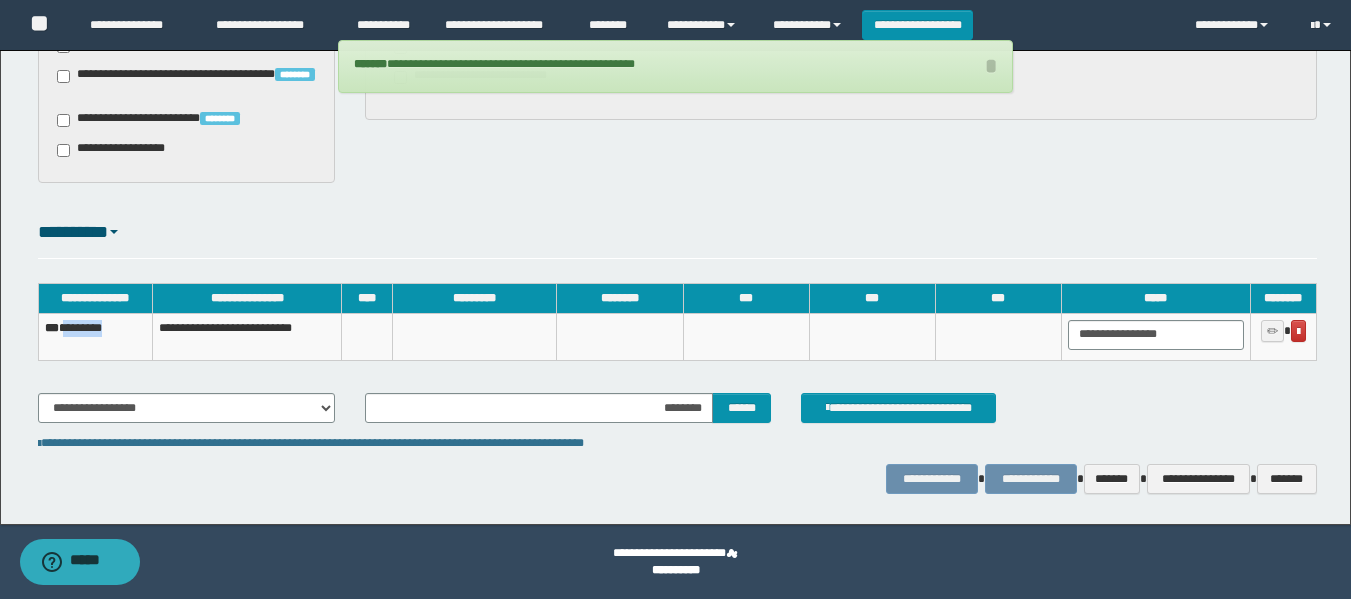 click on "*** ********" at bounding box center (95, 336) 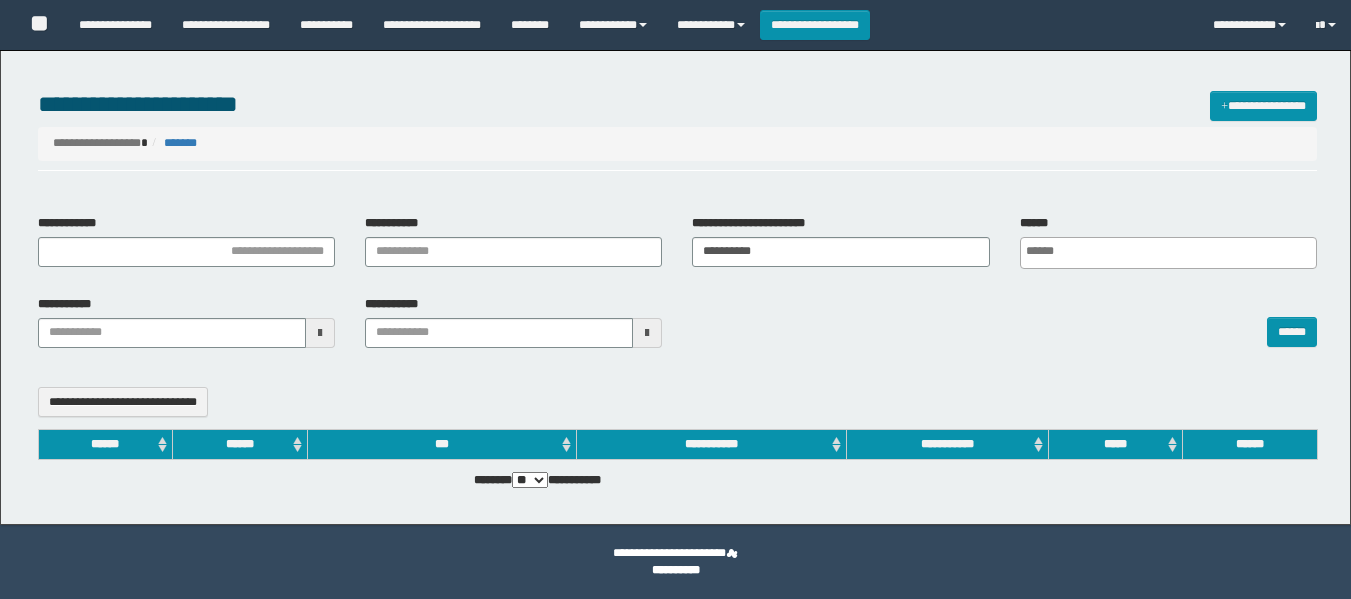 select 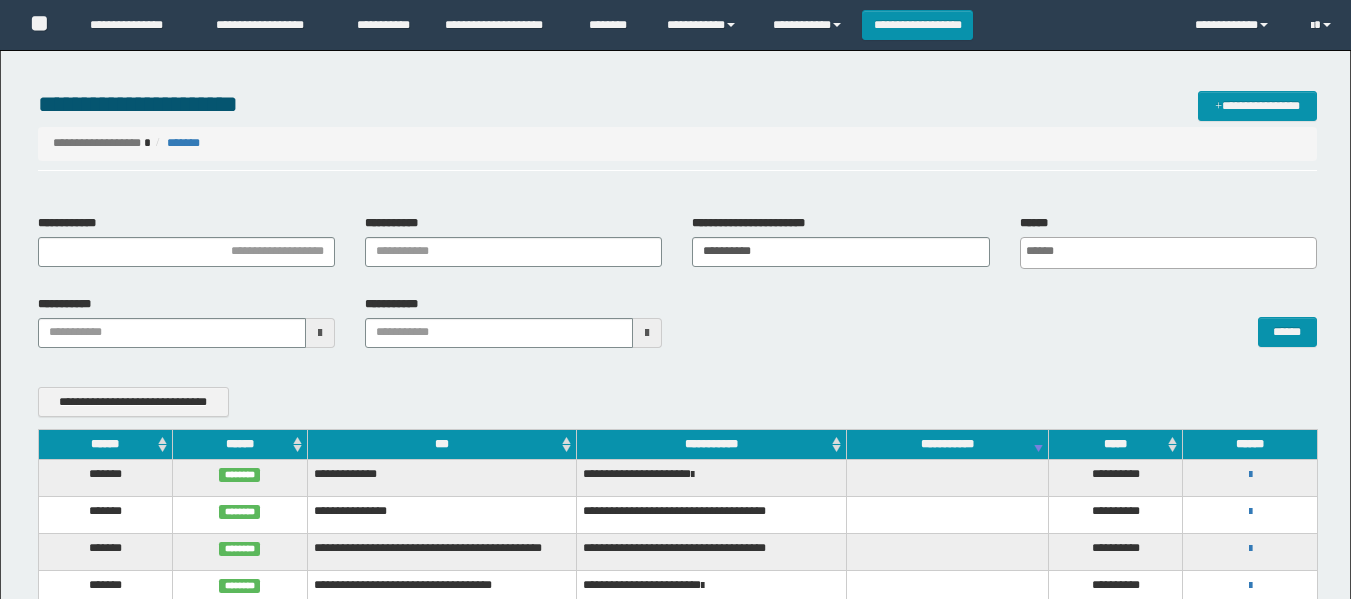 scroll, scrollTop: 0, scrollLeft: 0, axis: both 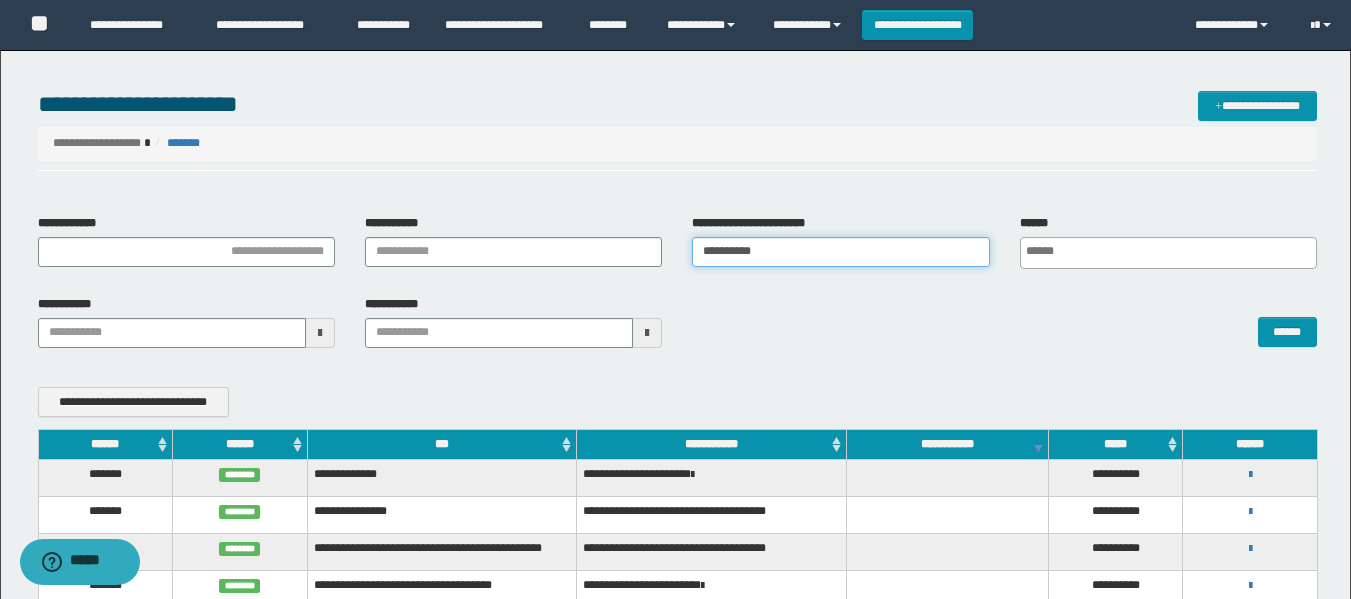 drag, startPoint x: 779, startPoint y: 255, endPoint x: 661, endPoint y: 290, distance: 123.081276 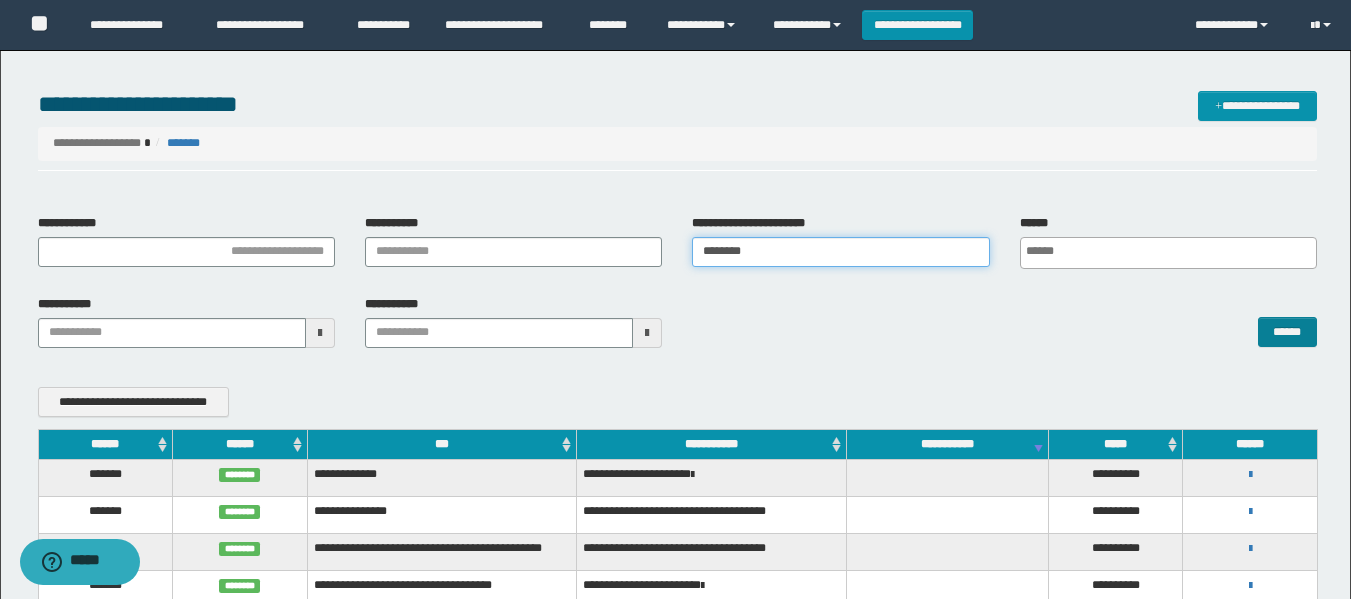 type on "********" 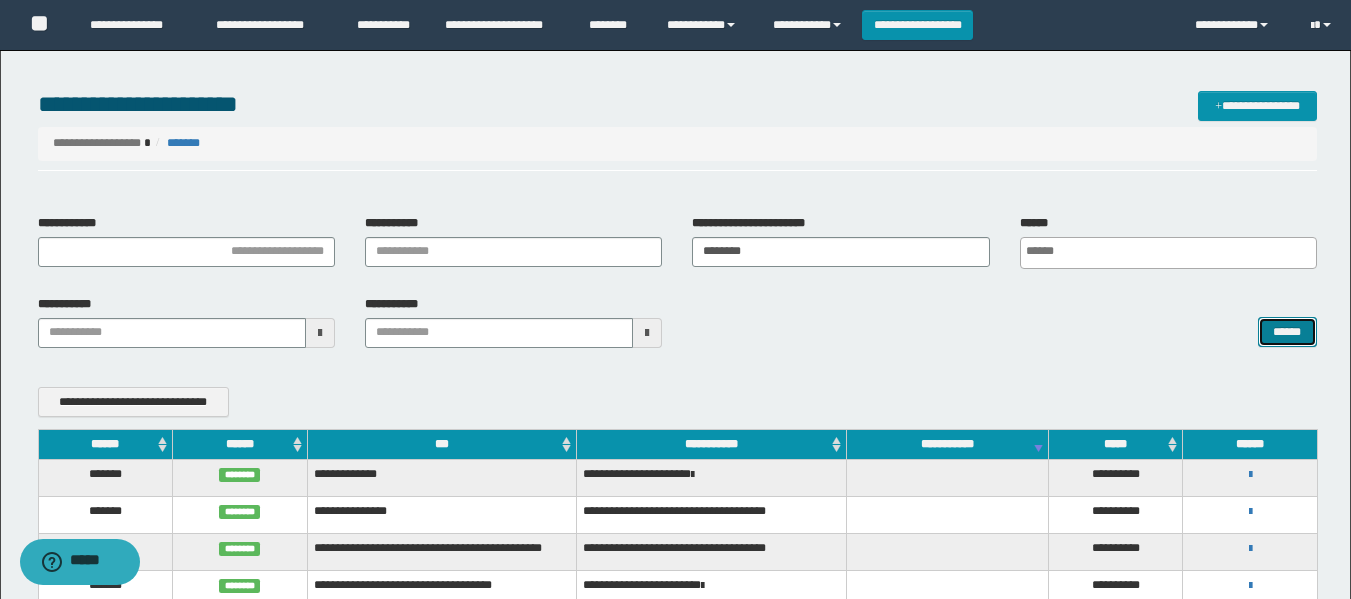 click on "******" at bounding box center [1287, 332] 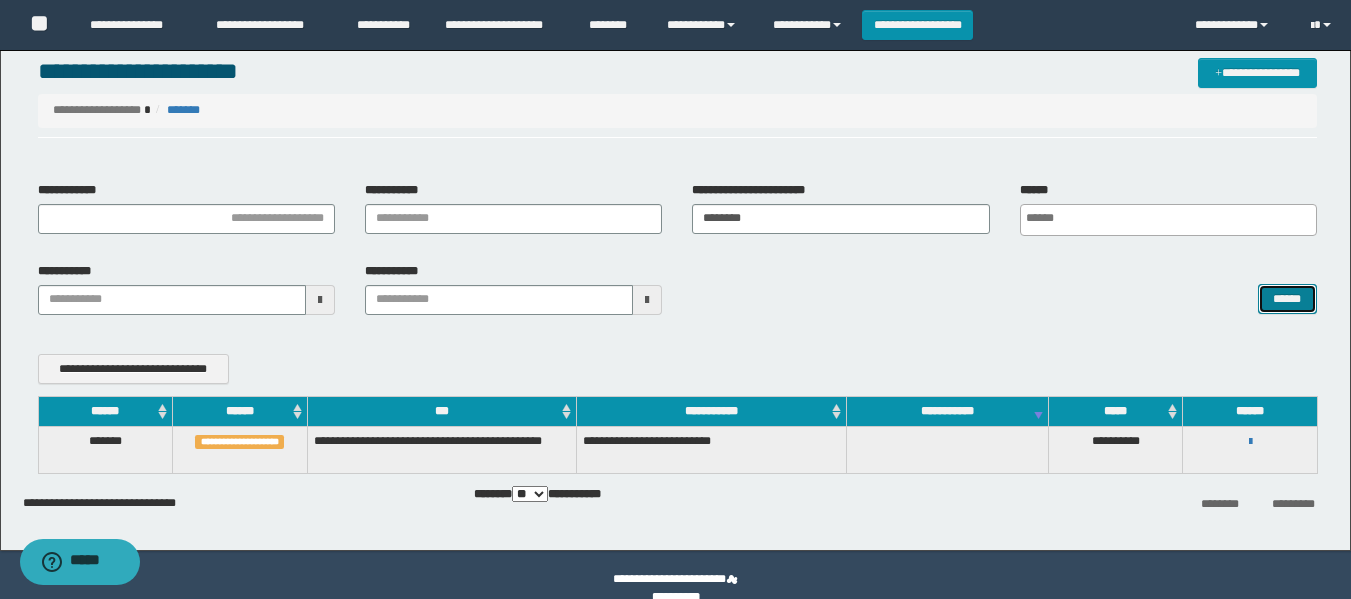scroll, scrollTop: 60, scrollLeft: 0, axis: vertical 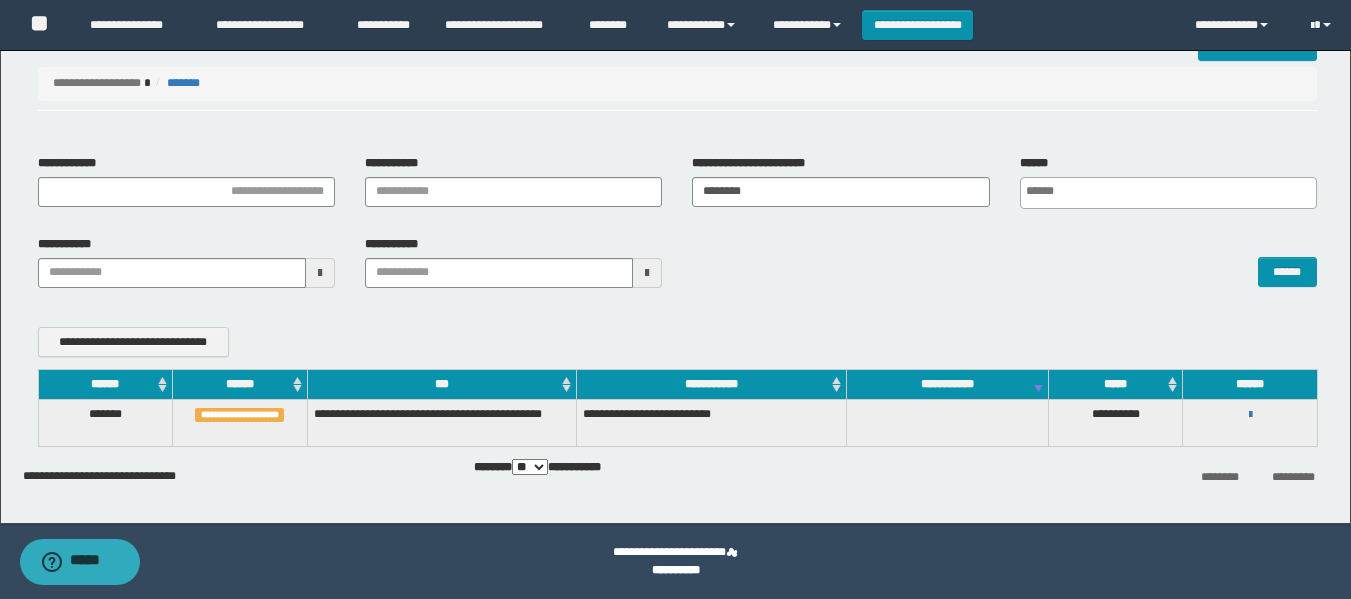 click on "**********" at bounding box center [1250, 422] 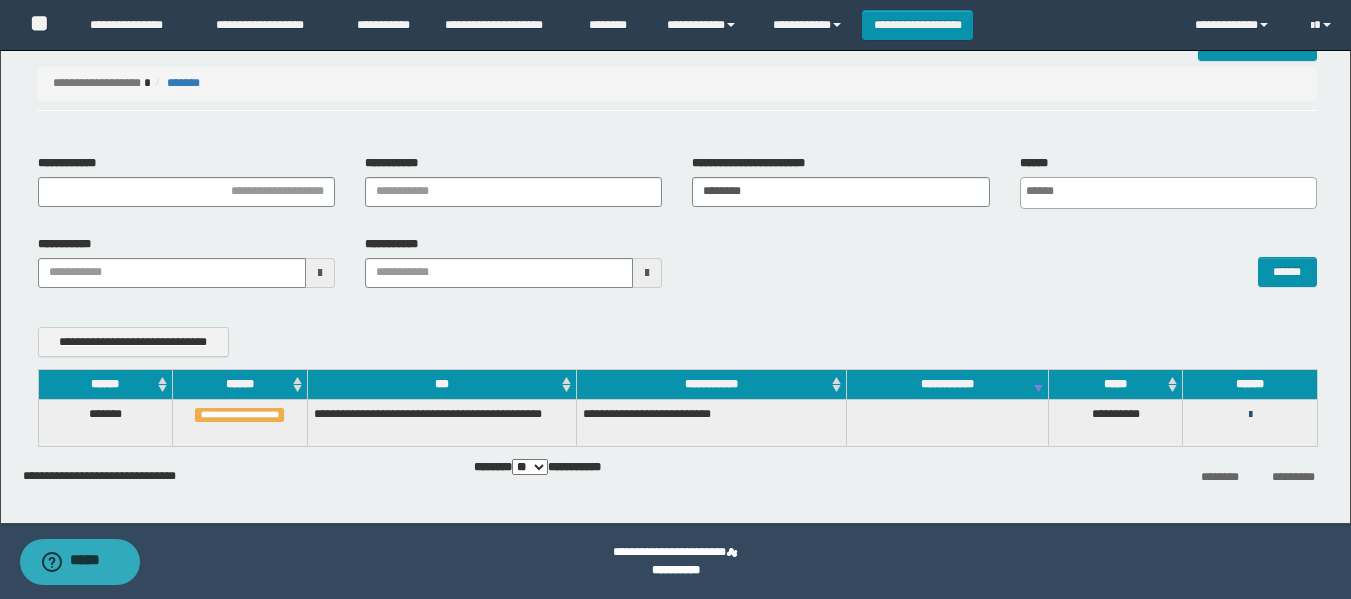 click at bounding box center (1250, 415) 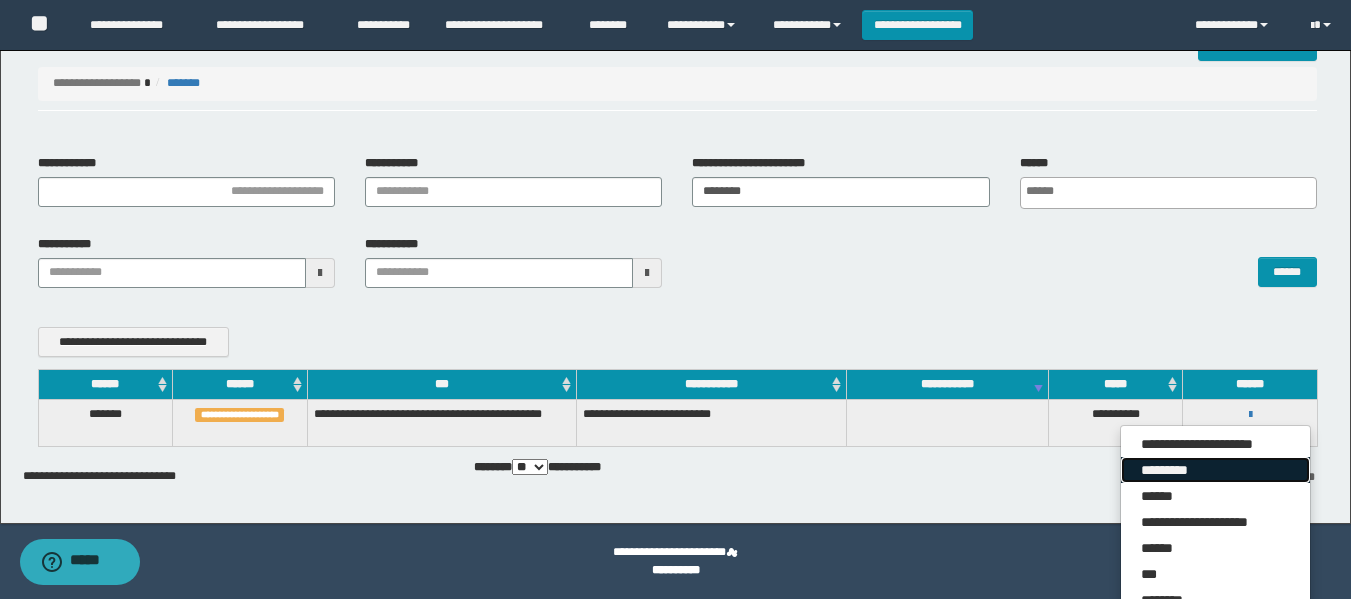 click on "*********" at bounding box center (1215, 470) 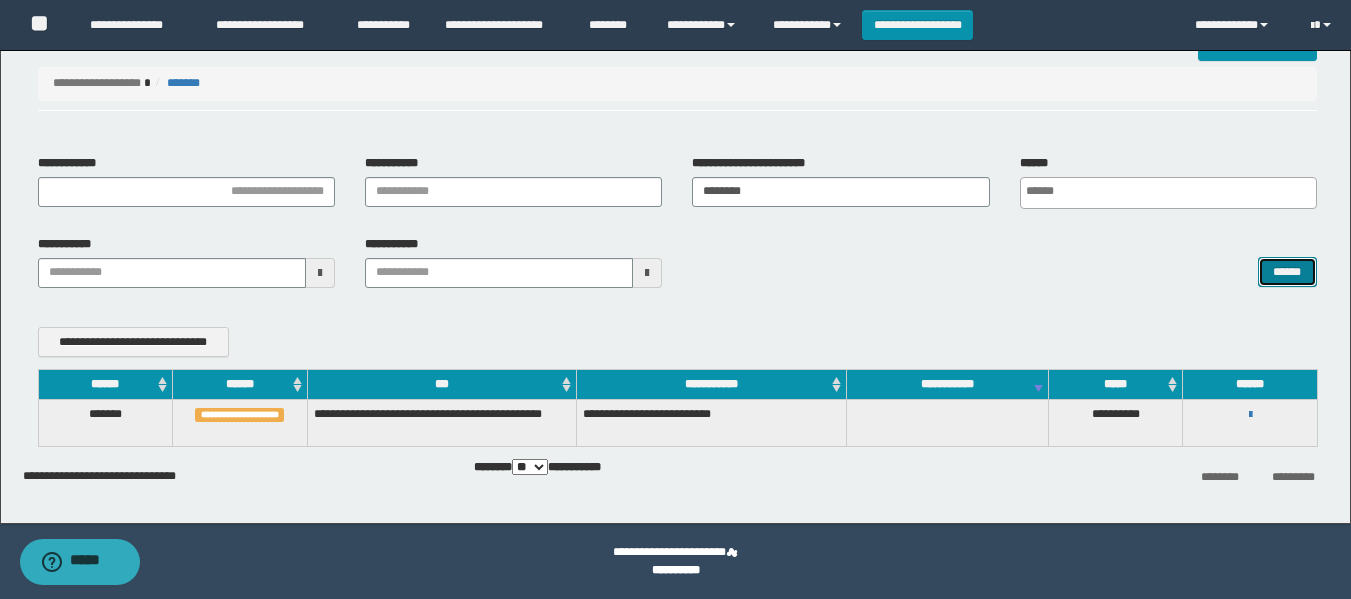 click on "******" at bounding box center (1287, 272) 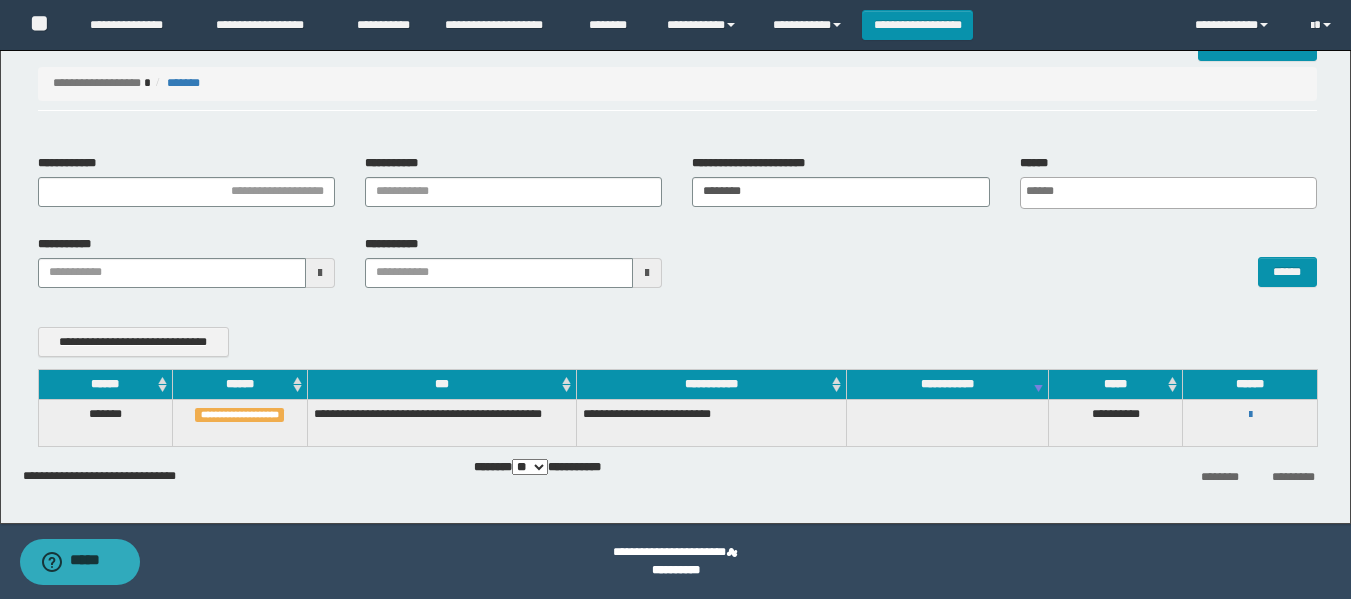 click on "**********" at bounding box center [677, 269] 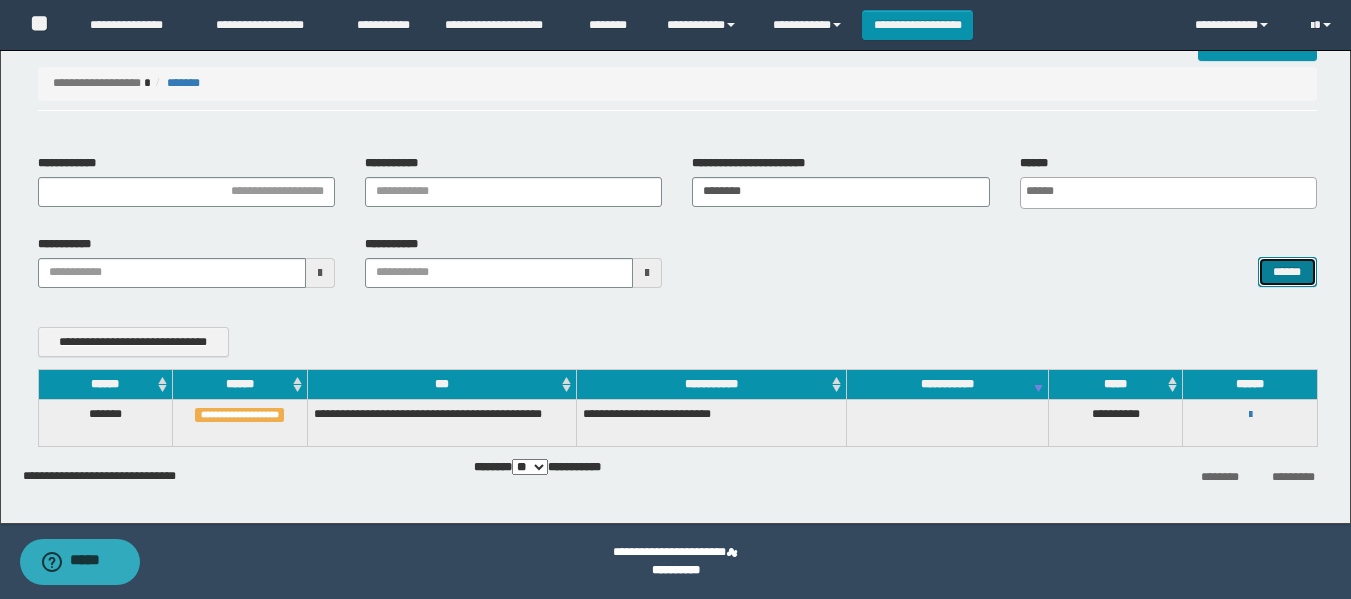 click on "******" at bounding box center (1287, 272) 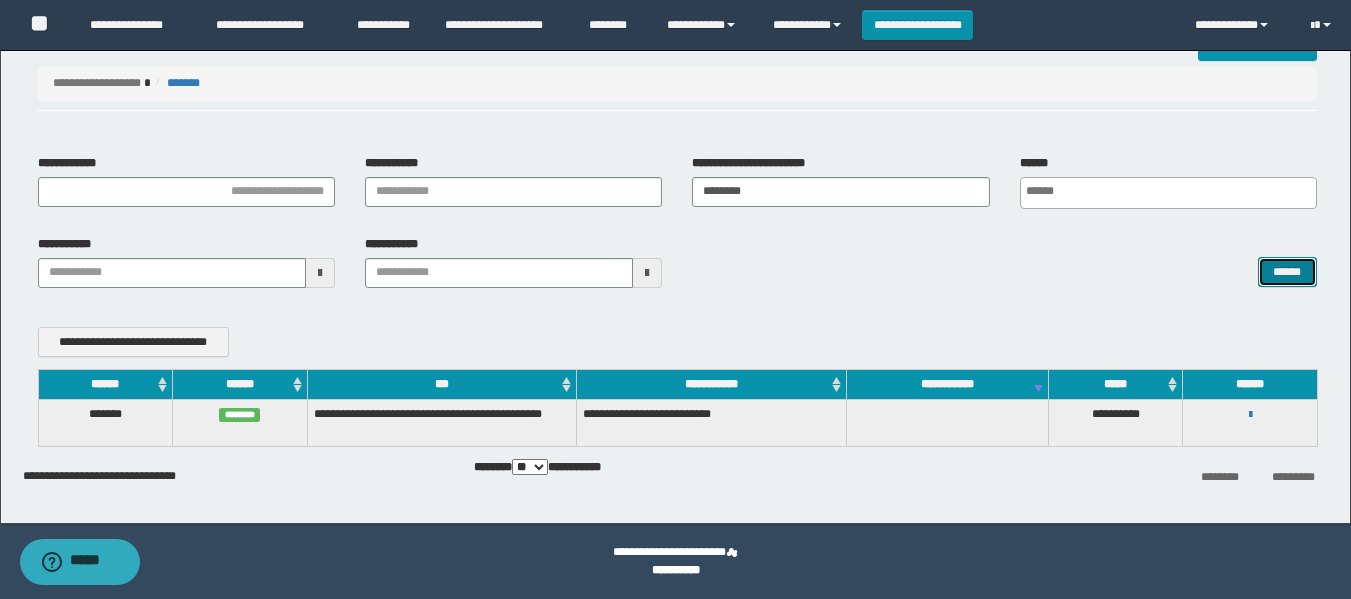 type 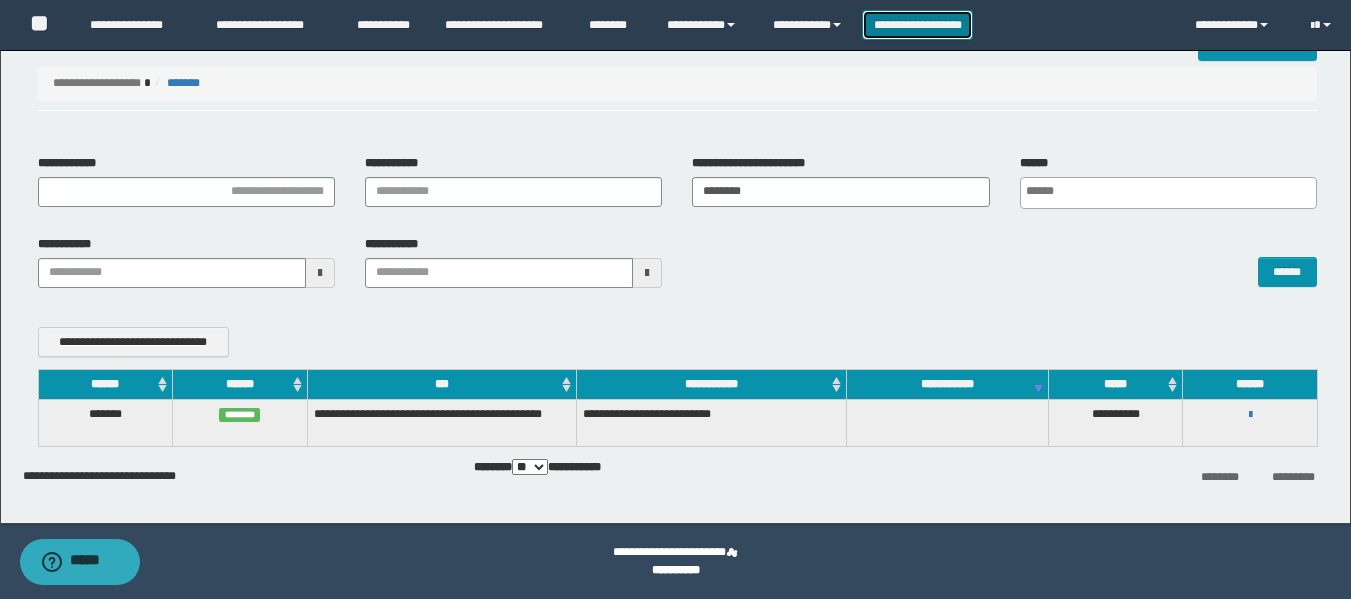 click on "**********" at bounding box center (917, 25) 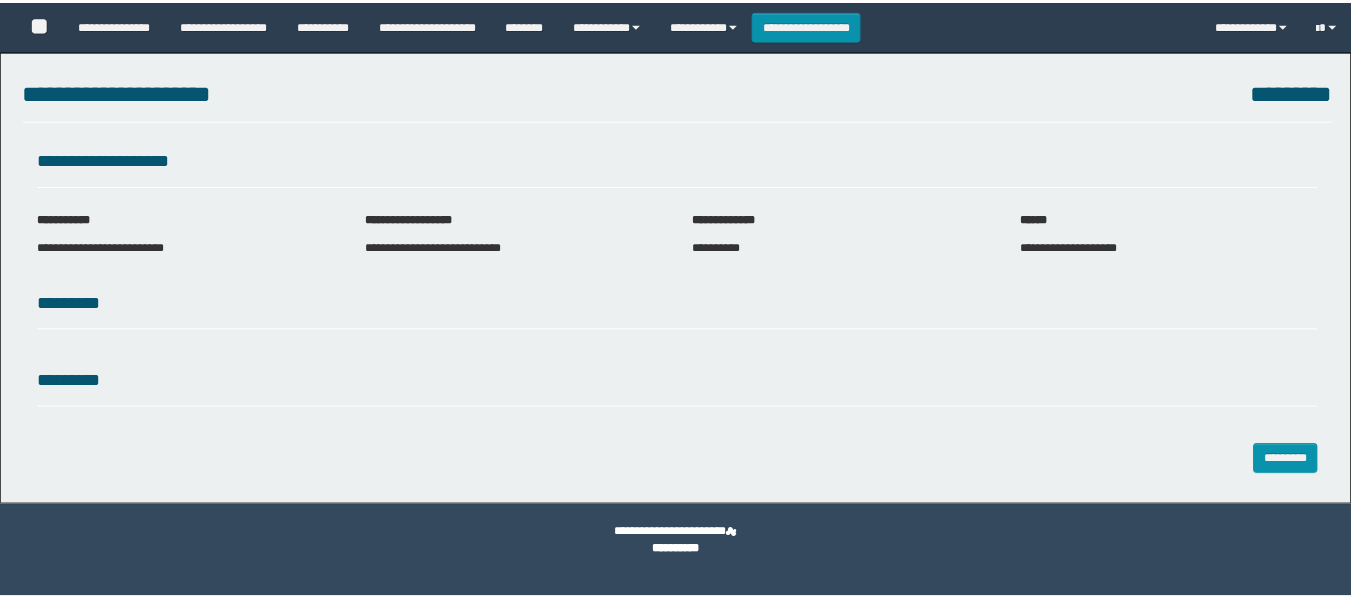 scroll, scrollTop: 0, scrollLeft: 0, axis: both 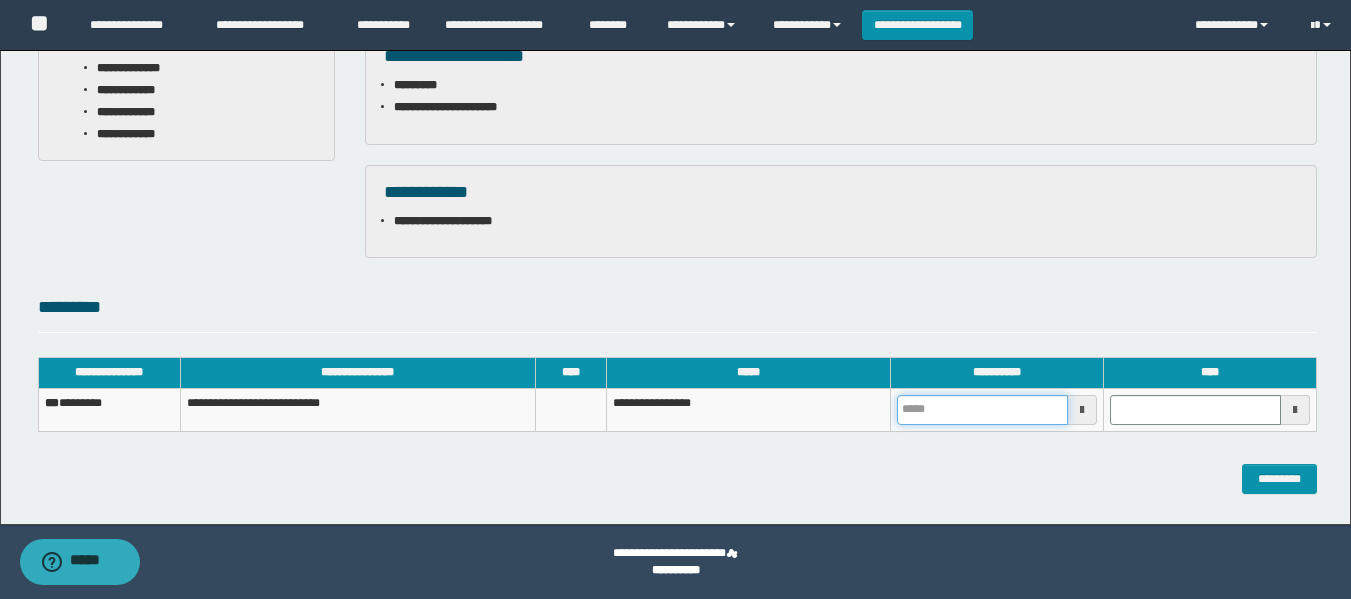 click at bounding box center [982, 410] 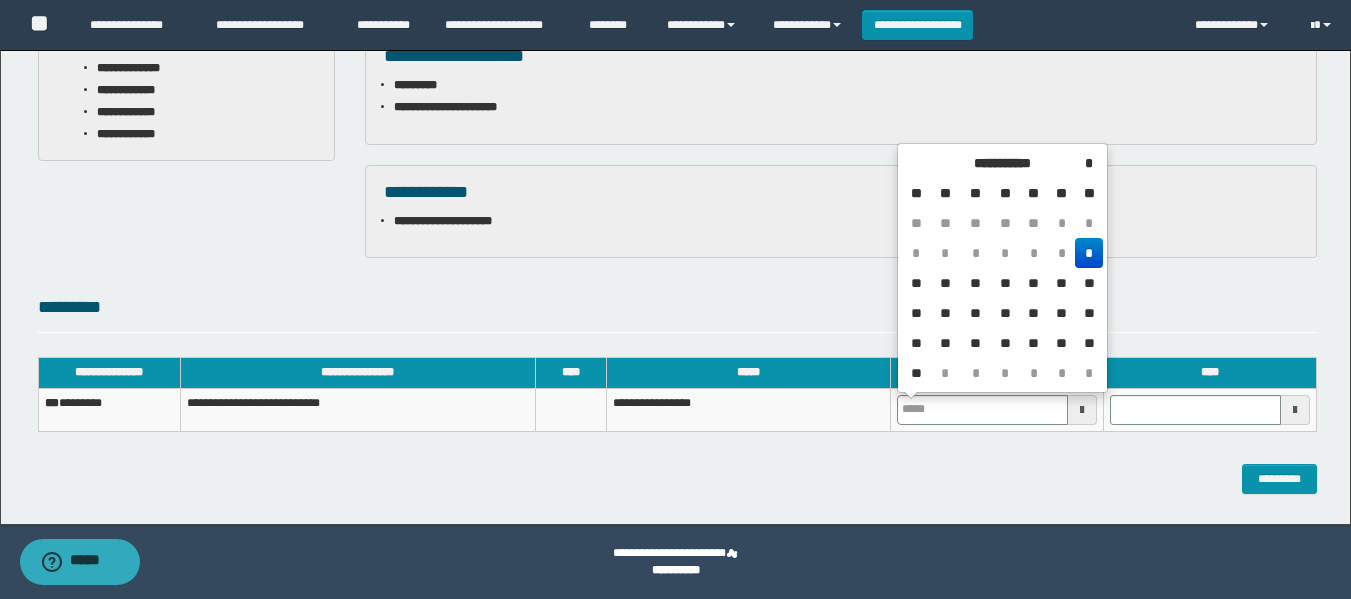 click on "*" at bounding box center [1088, 253] 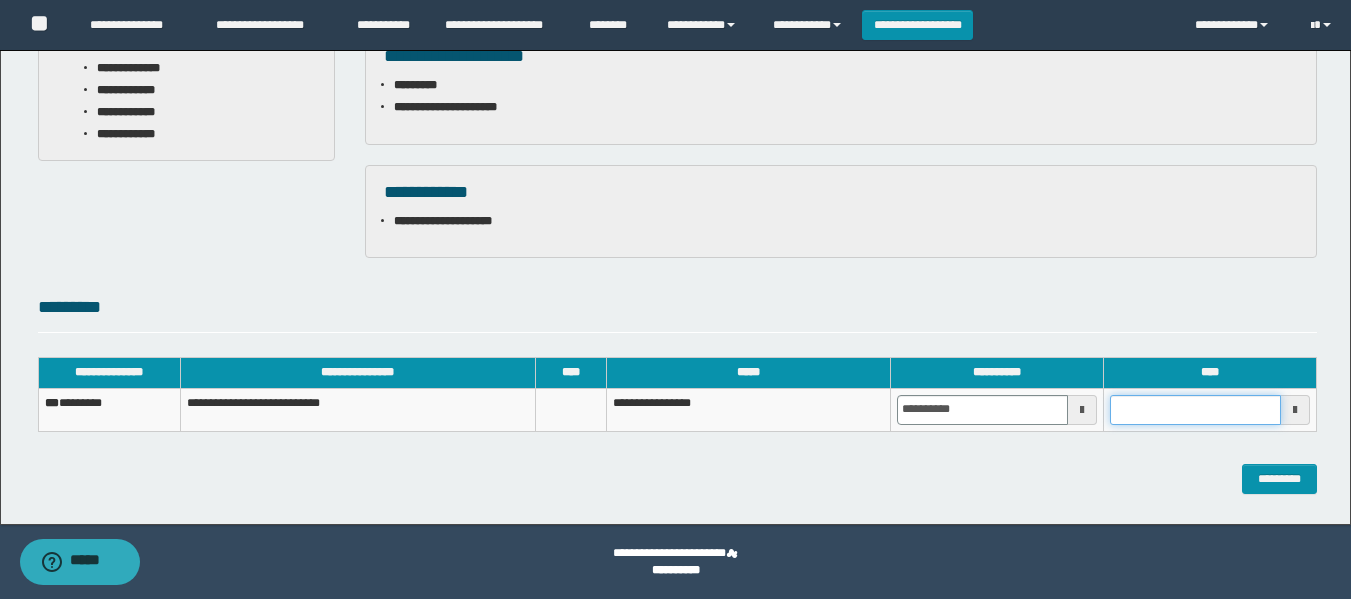 click at bounding box center [1195, 410] 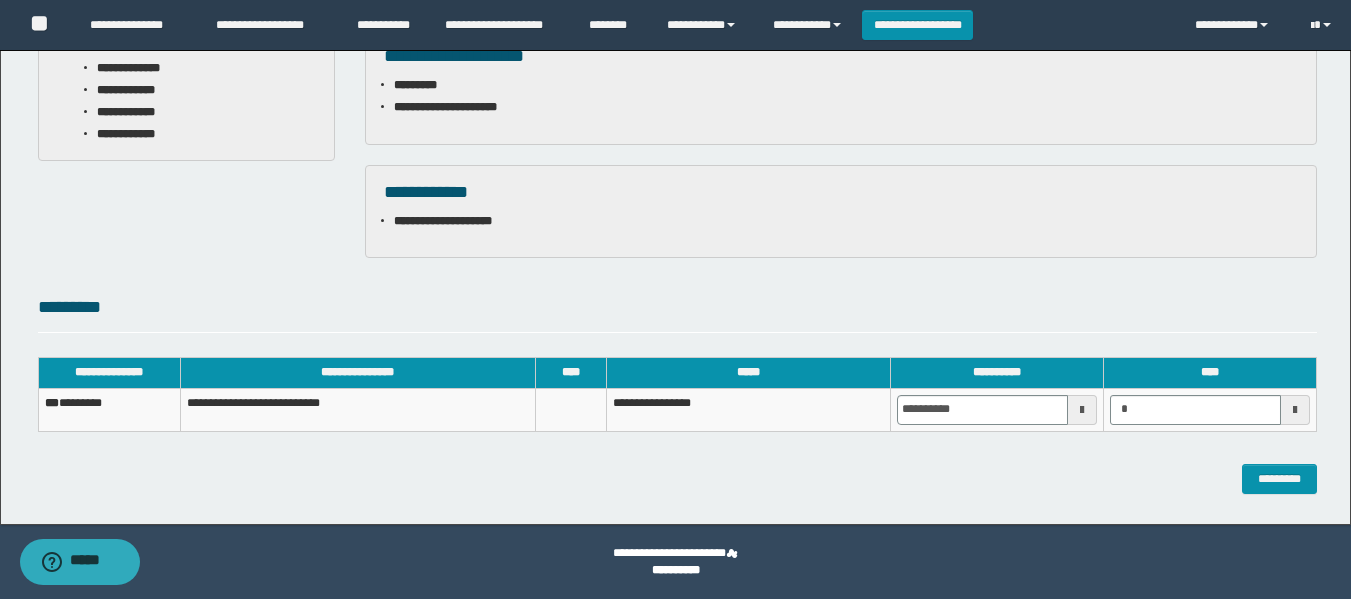 type on "*******" 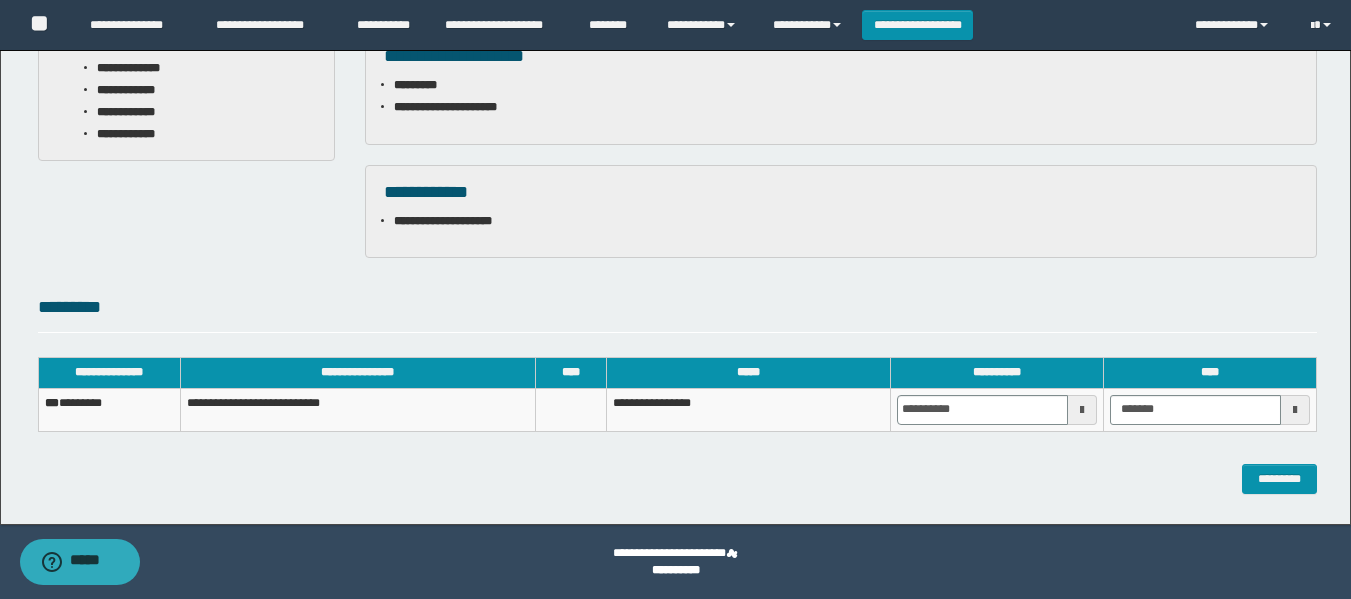 click on "**********" at bounding box center (677, 404) 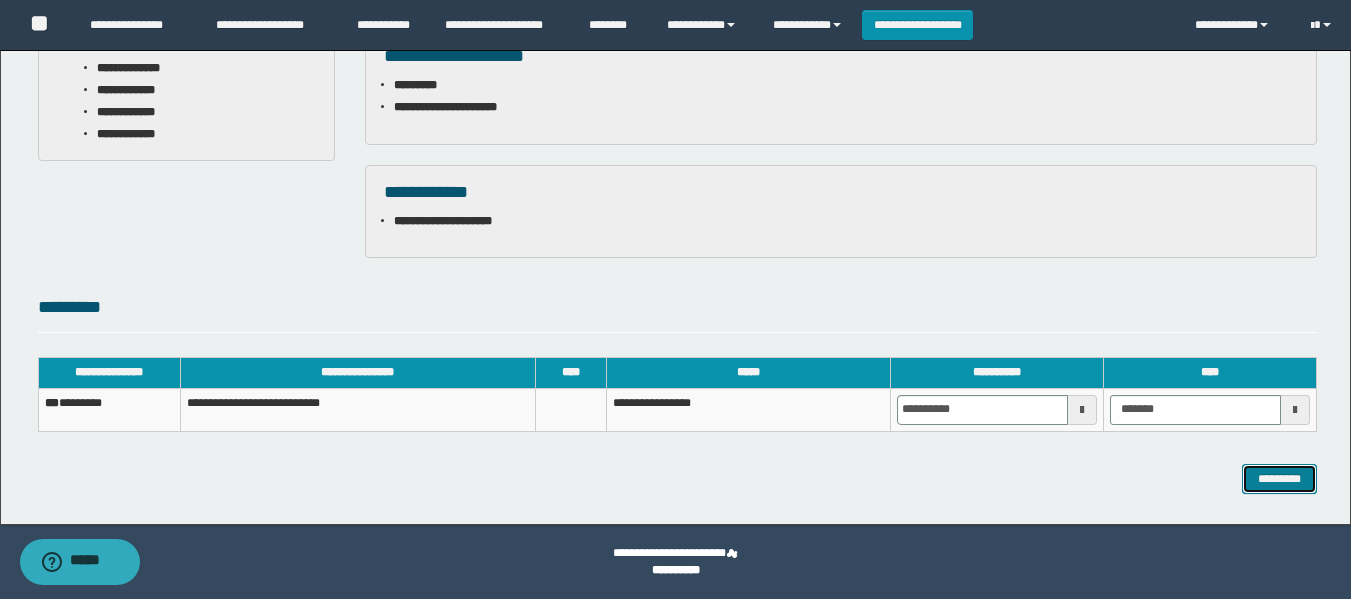click on "*********" at bounding box center [1279, 479] 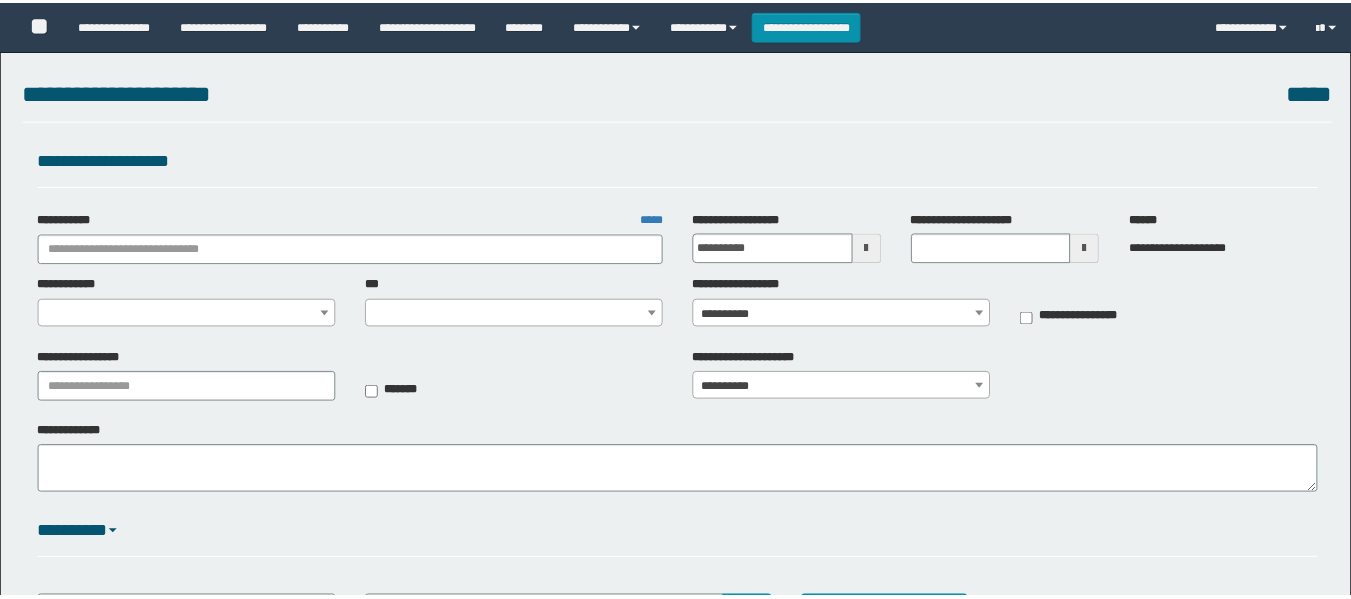 scroll, scrollTop: 0, scrollLeft: 0, axis: both 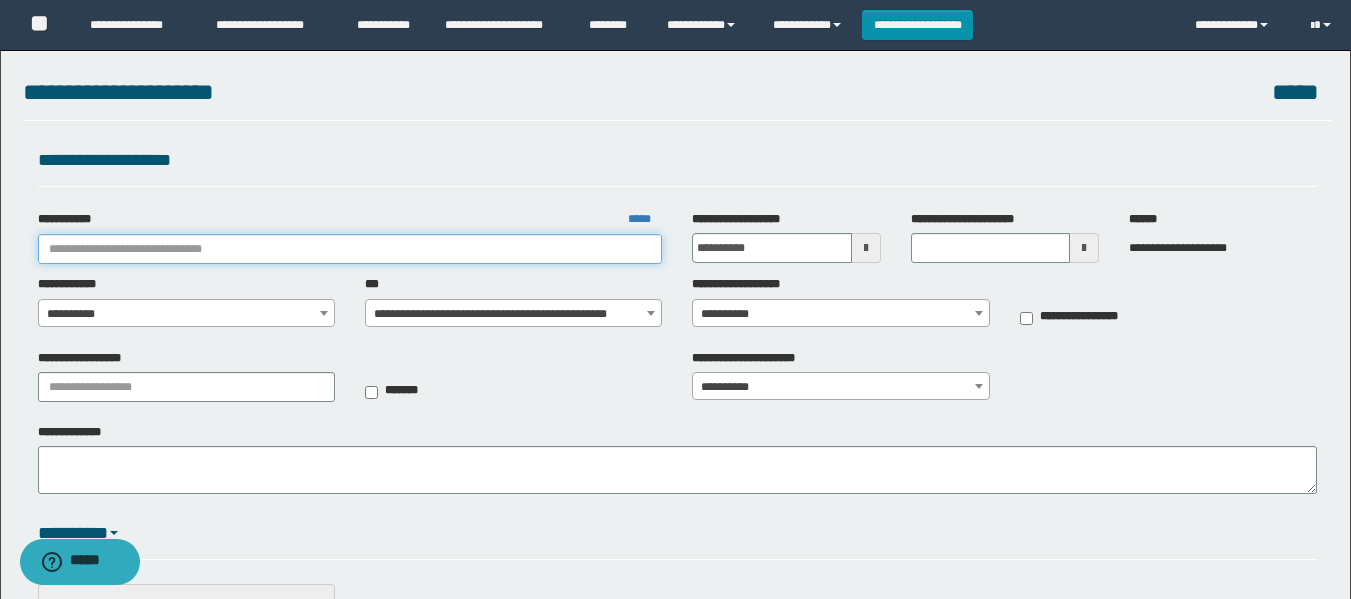 click on "**********" at bounding box center [350, 249] 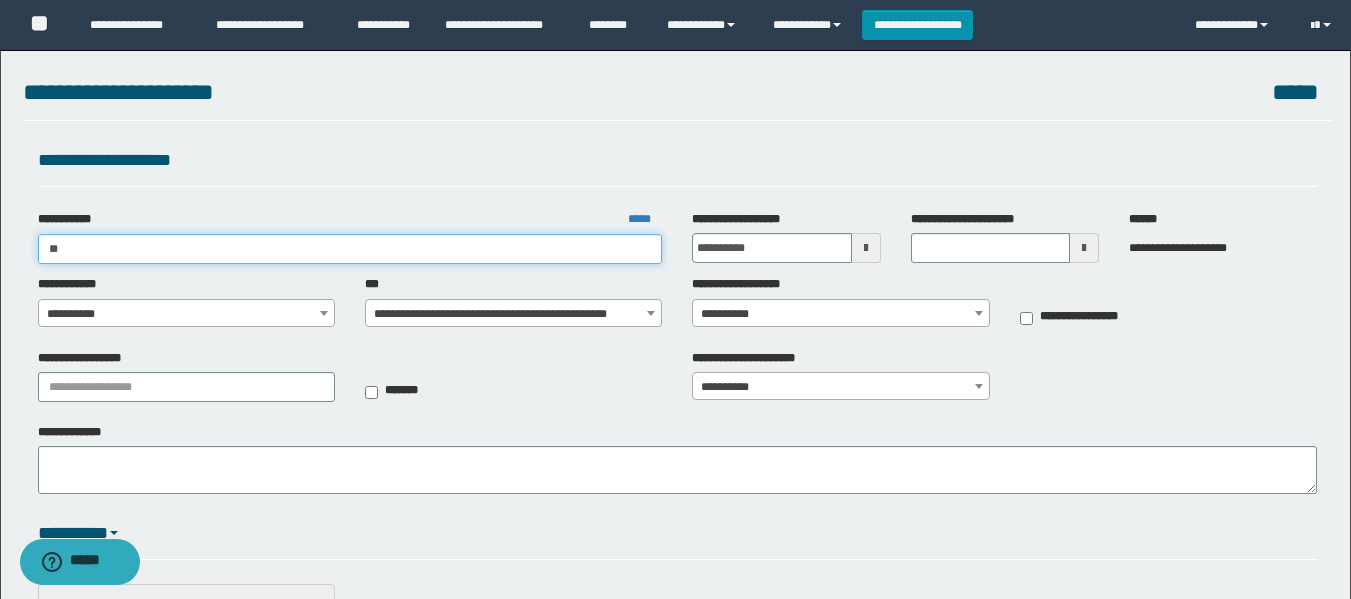 type on "***" 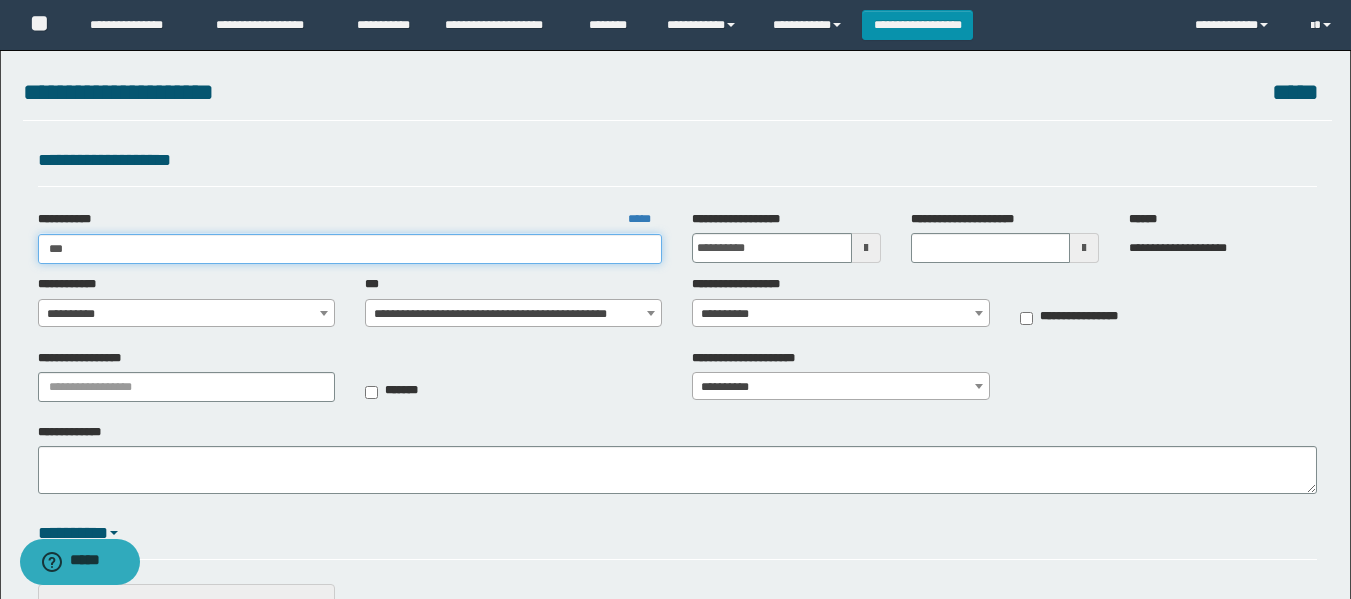 type on "***" 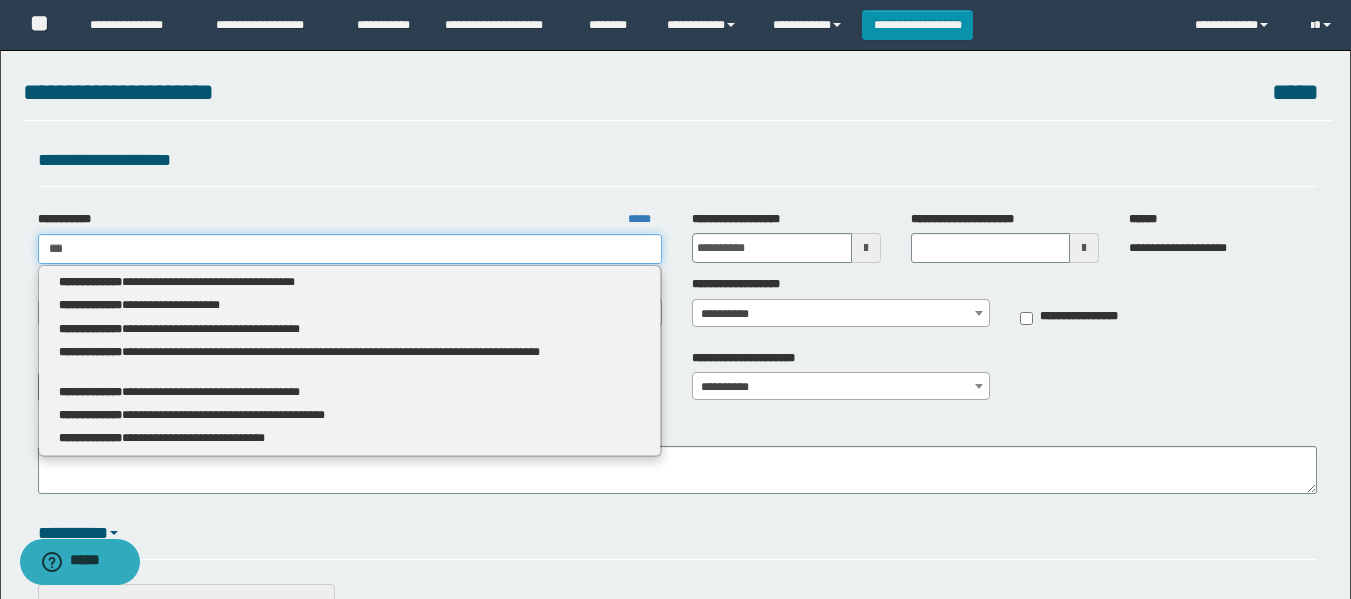 type 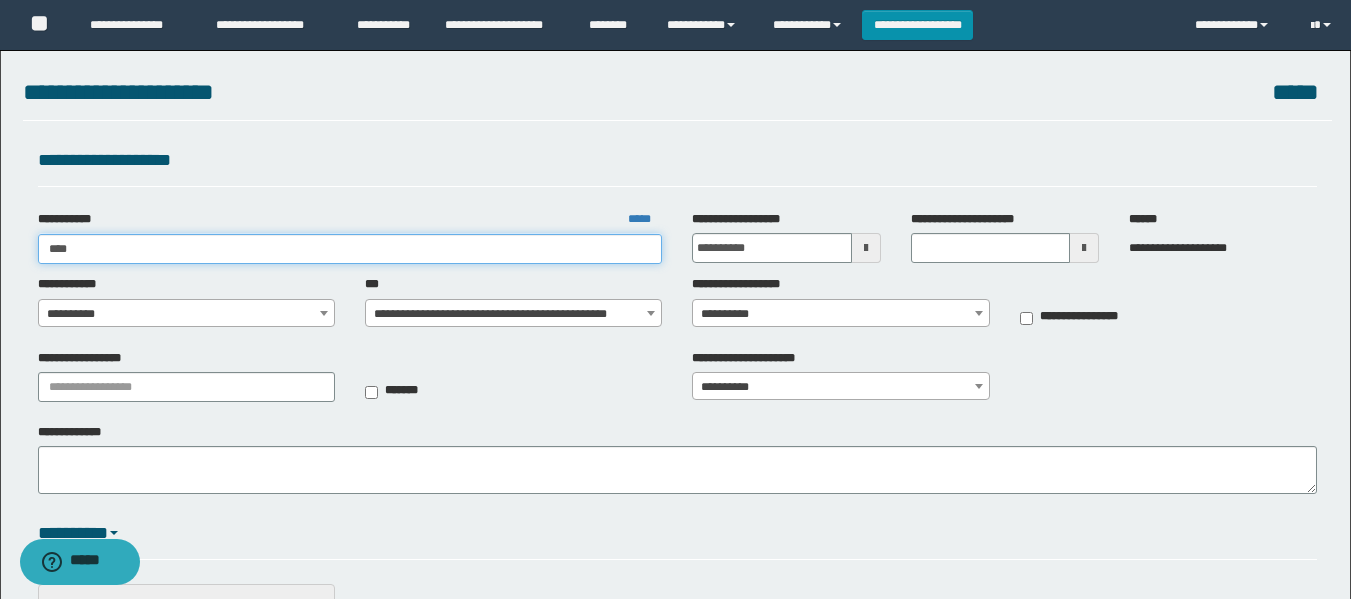 type on "****" 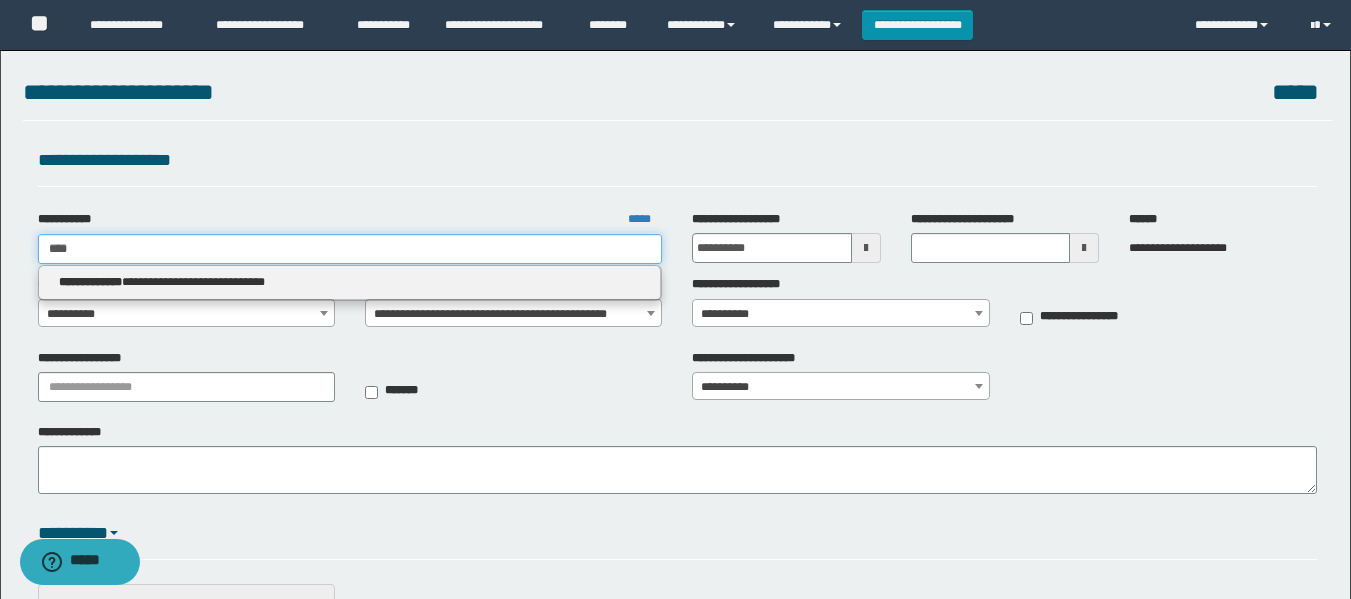 type 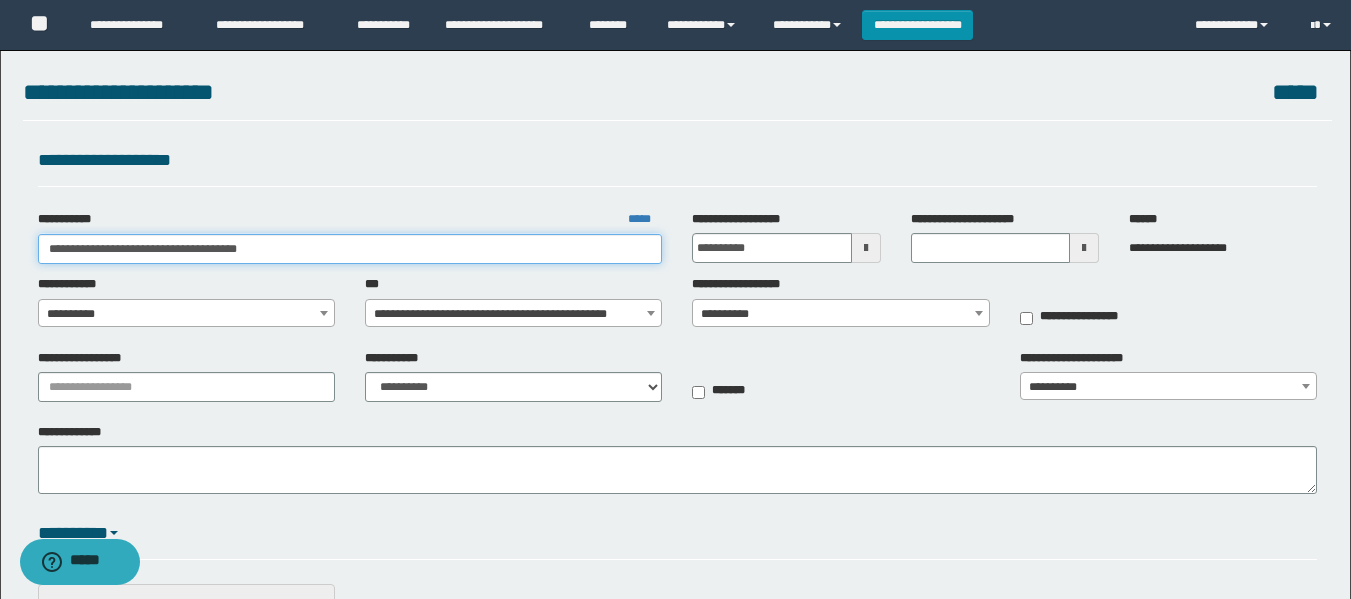type on "**********" 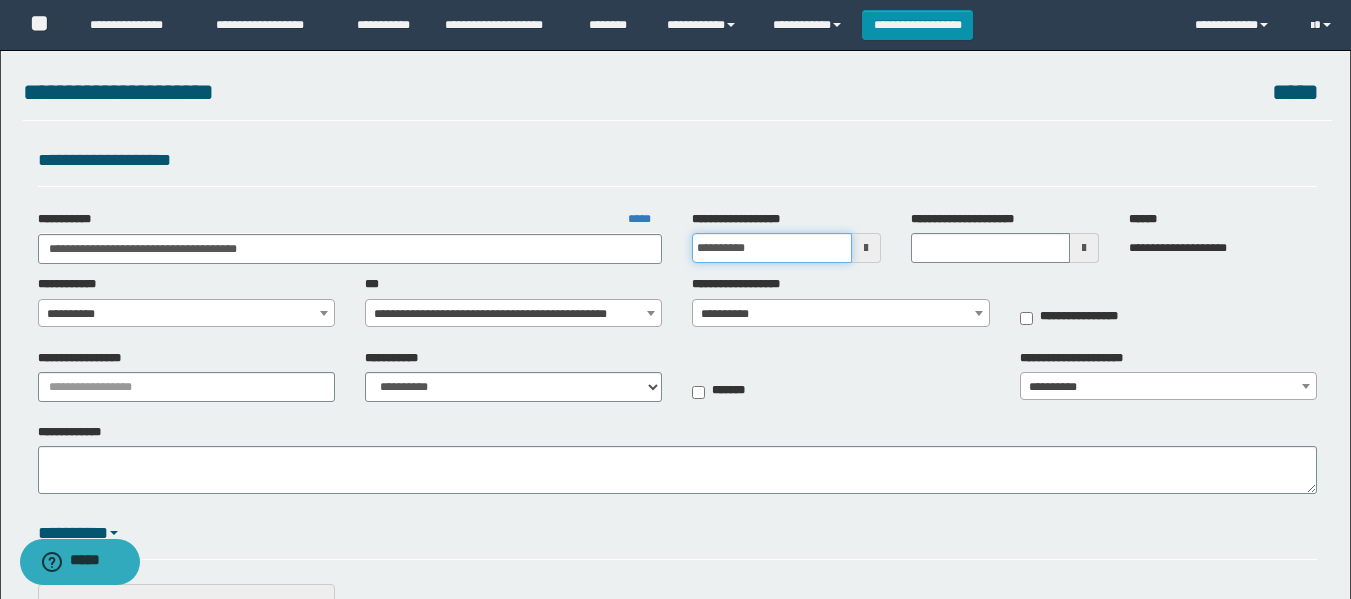 click on "**********" at bounding box center (771, 248) 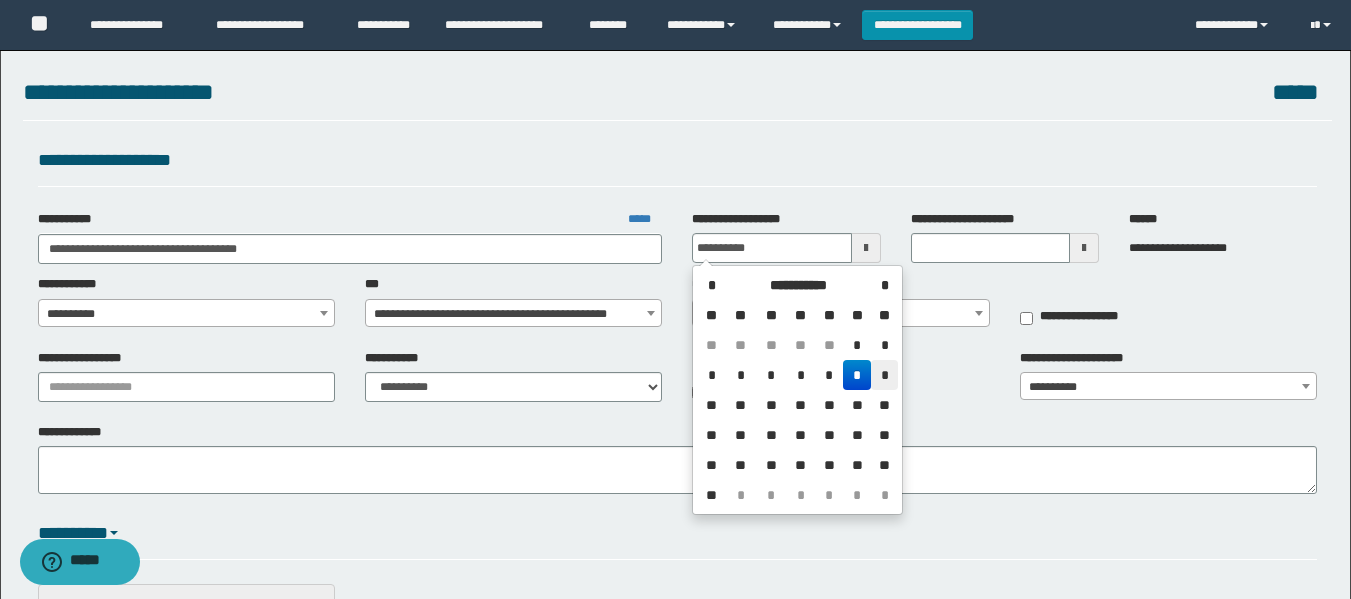 click on "*" at bounding box center [884, 375] 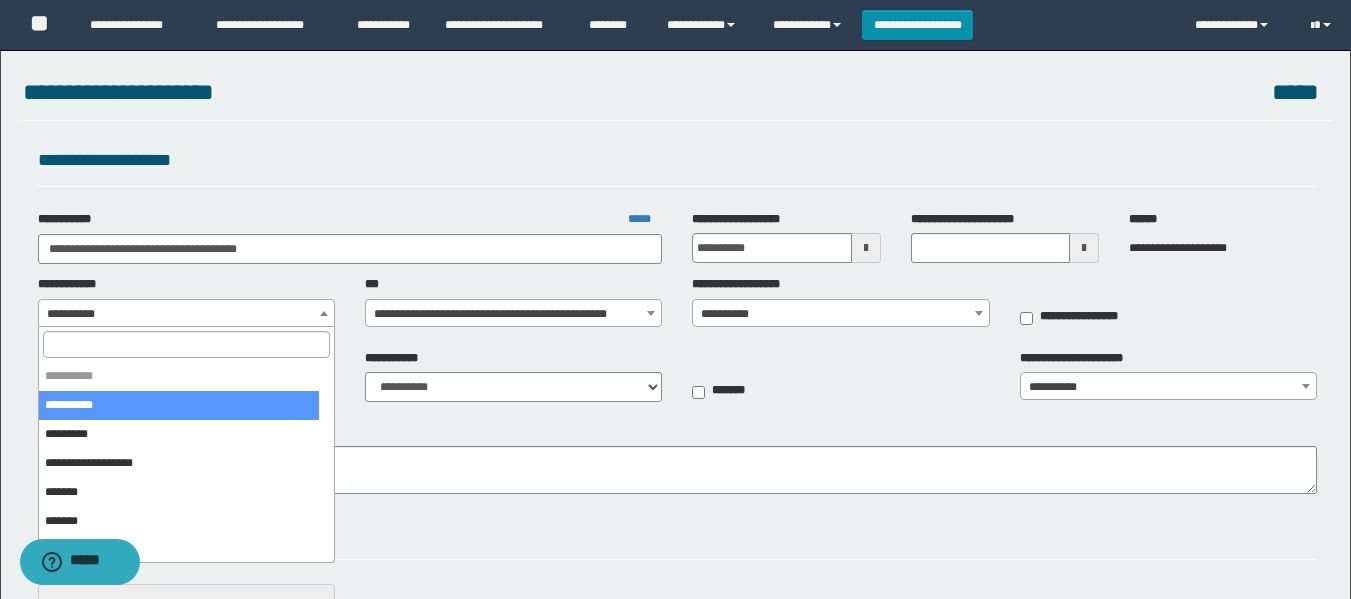 click on "**********" at bounding box center [186, 314] 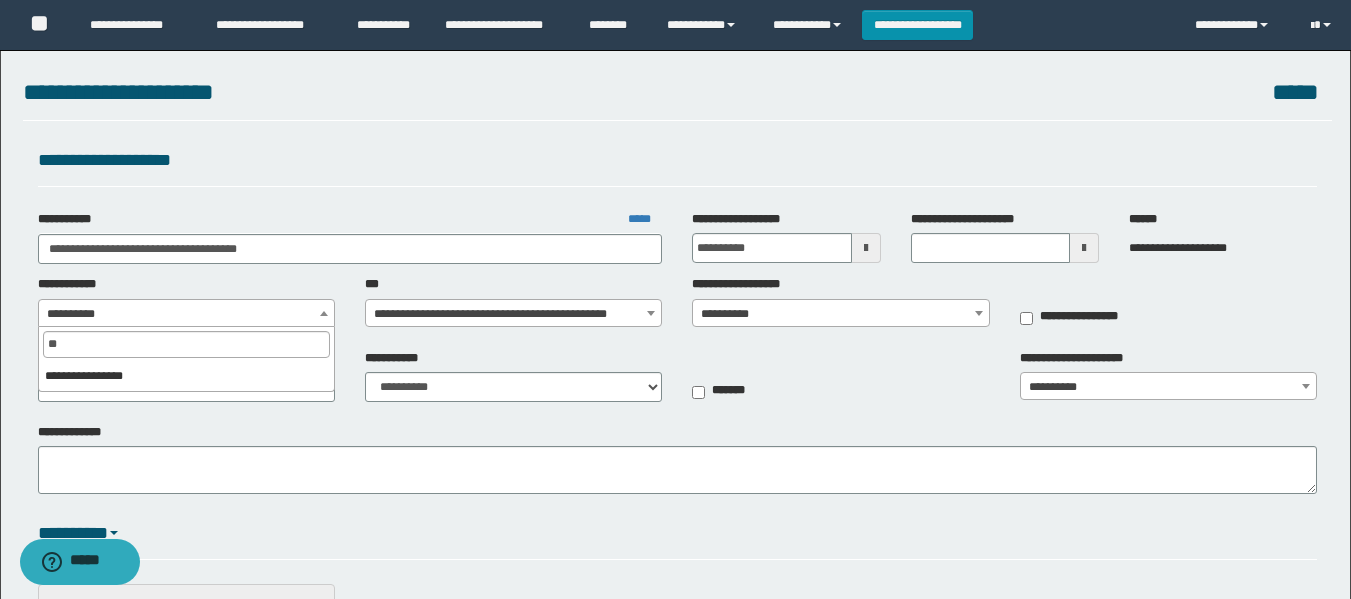 type on "*" 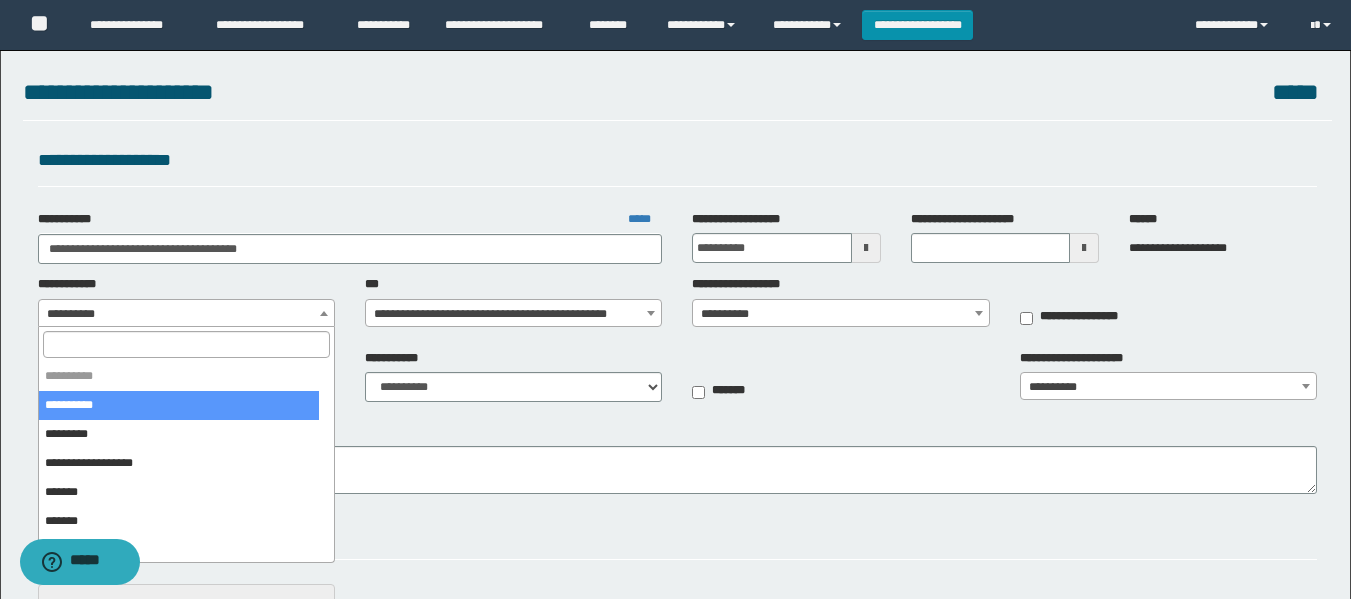 click at bounding box center [186, 344] 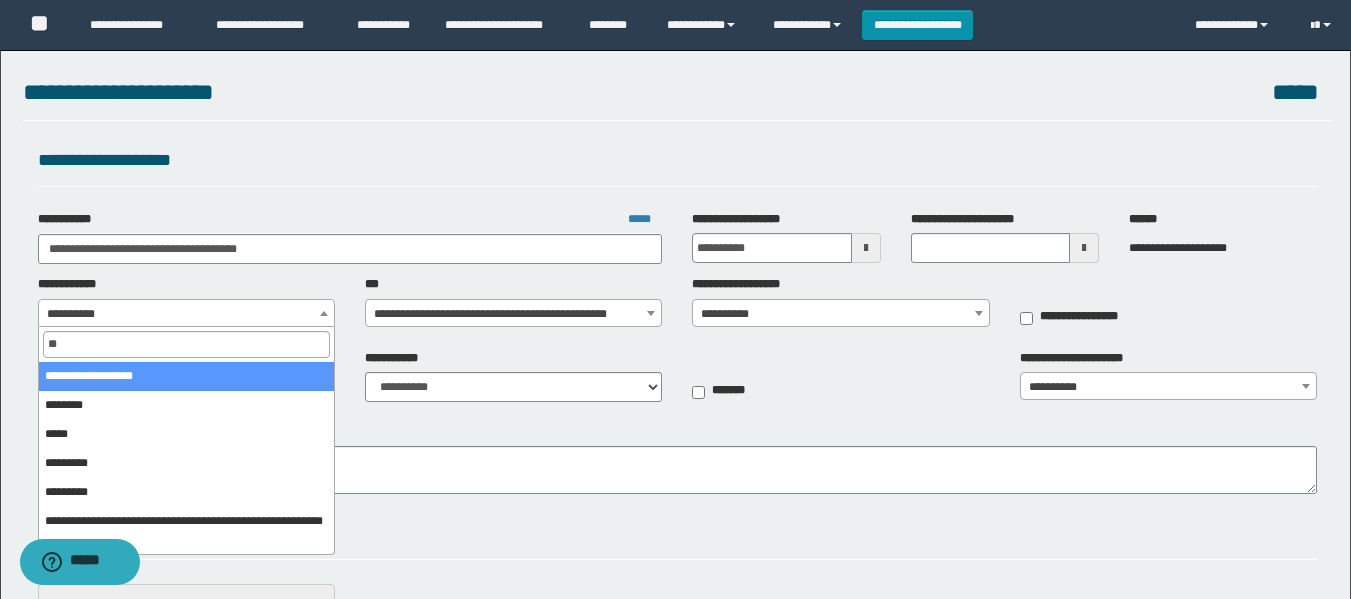 type on "***" 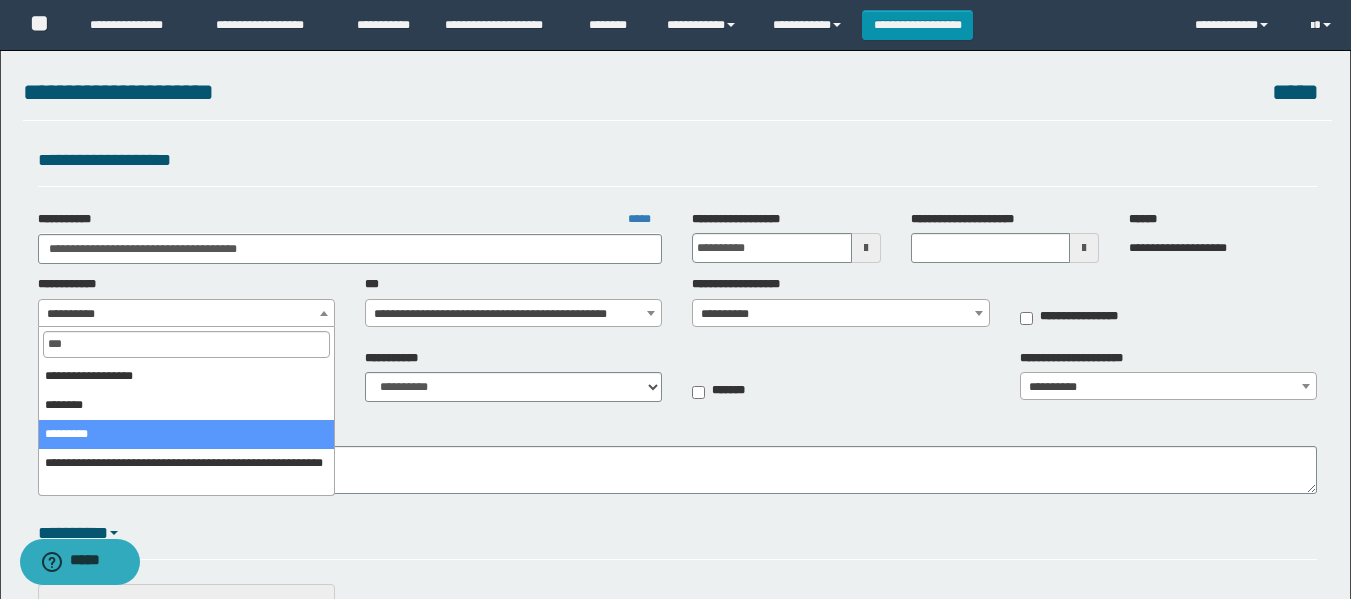 select on "**" 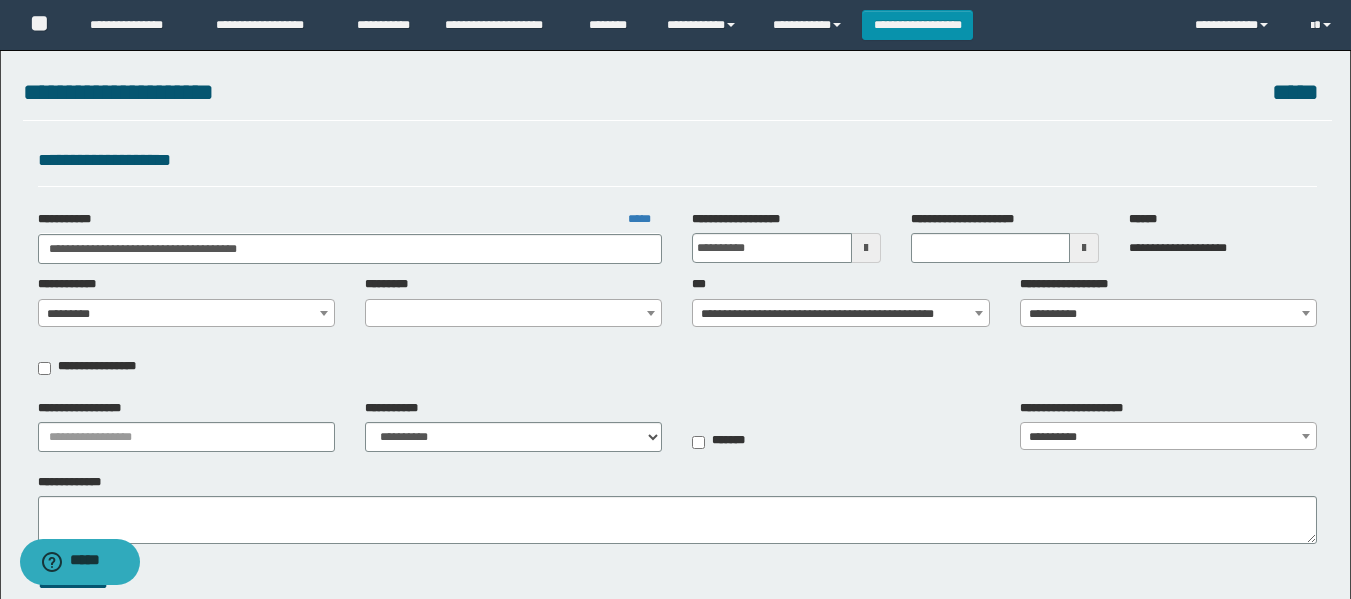 click at bounding box center (513, 313) 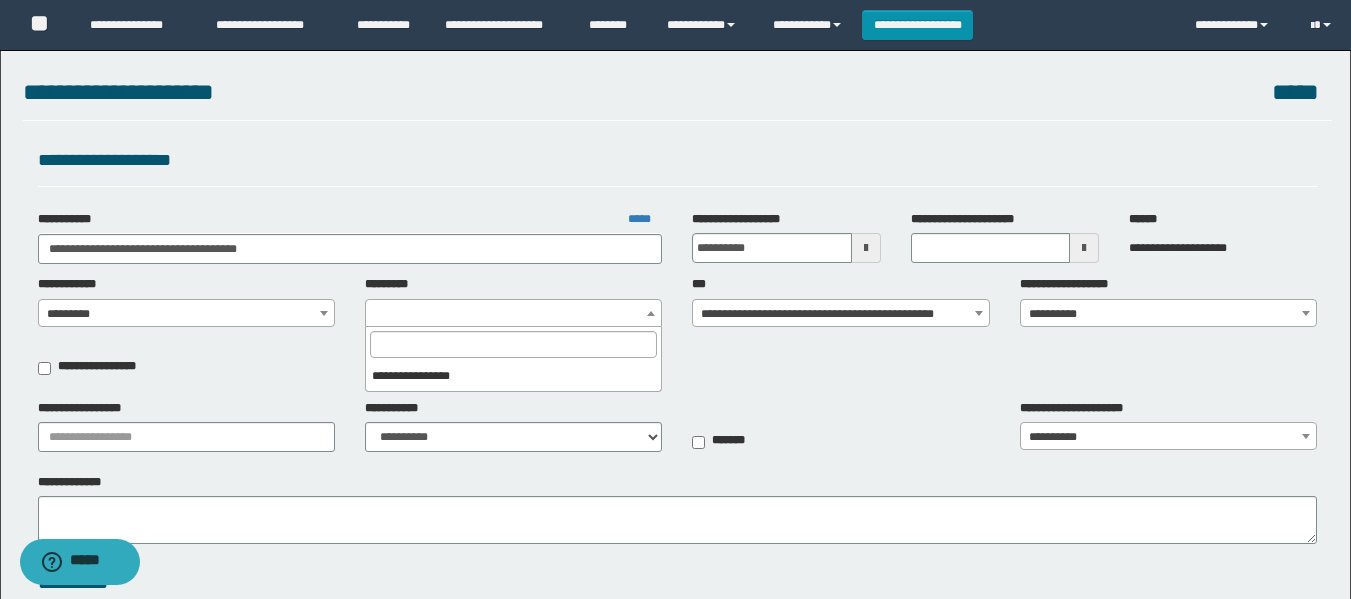 click at bounding box center (513, 313) 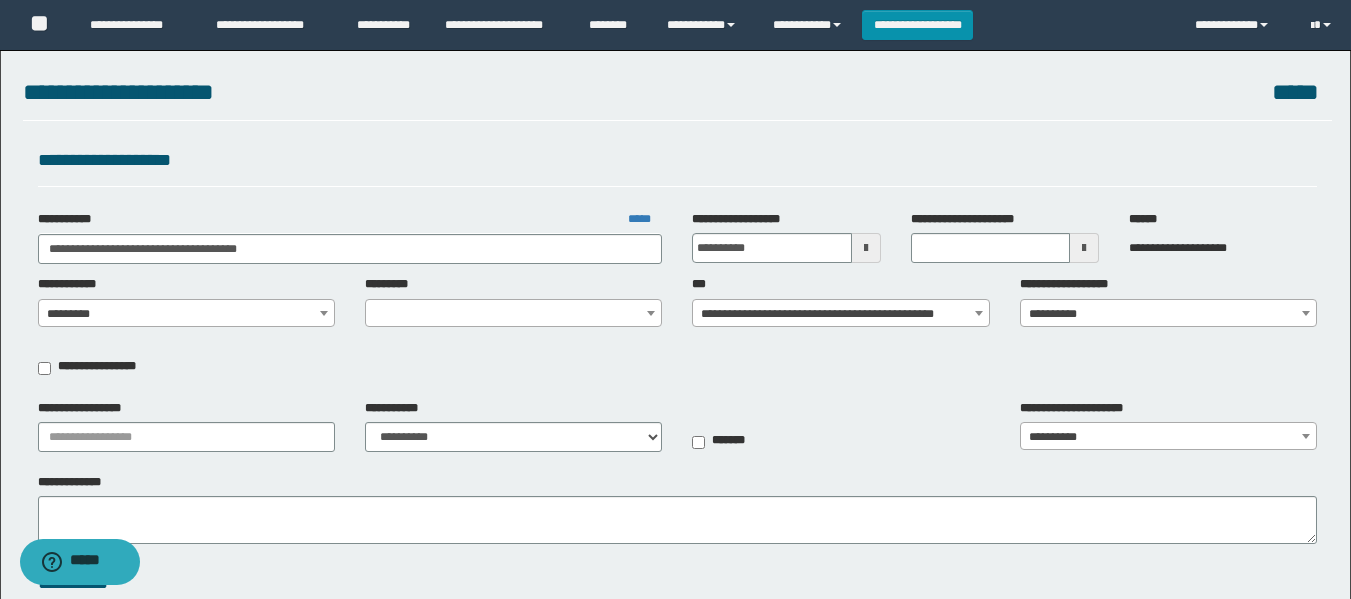 click on "*********" at bounding box center [513, 301] 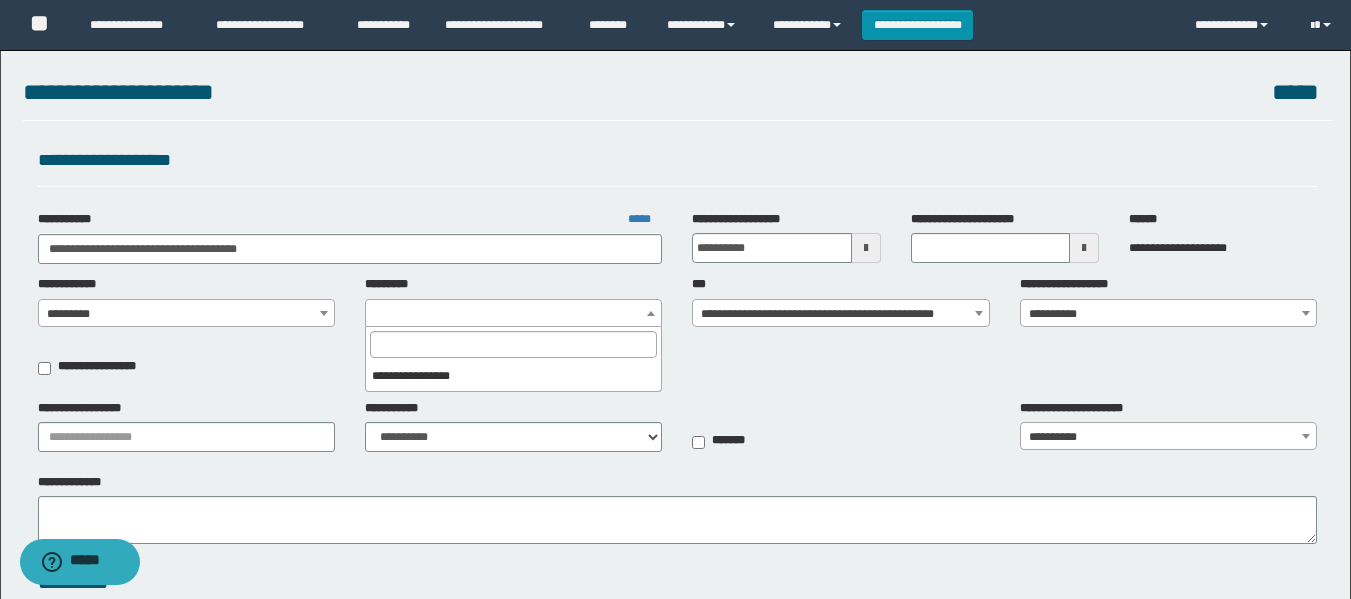 click at bounding box center [513, 313] 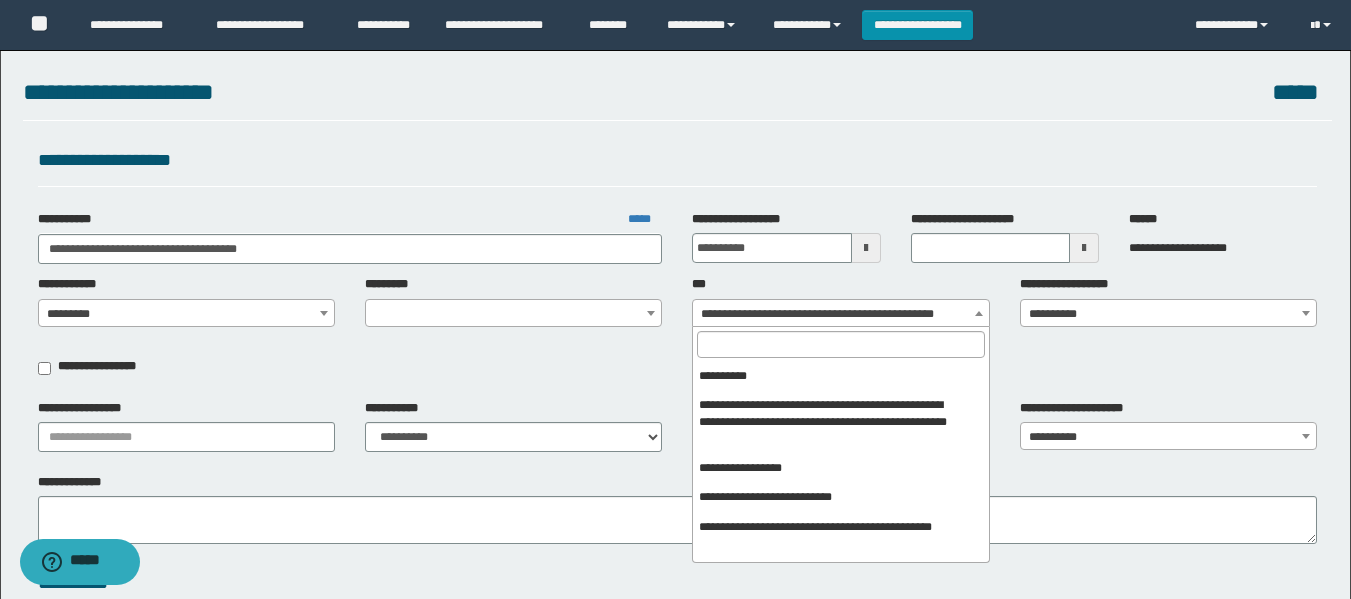scroll, scrollTop: 1231, scrollLeft: 0, axis: vertical 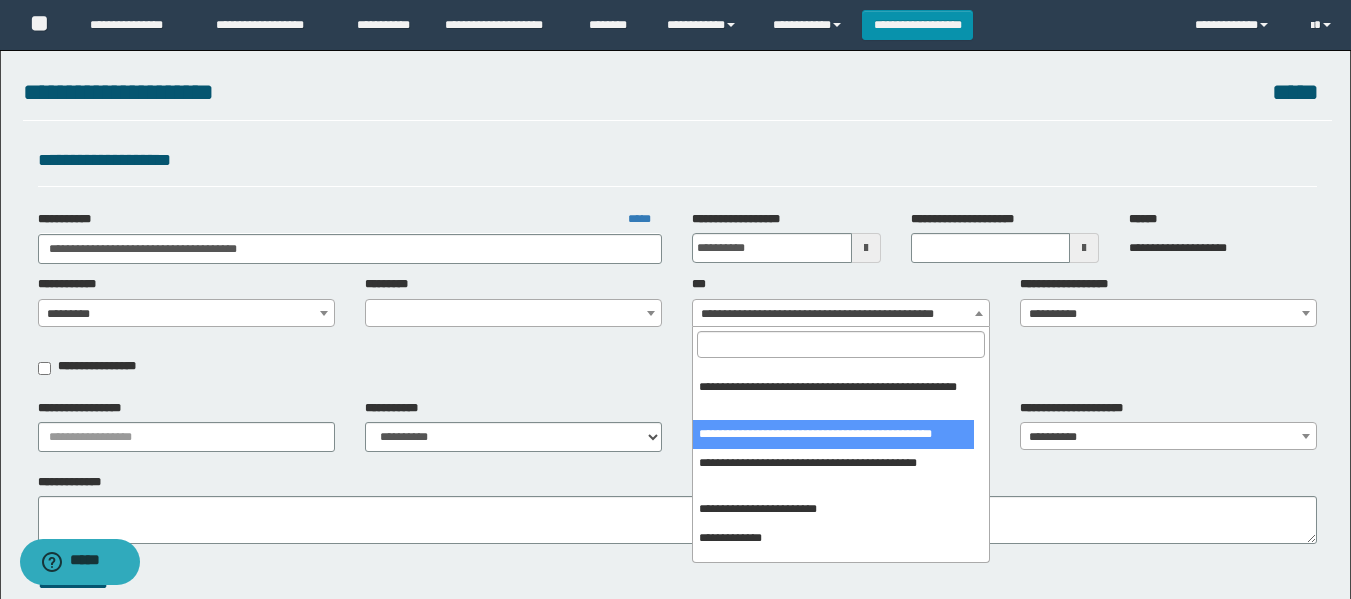 click at bounding box center (513, 313) 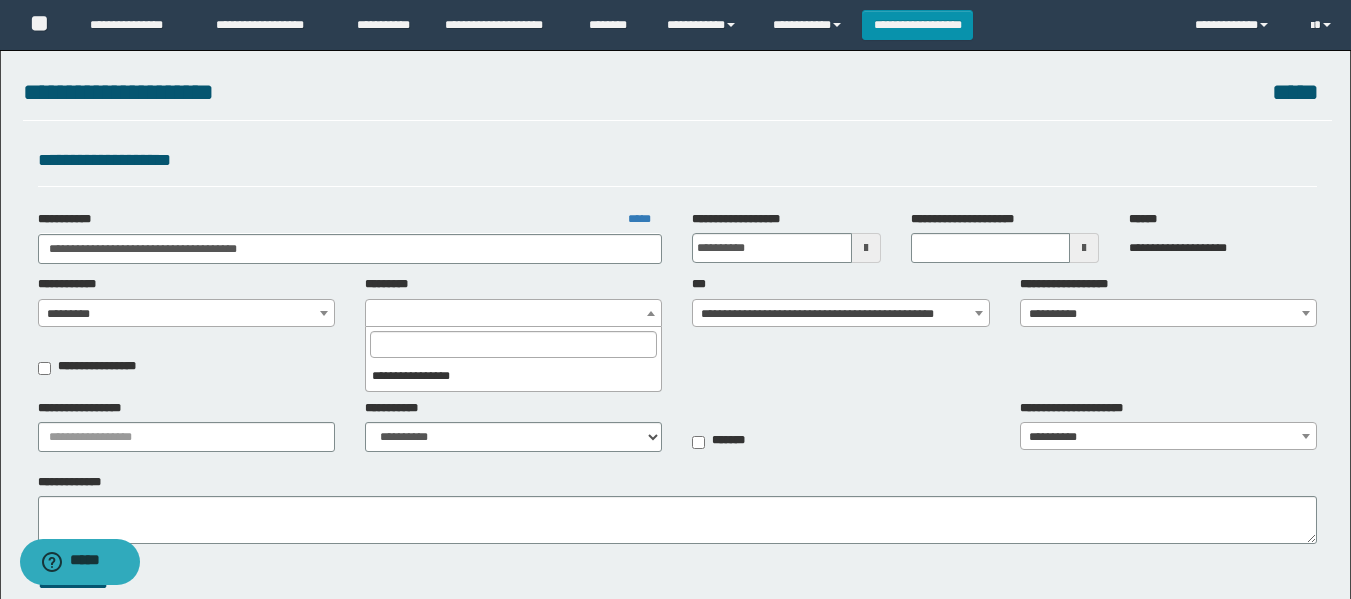 click on "*********" at bounding box center (513, 301) 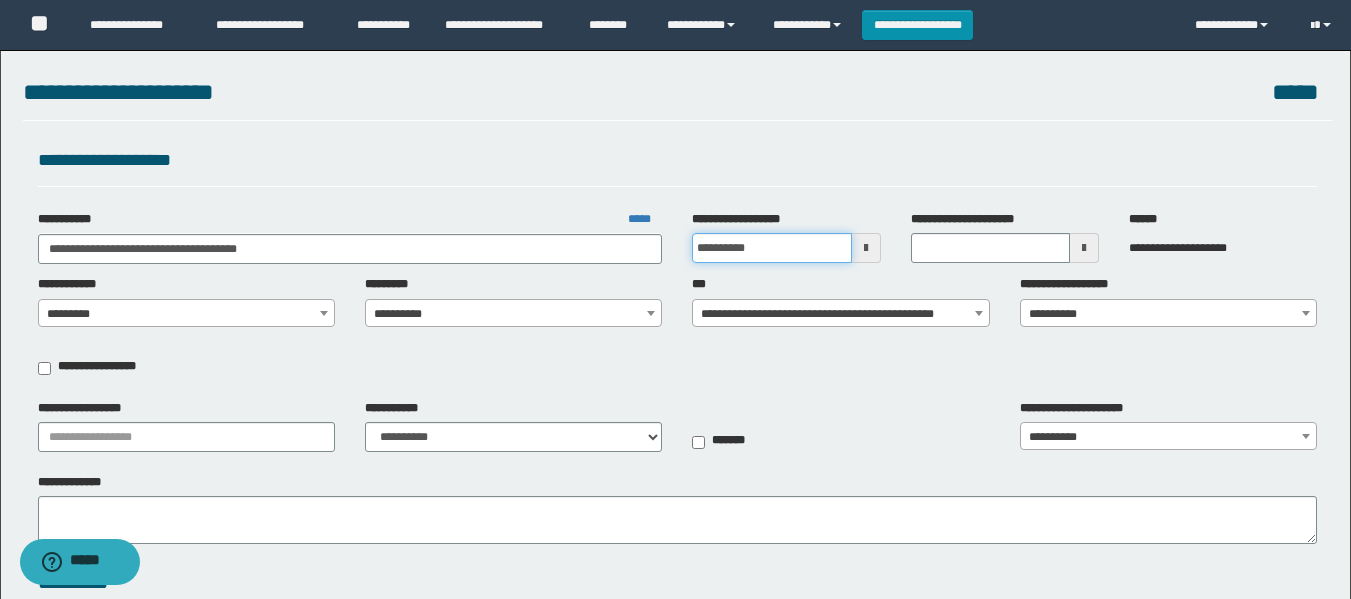 click on "**********" at bounding box center (771, 248) 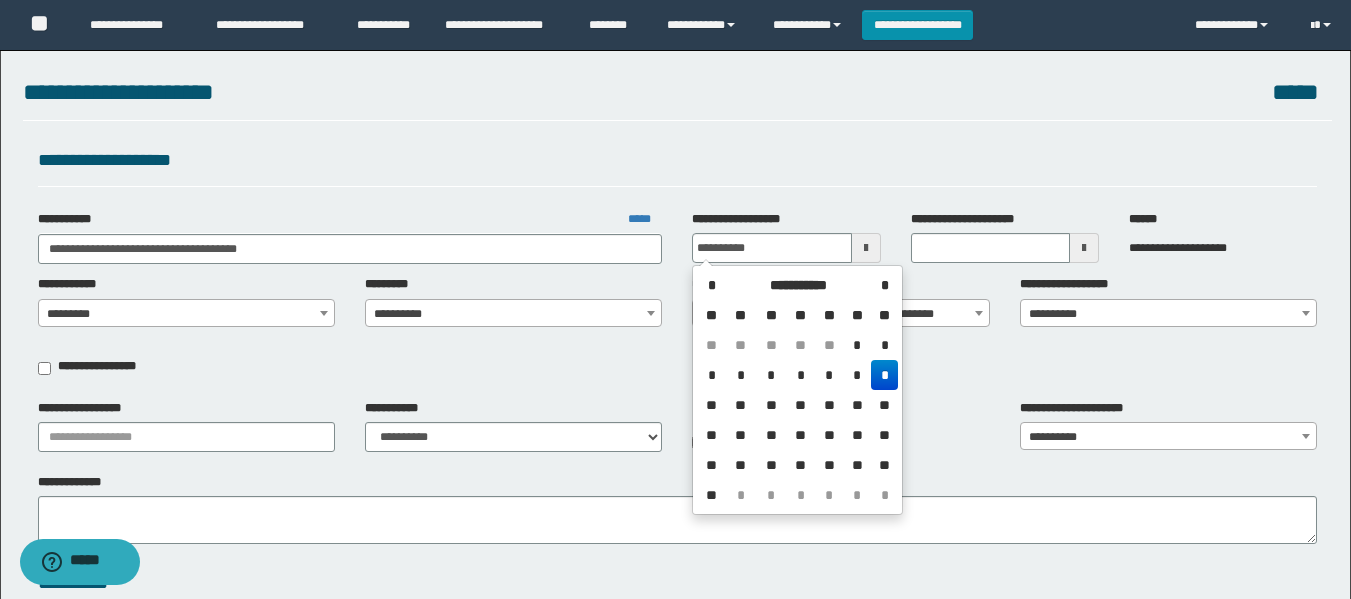 click on "*" at bounding box center (884, 375) 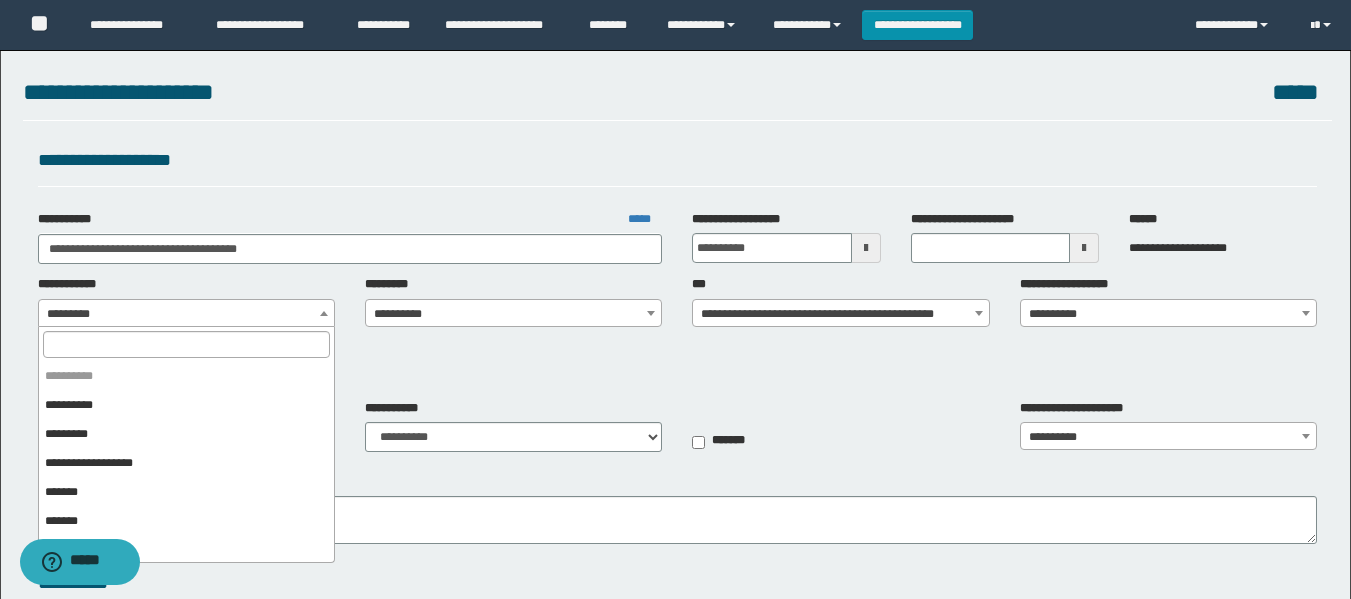 click on "*********" at bounding box center (186, 314) 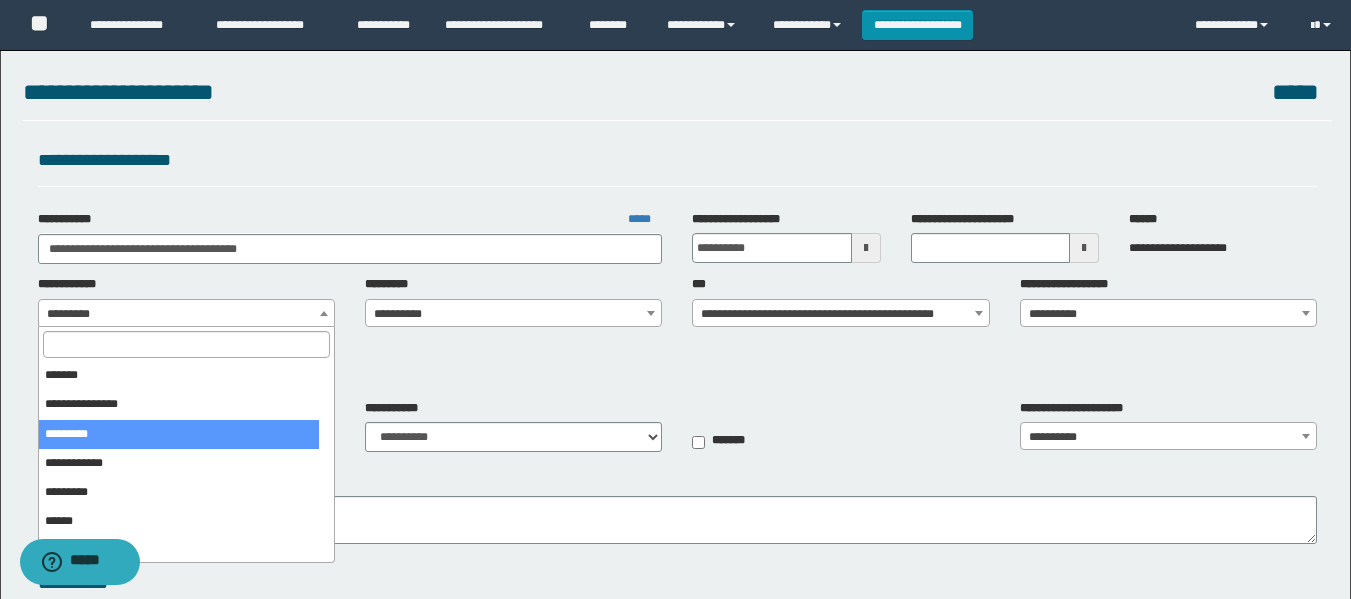 click at bounding box center [186, 344] 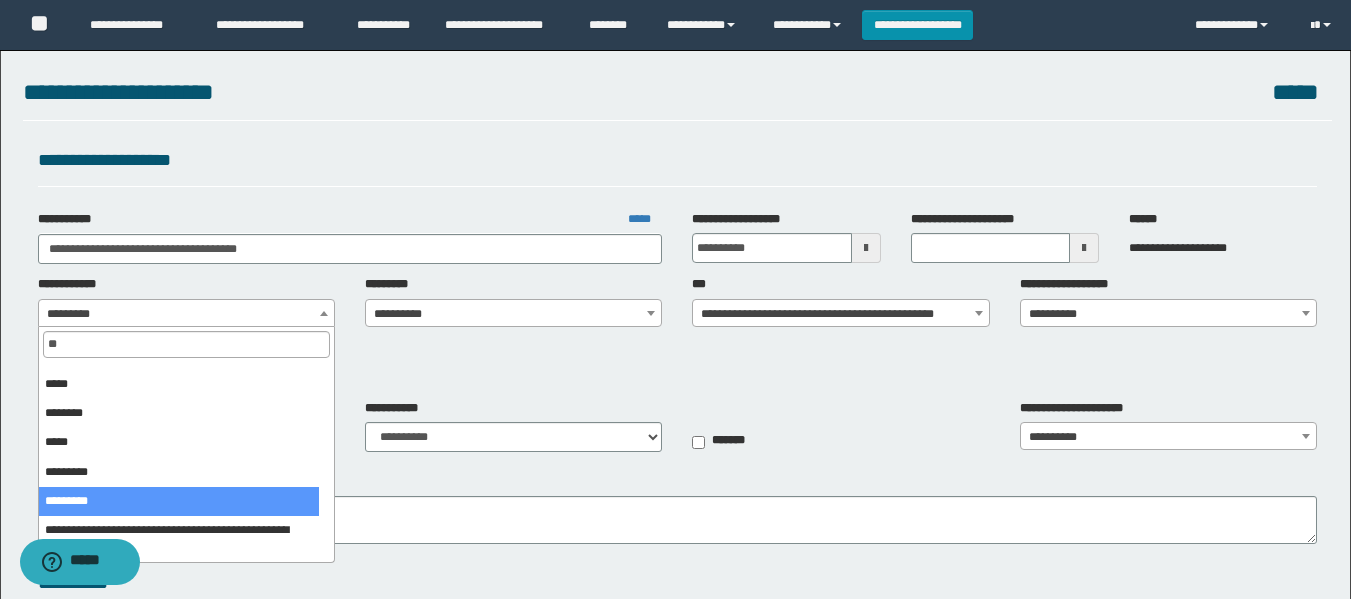 scroll, scrollTop: 0, scrollLeft: 0, axis: both 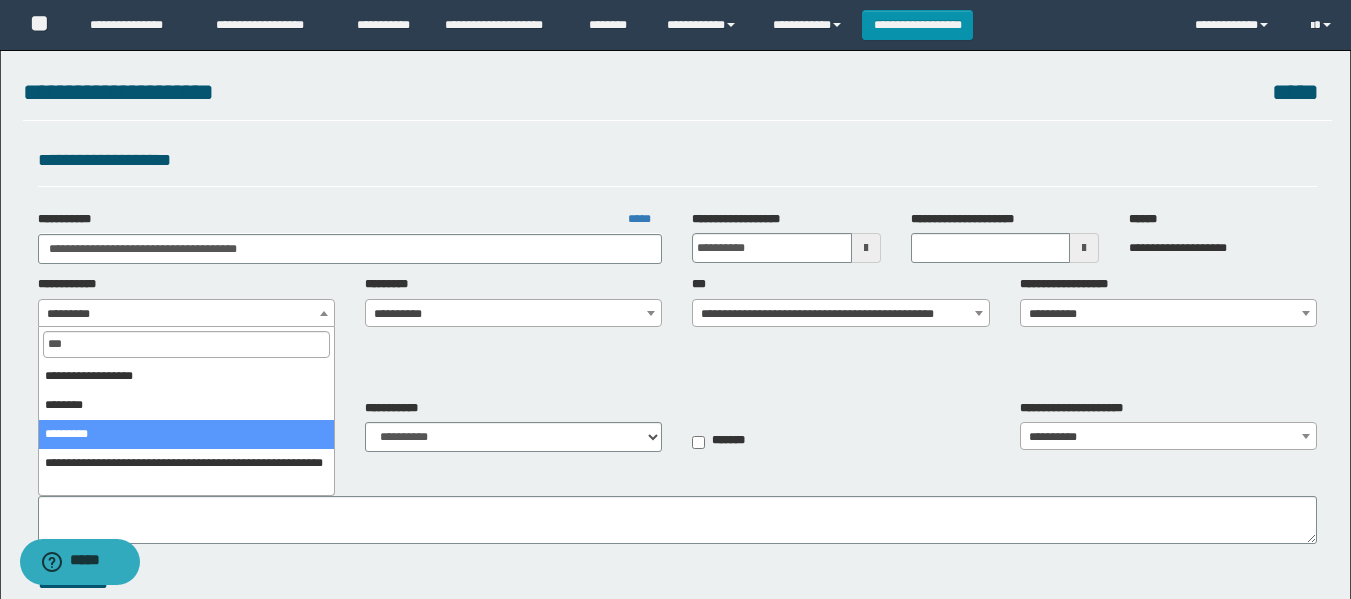 type on "***" 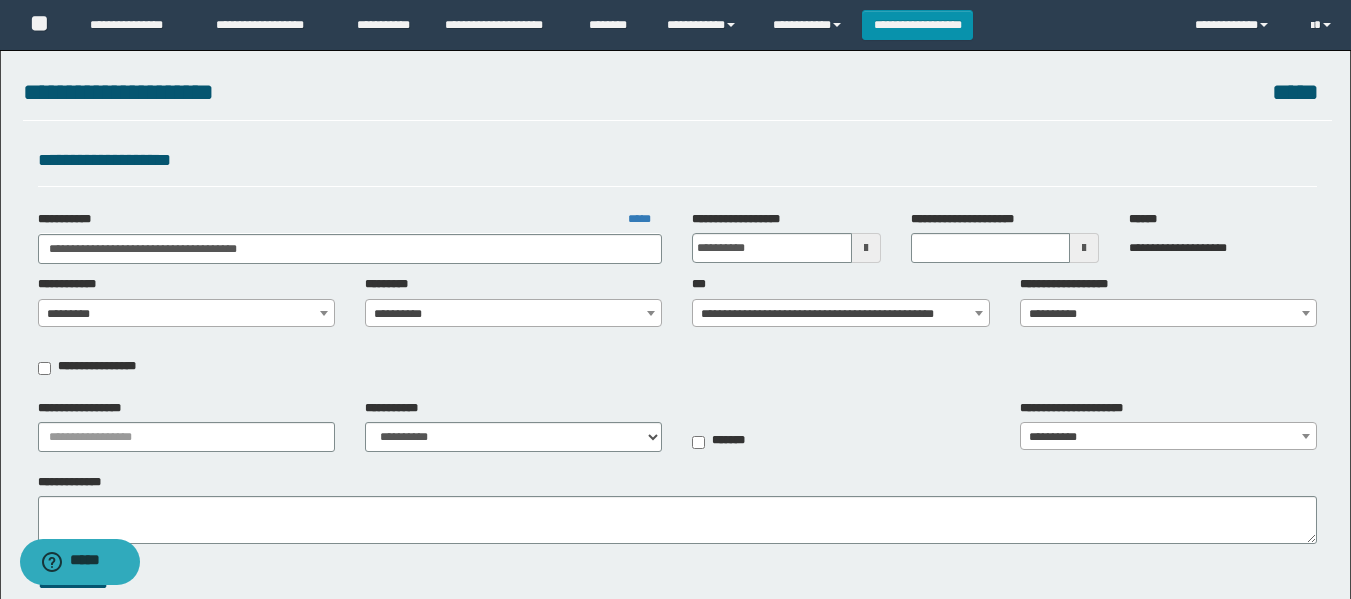 click on "**********" at bounding box center (513, 314) 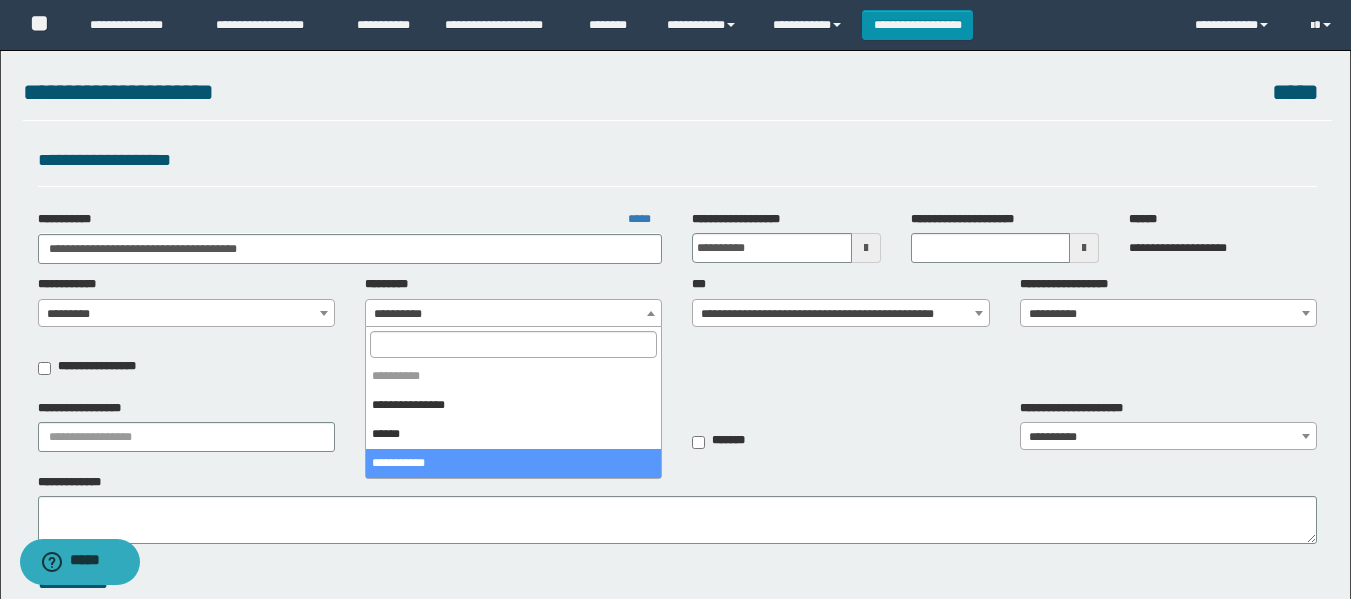 select on "****" 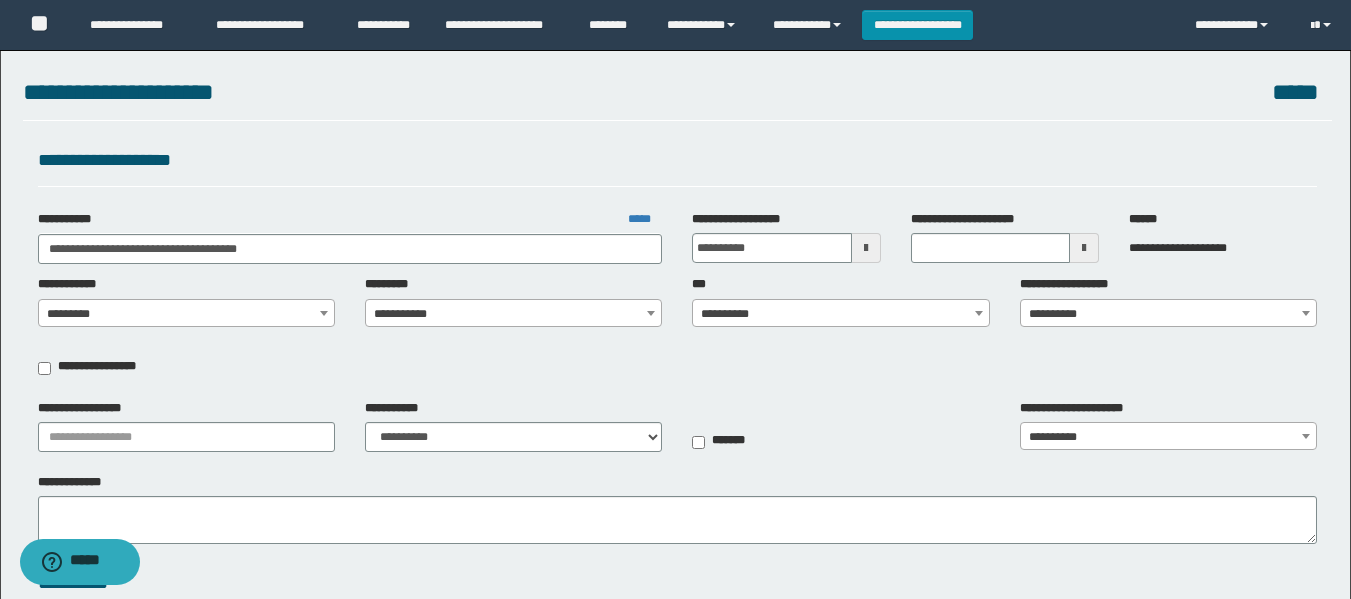click on "**********" at bounding box center (840, 313) 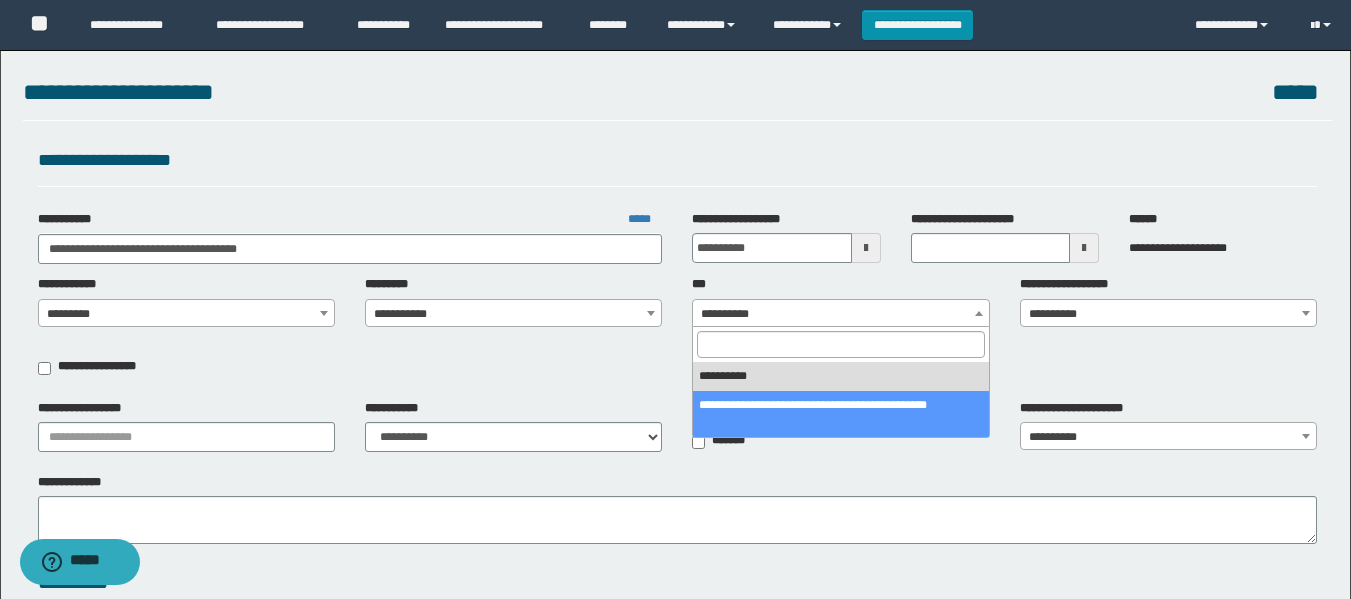select on "***" 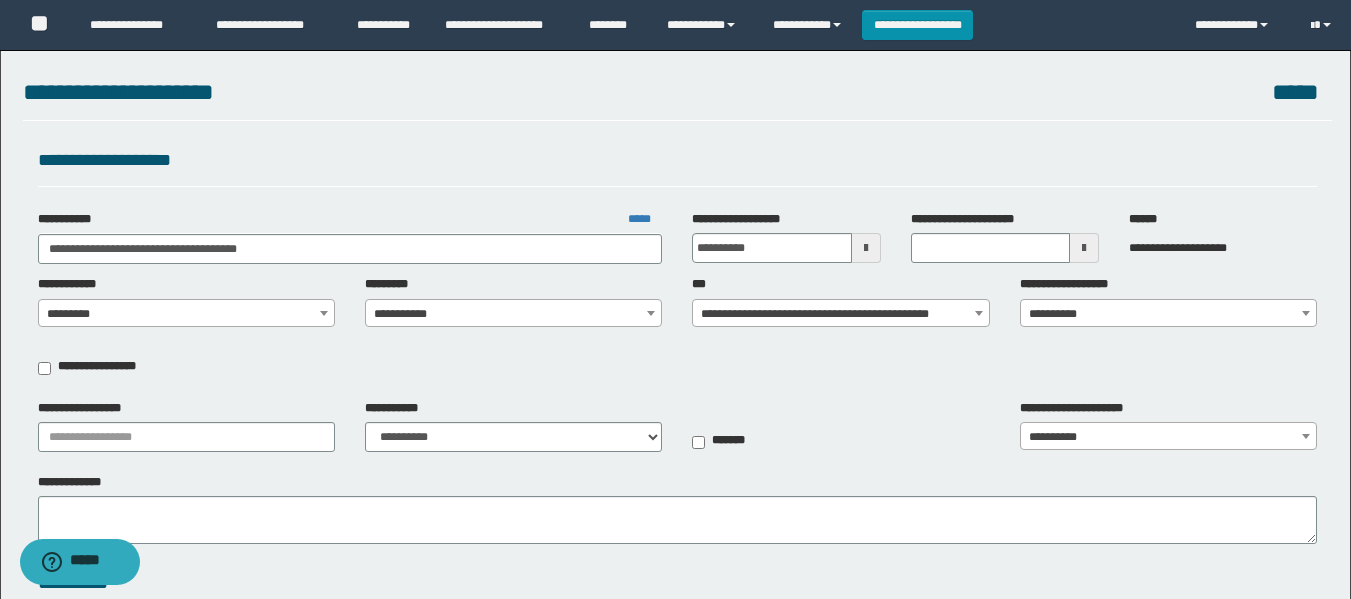 click on "**********" at bounding box center [1168, 314] 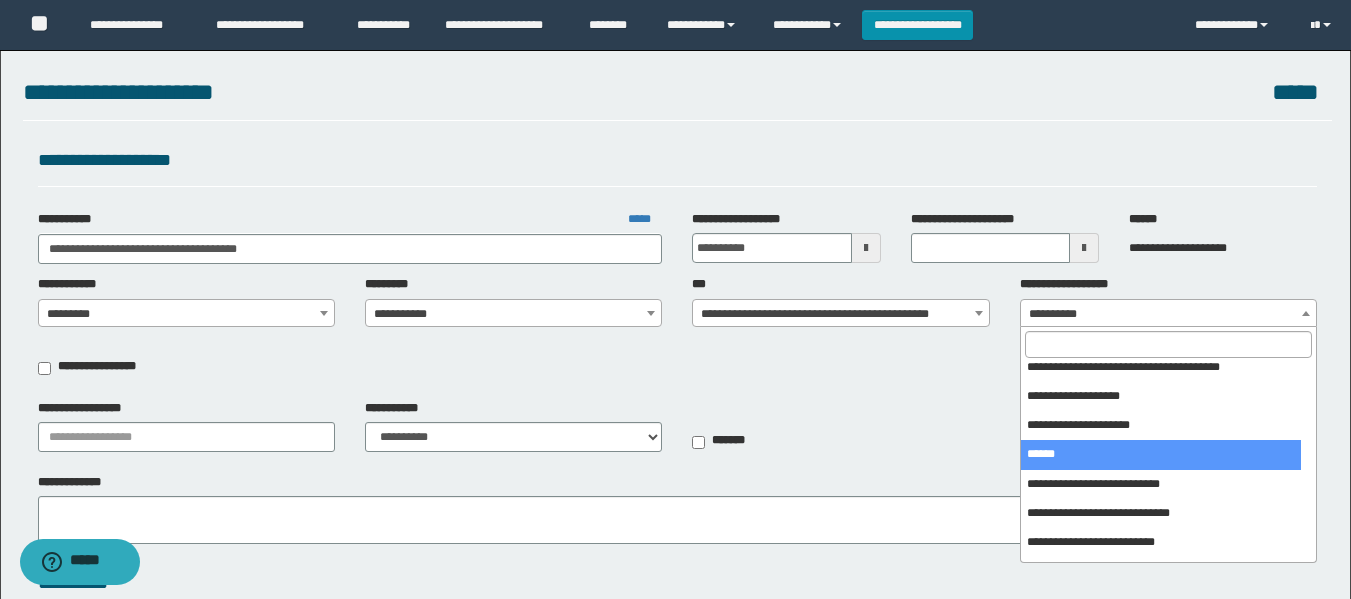 scroll, scrollTop: 100, scrollLeft: 0, axis: vertical 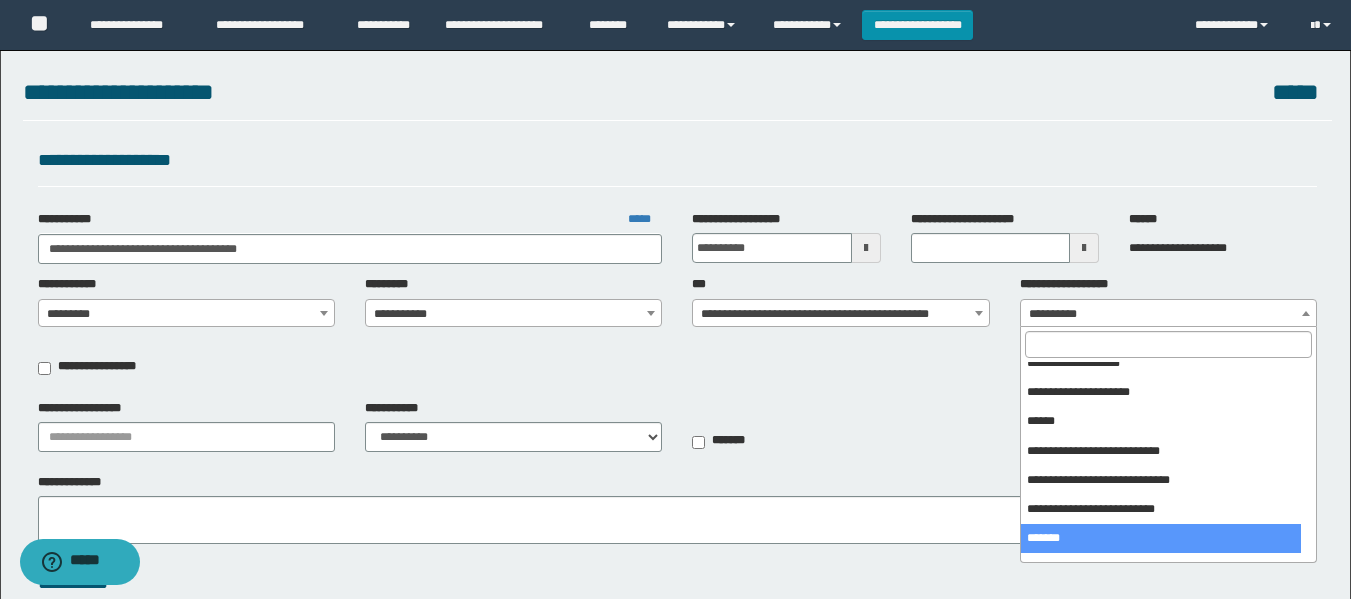 select on "***" 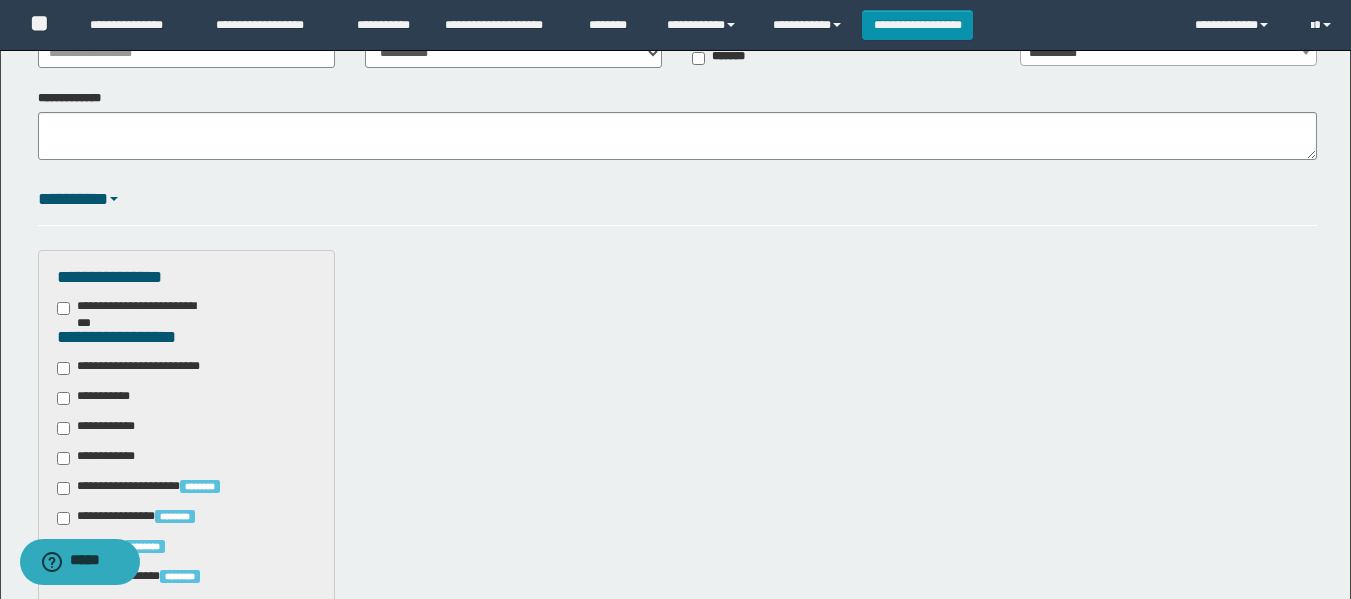 scroll, scrollTop: 500, scrollLeft: 0, axis: vertical 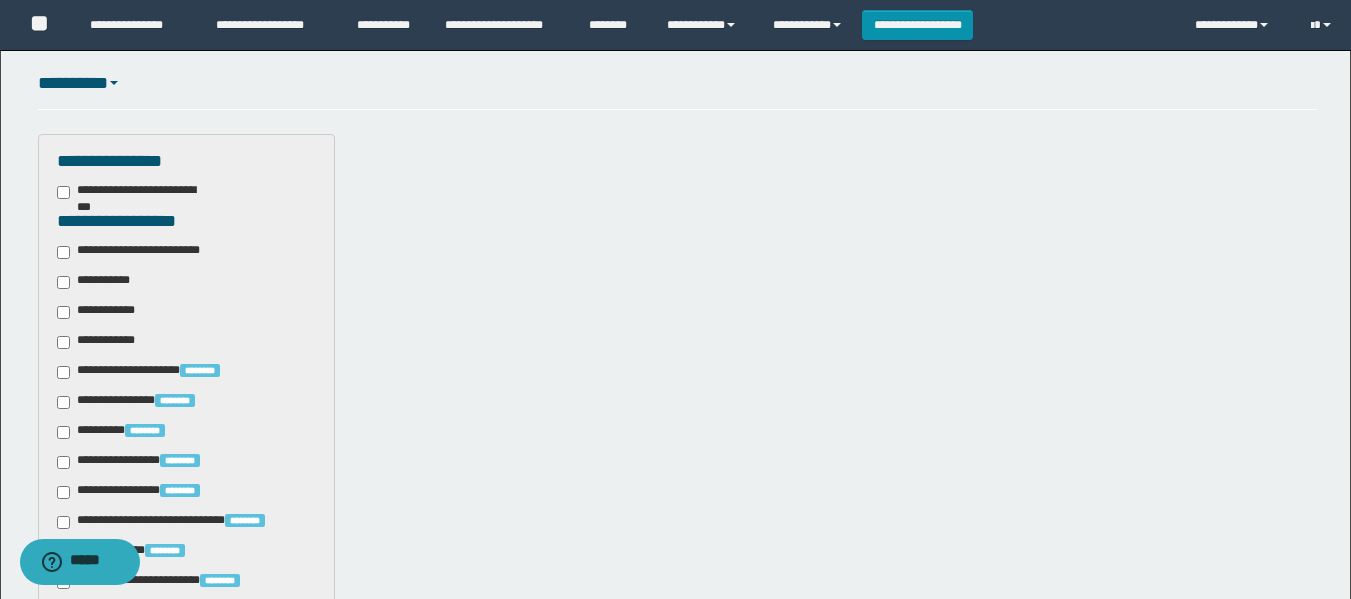 click on "**********" at bounding box center (97, 282) 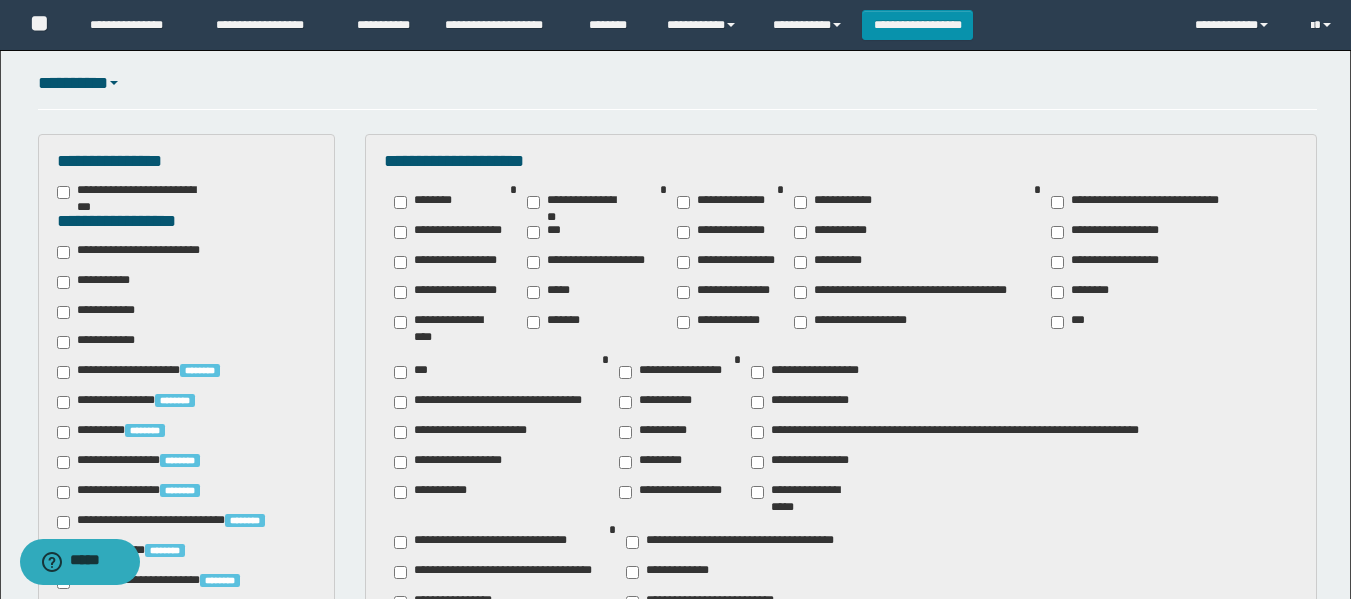 click on "********" at bounding box center [1084, 292] 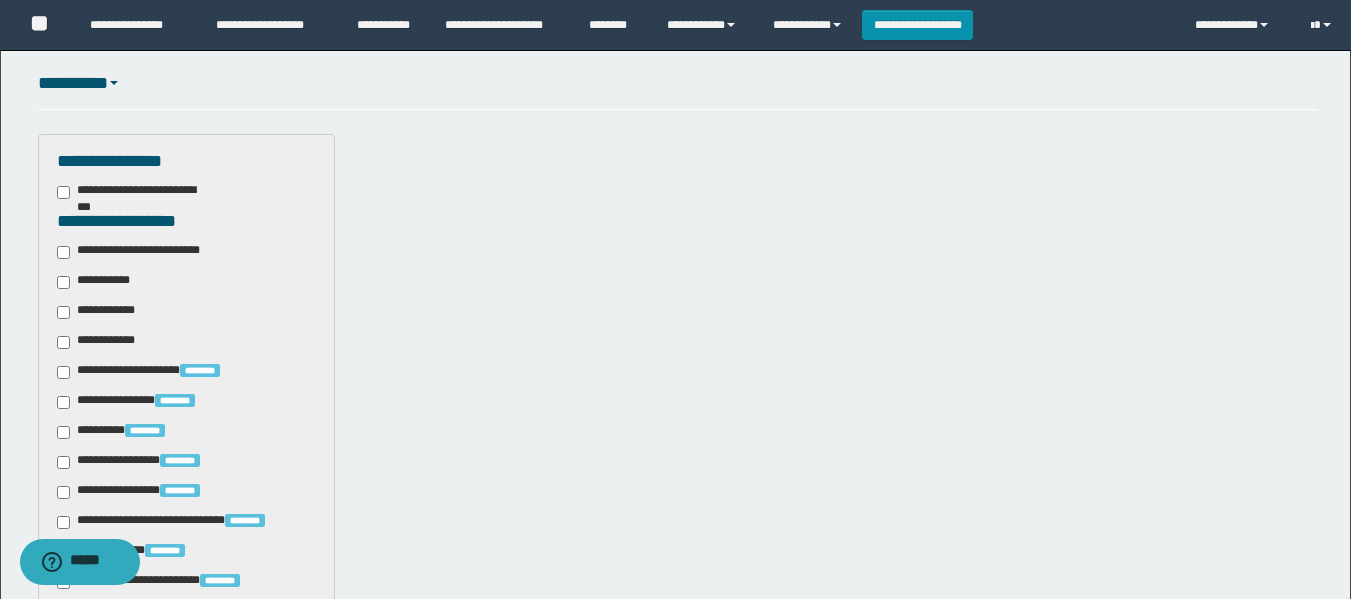 click on "**********" at bounding box center [143, 252] 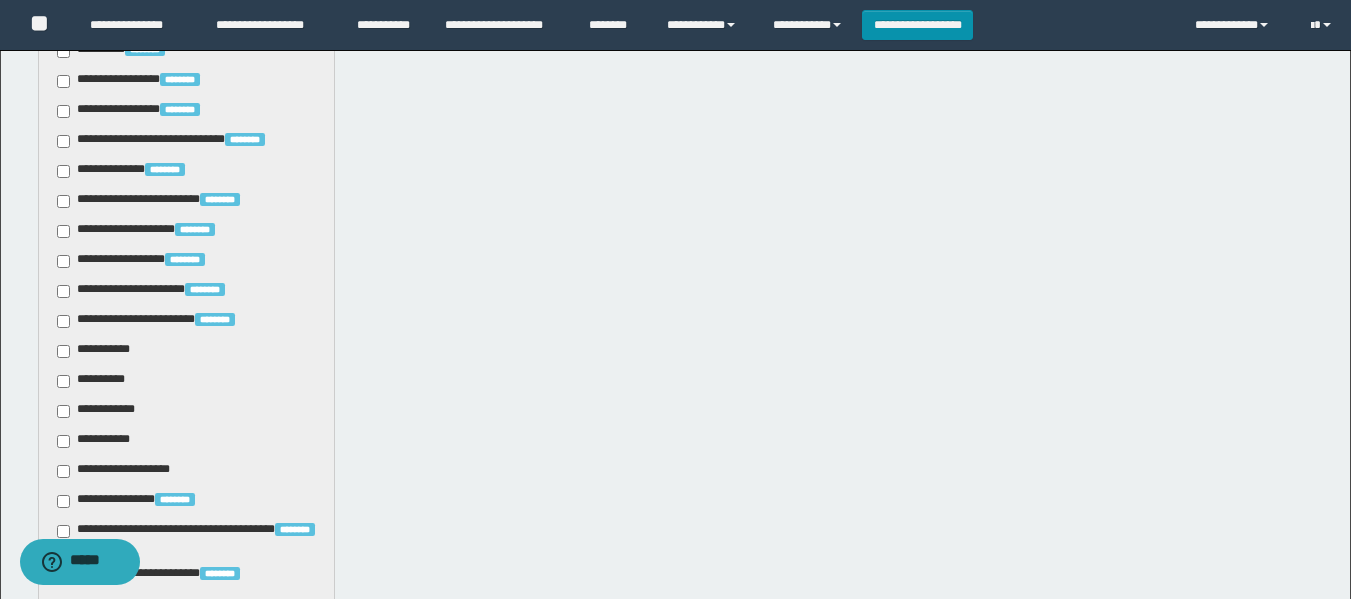 scroll, scrollTop: 1100, scrollLeft: 0, axis: vertical 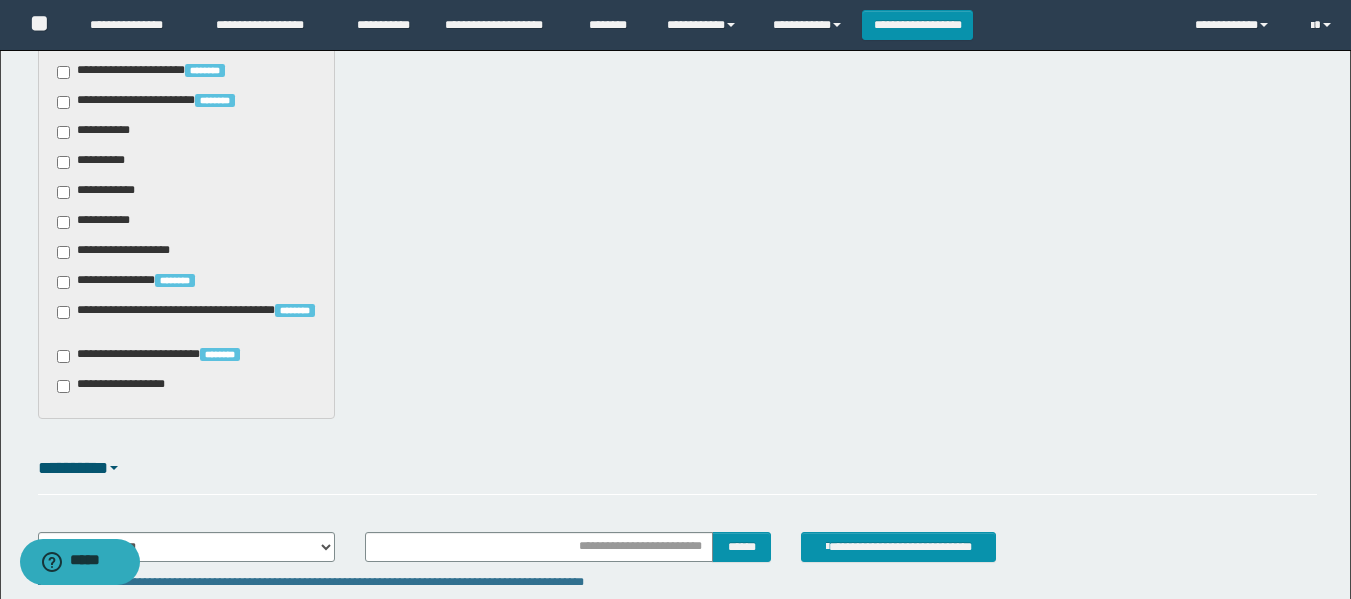 click on "**********" at bounding box center (97, 132) 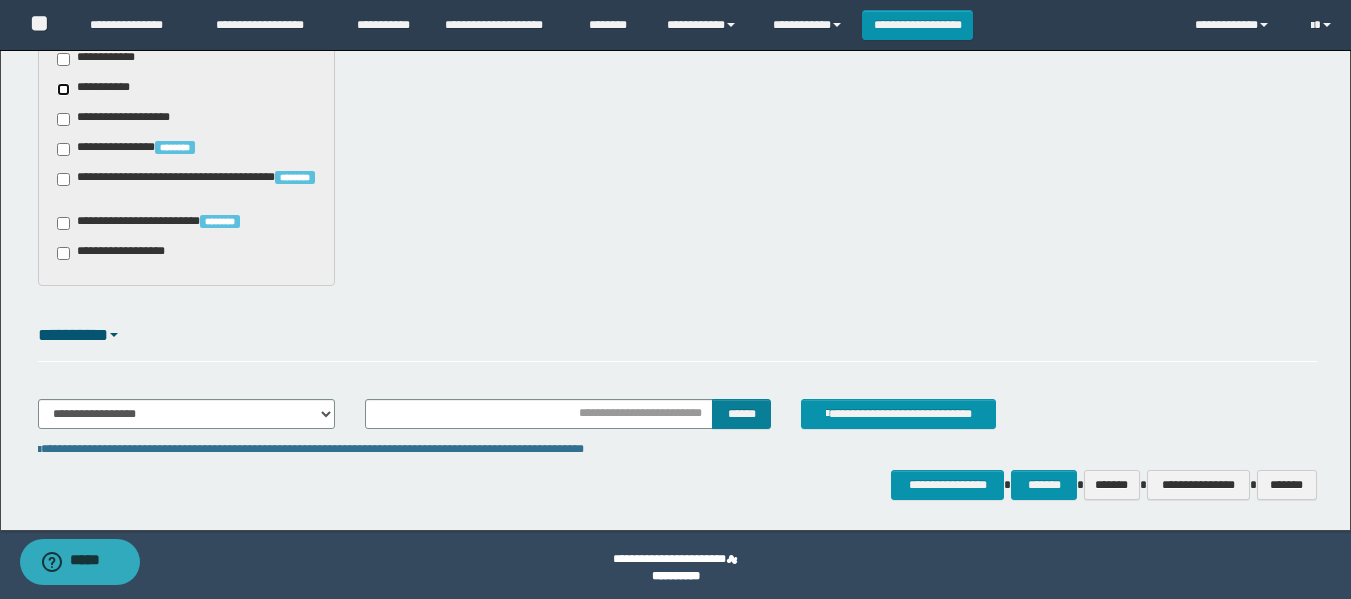 scroll, scrollTop: 1239, scrollLeft: 0, axis: vertical 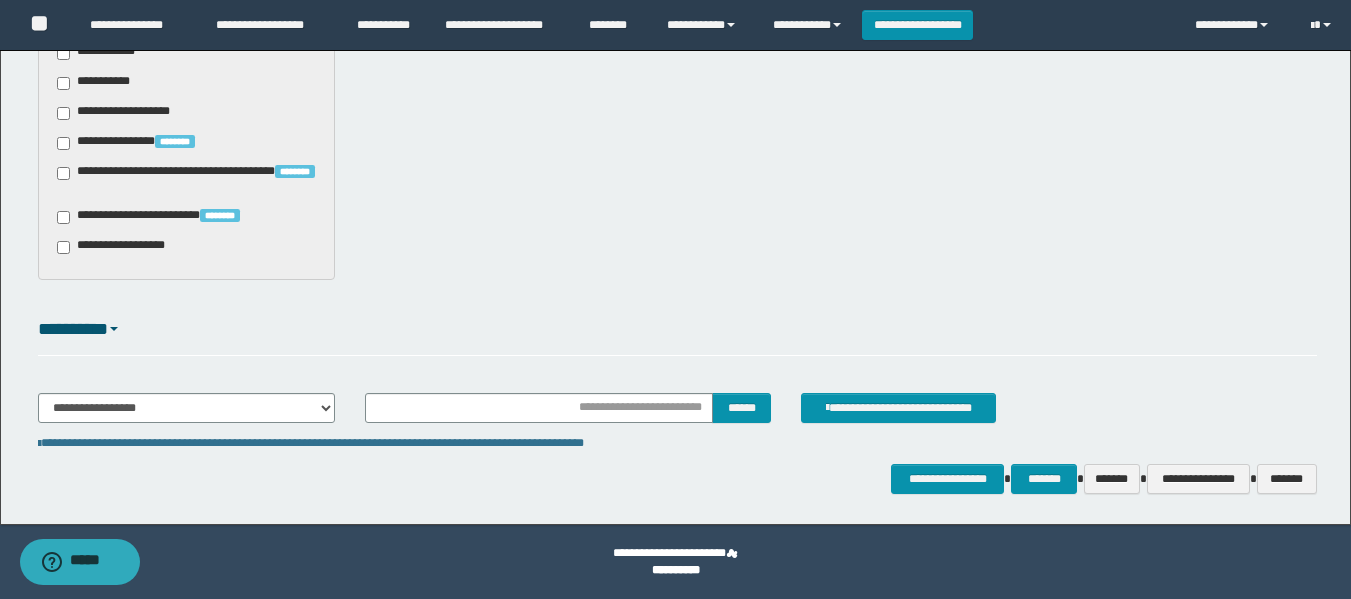 click on "**********" at bounding box center [677, 416] 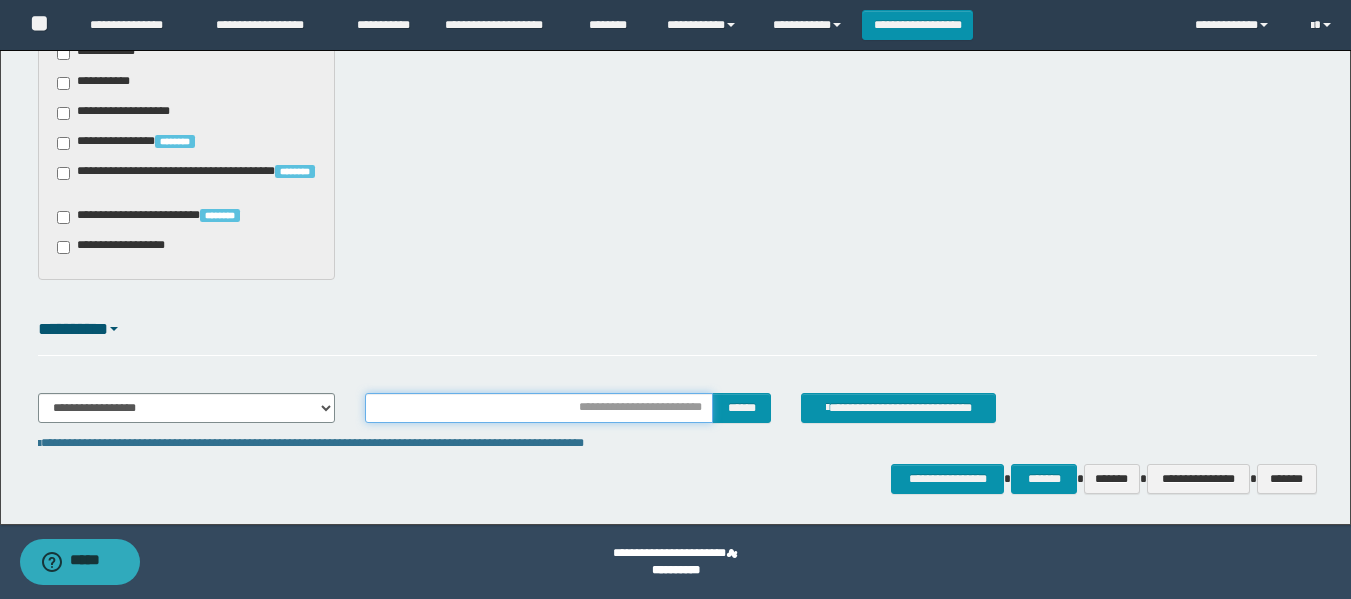 click at bounding box center (539, 408) 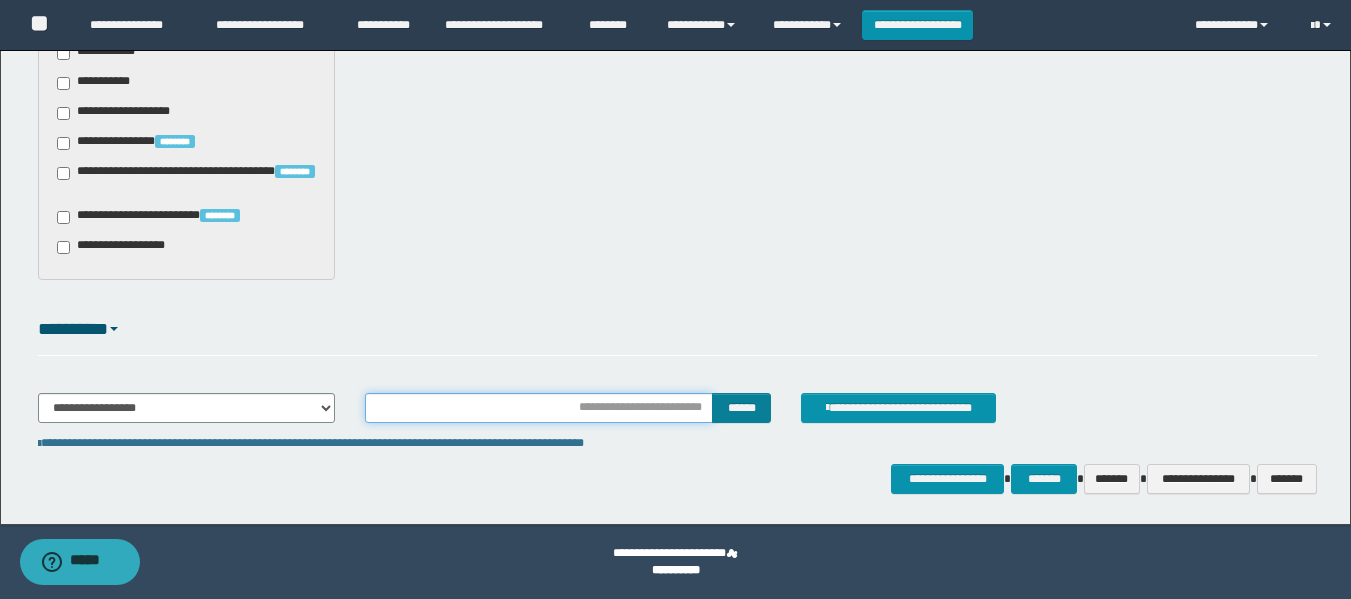 type on "**********" 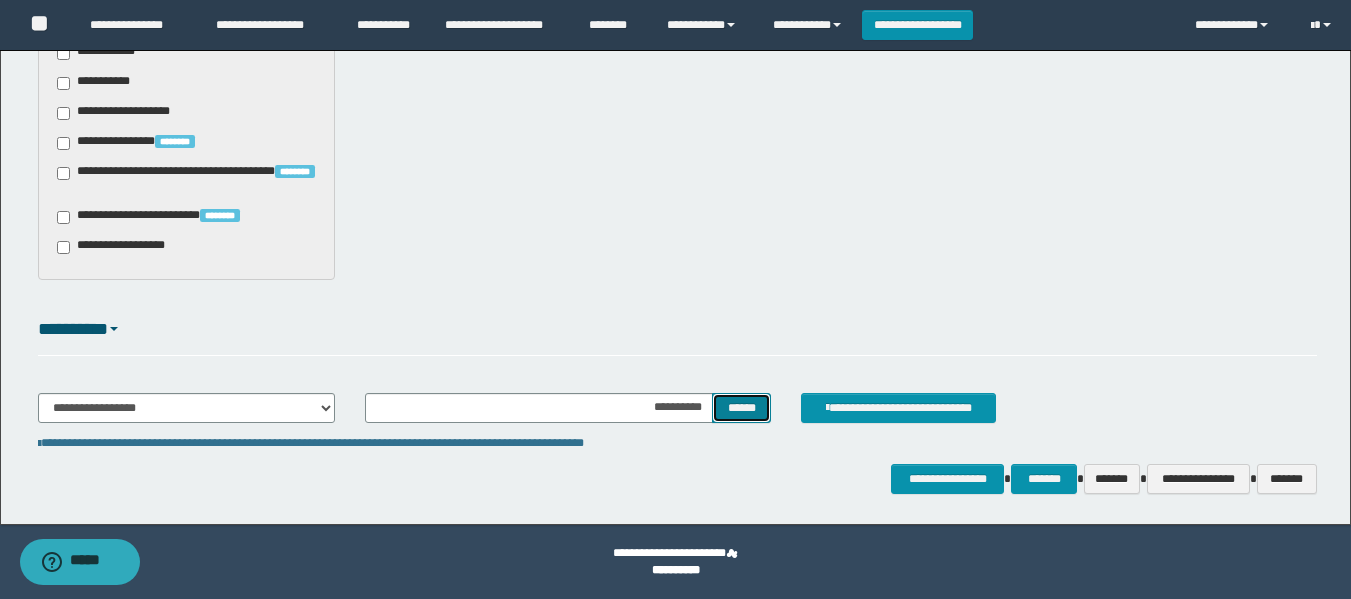 click on "******" at bounding box center [741, 408] 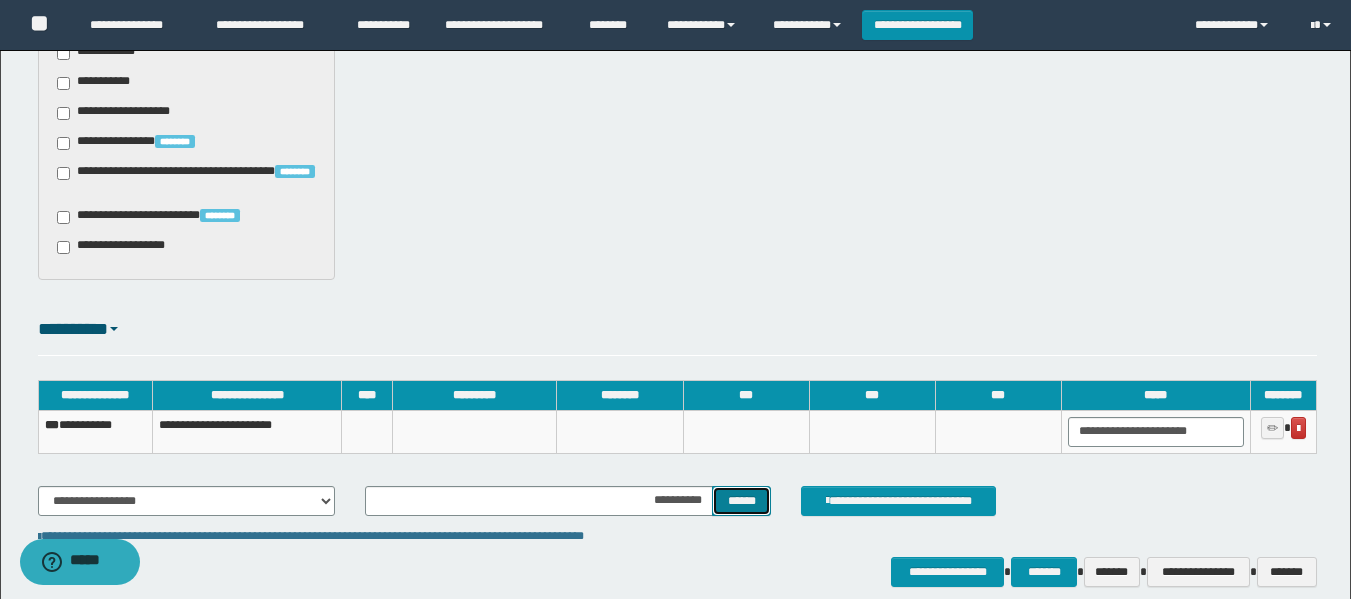 type 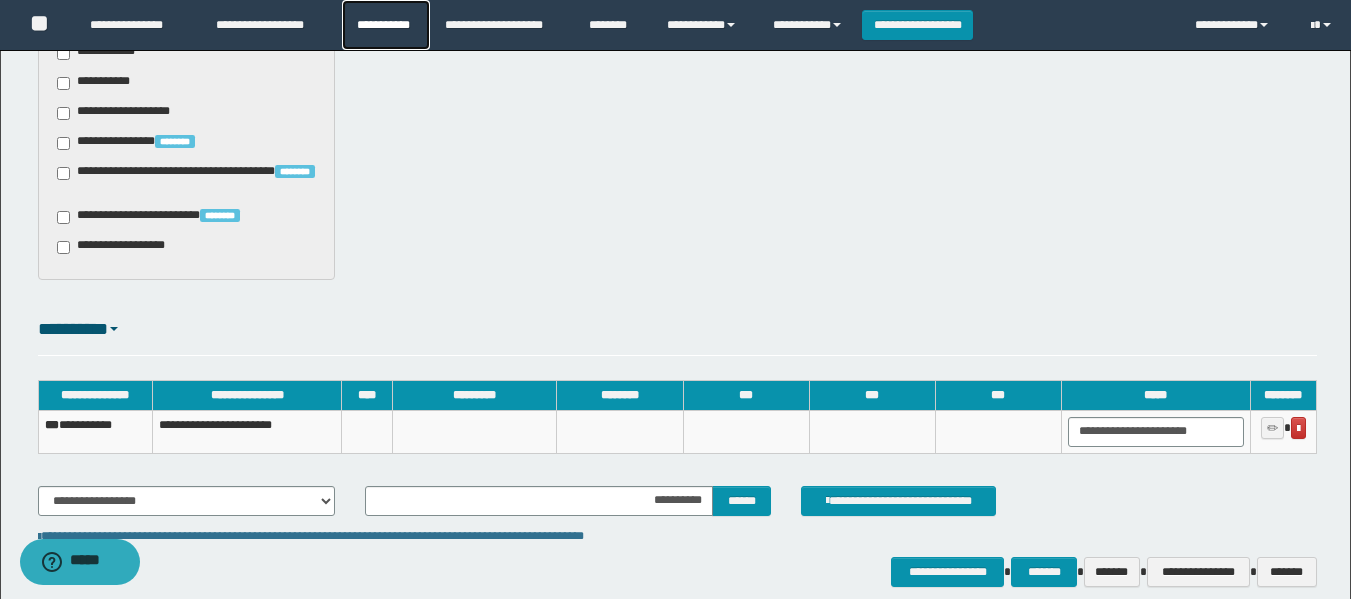 click on "**********" at bounding box center (386, 25) 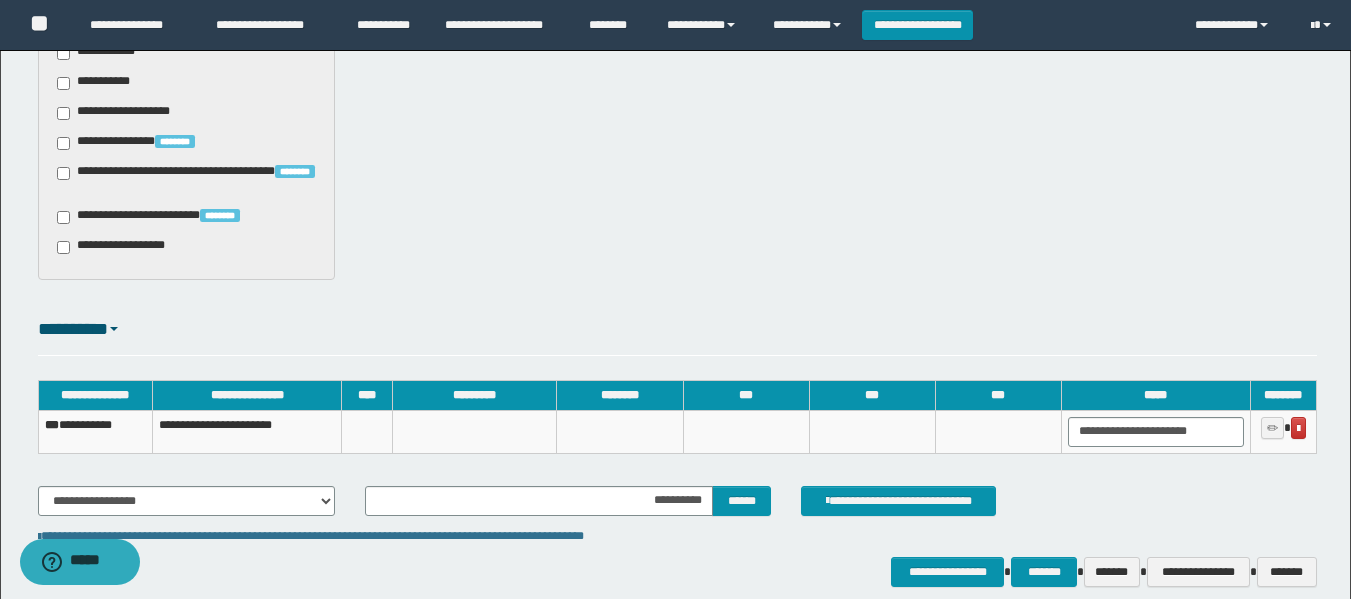 click on "**********" at bounding box center [677, -158] 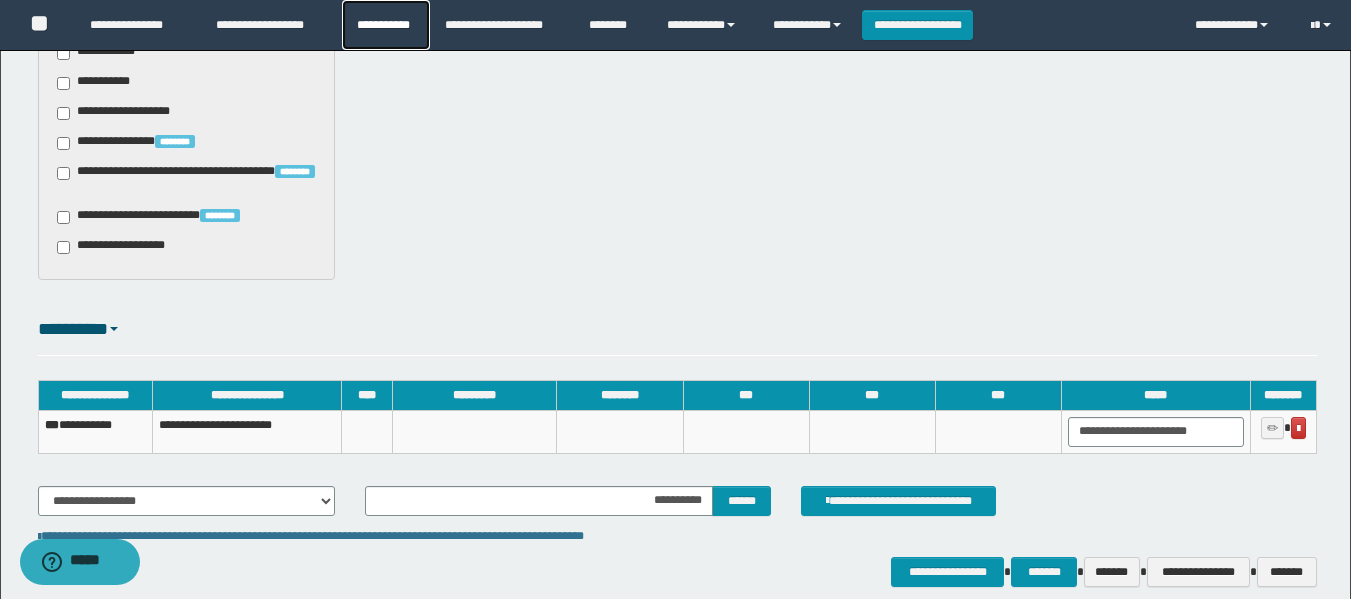 click on "**********" at bounding box center (386, 25) 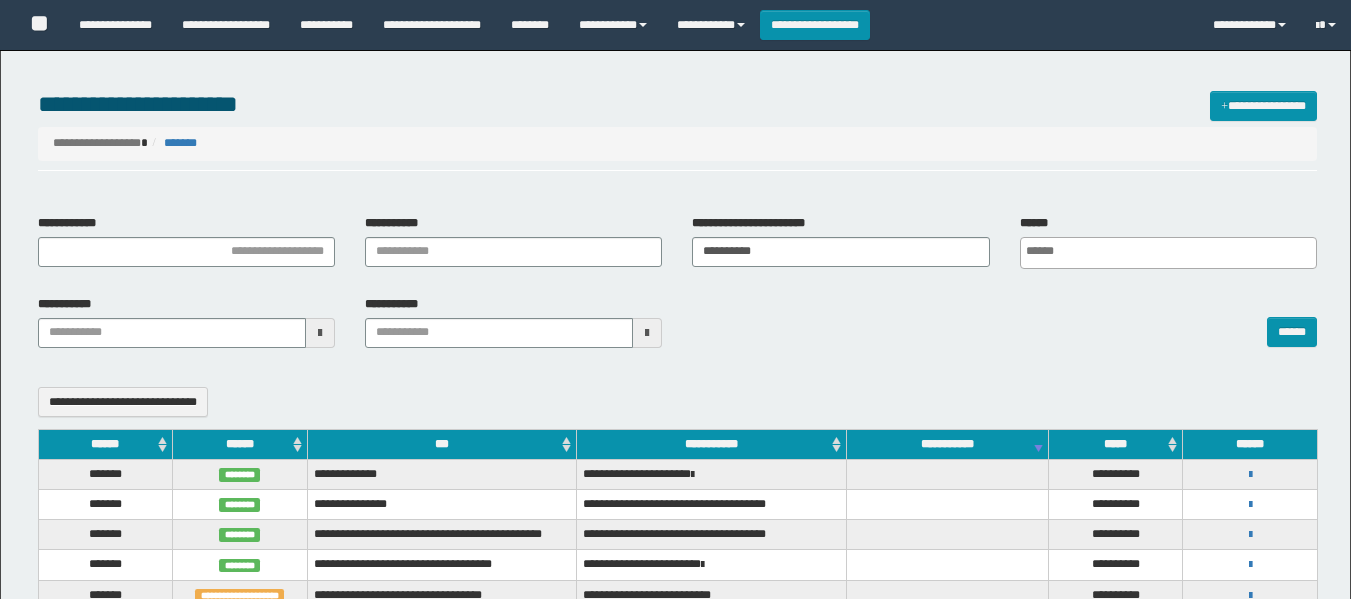 select 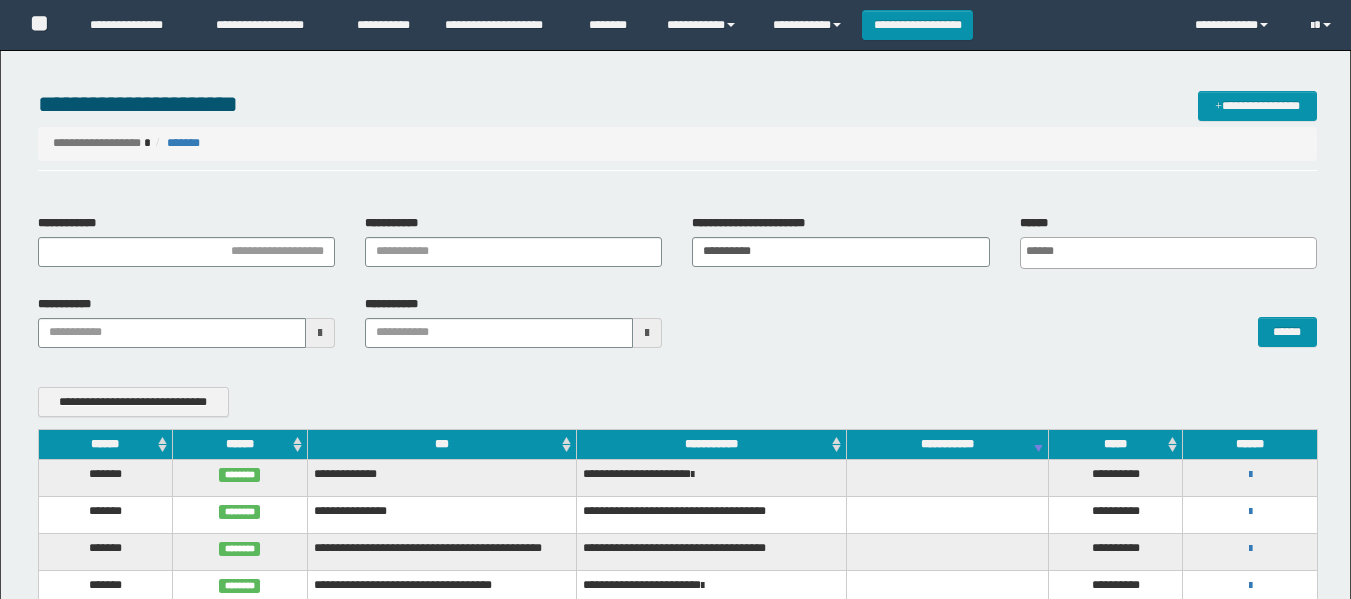 scroll, scrollTop: 197, scrollLeft: 0, axis: vertical 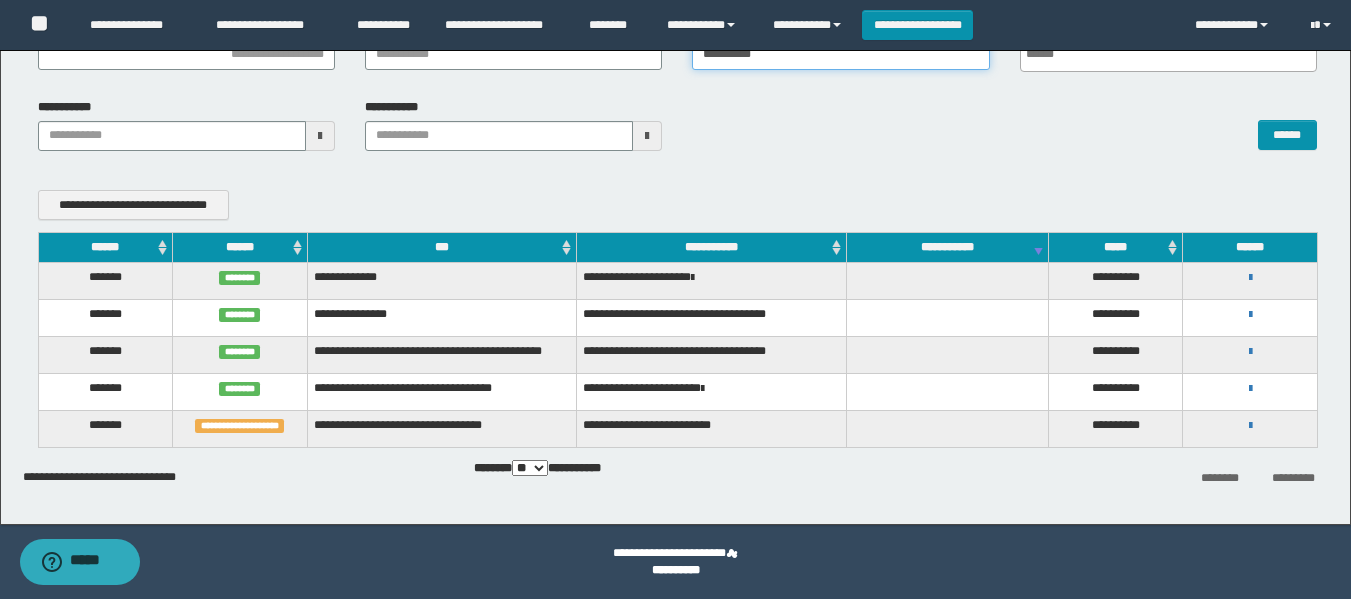 drag, startPoint x: 784, startPoint y: 55, endPoint x: 668, endPoint y: 66, distance: 116.520386 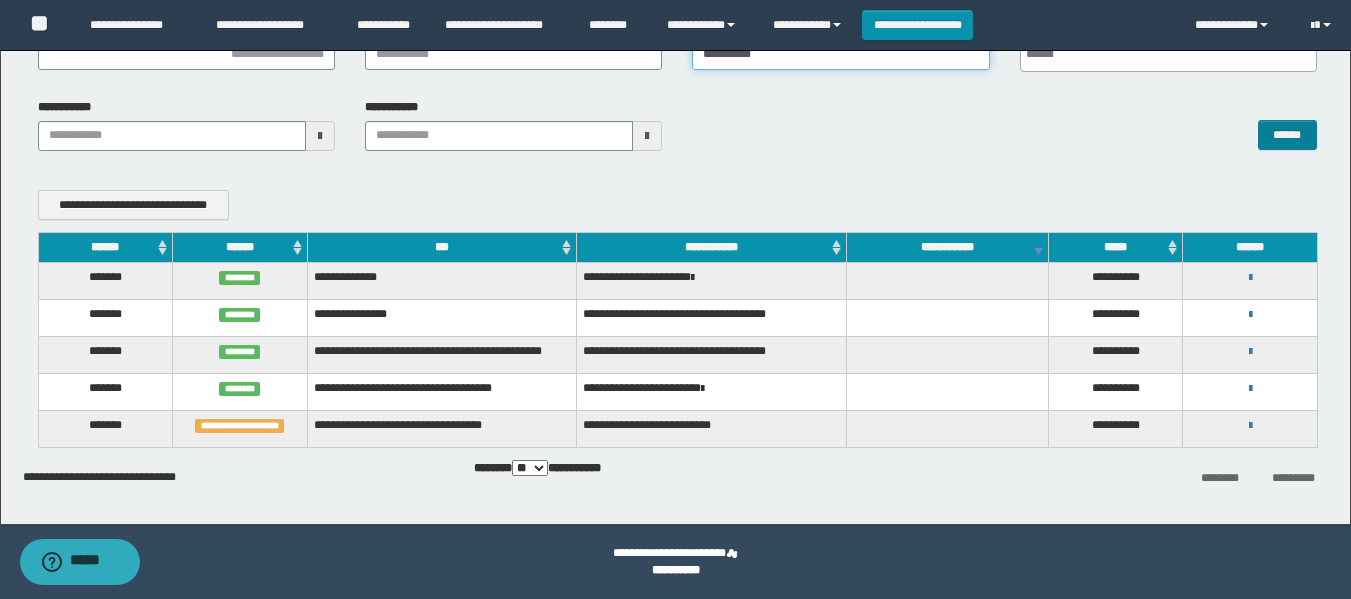type on "**********" 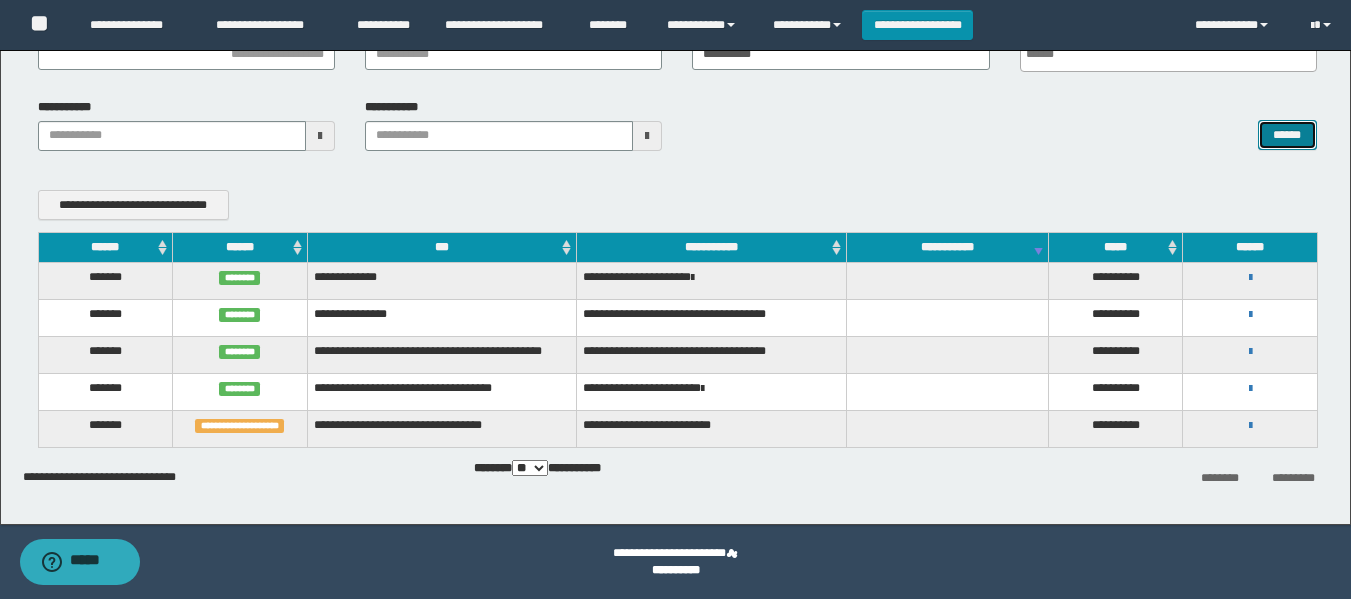 click on "******" at bounding box center (1287, 135) 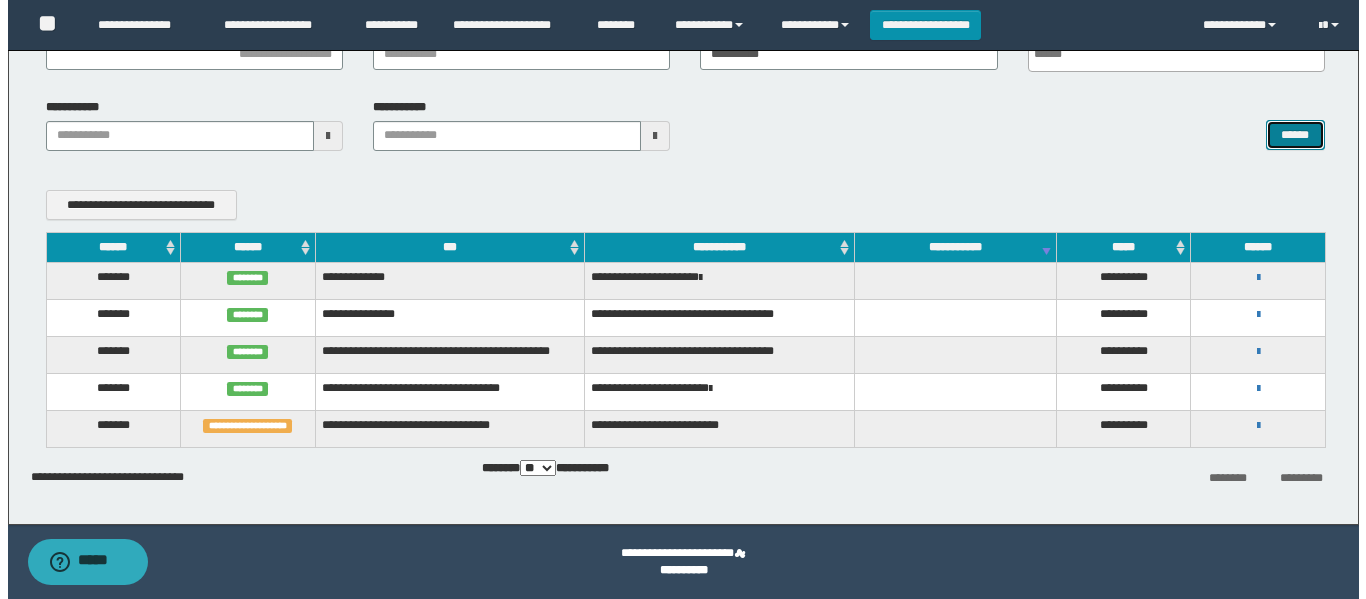 scroll, scrollTop: 60, scrollLeft: 0, axis: vertical 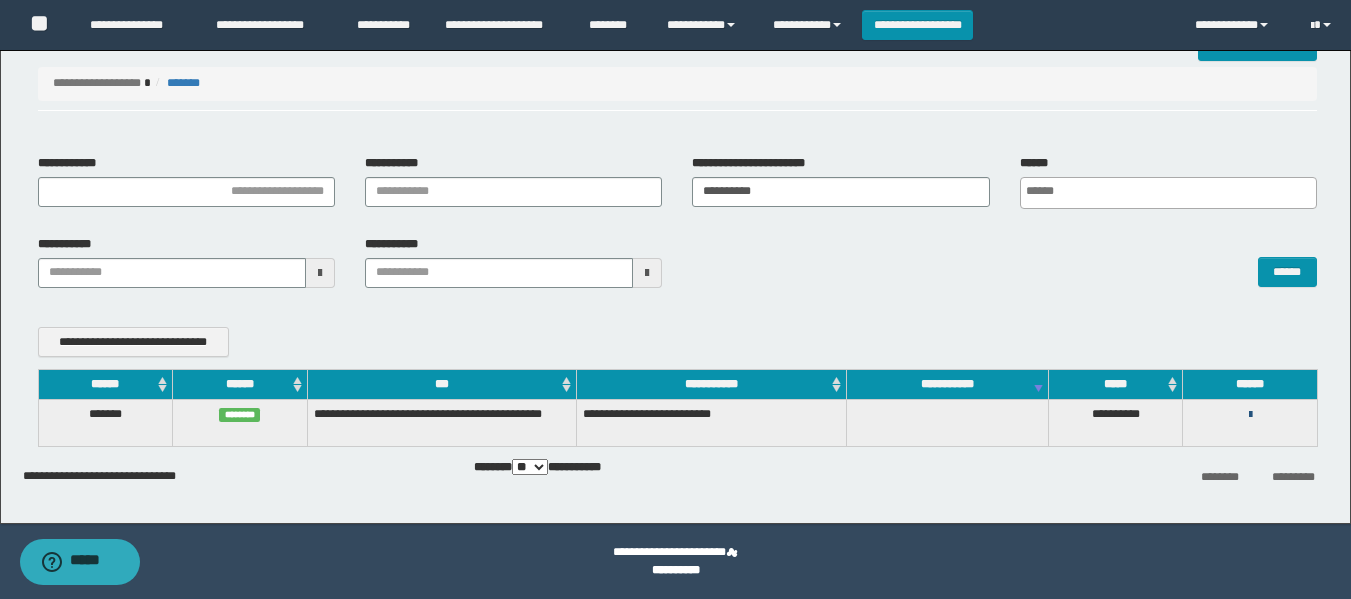 click at bounding box center [1250, 415] 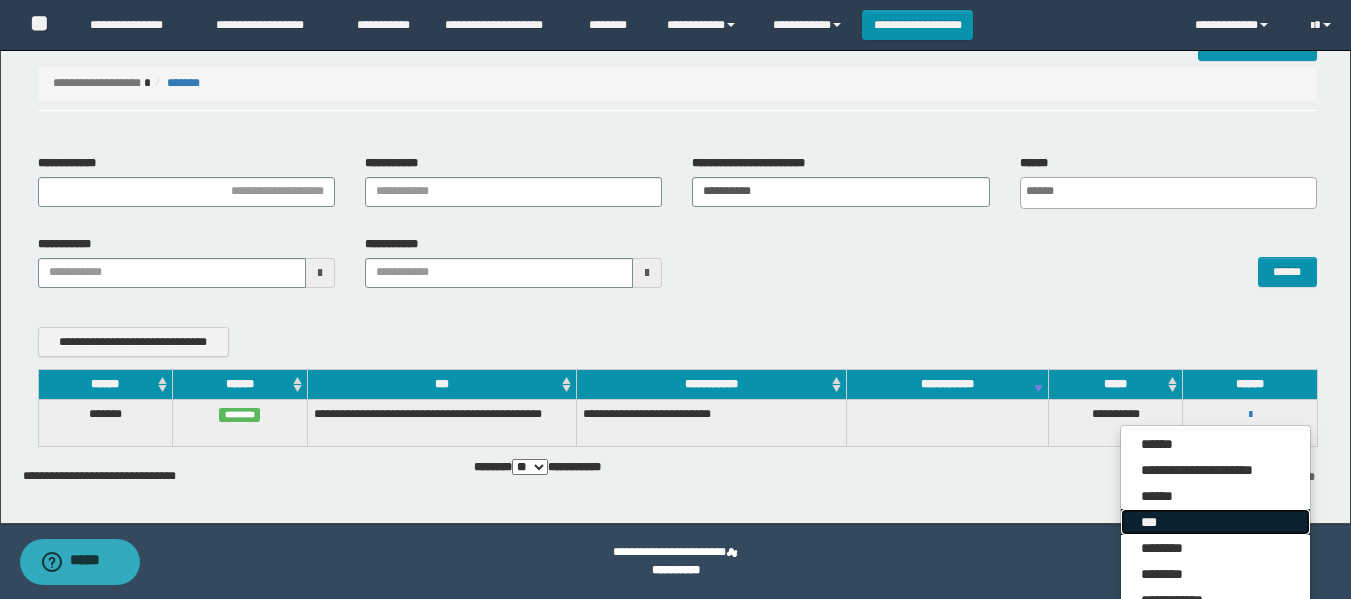 click on "***" at bounding box center [1215, 522] 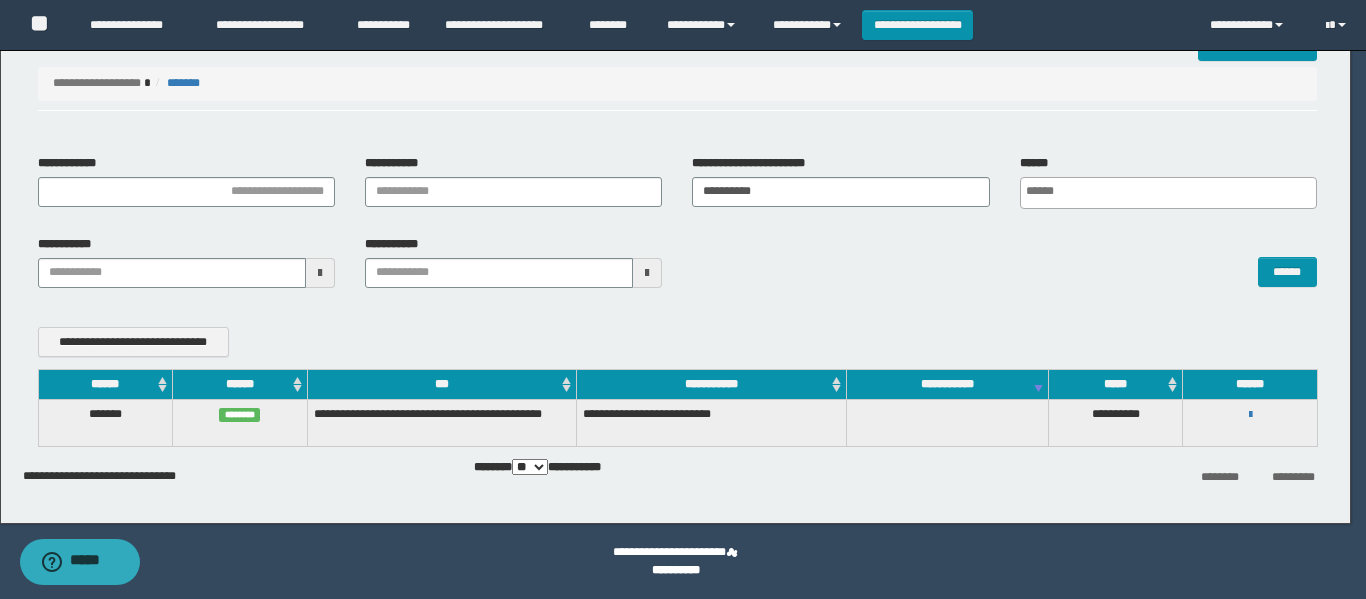 scroll, scrollTop: 0, scrollLeft: 0, axis: both 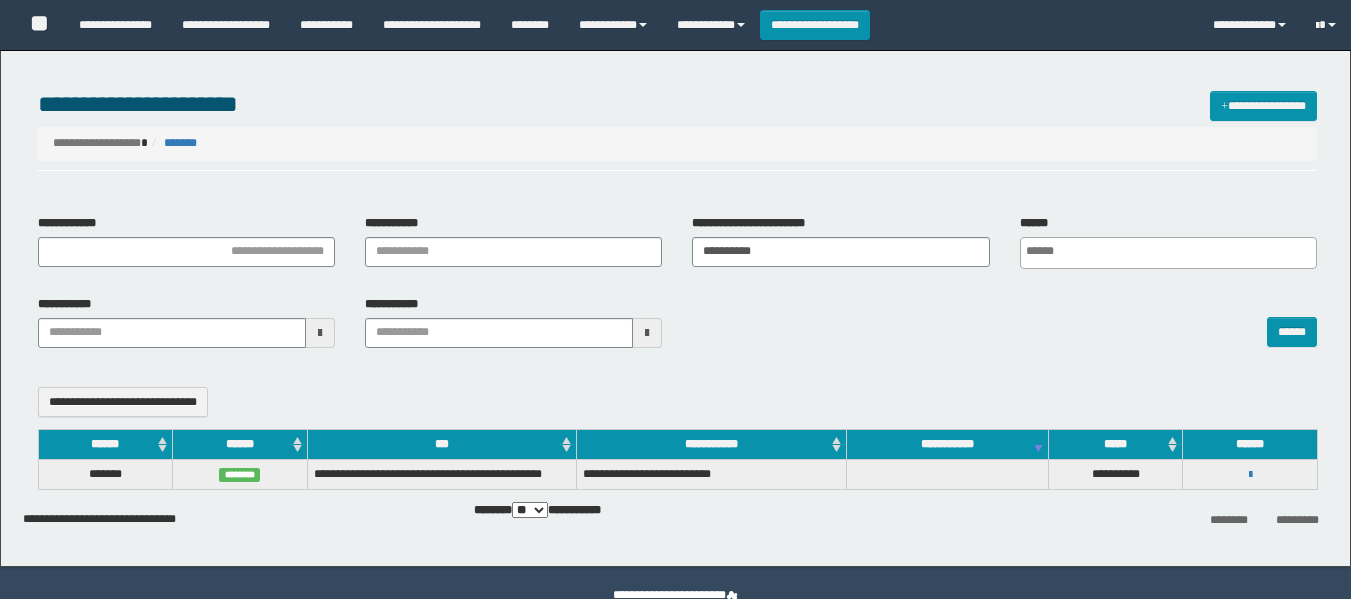 select 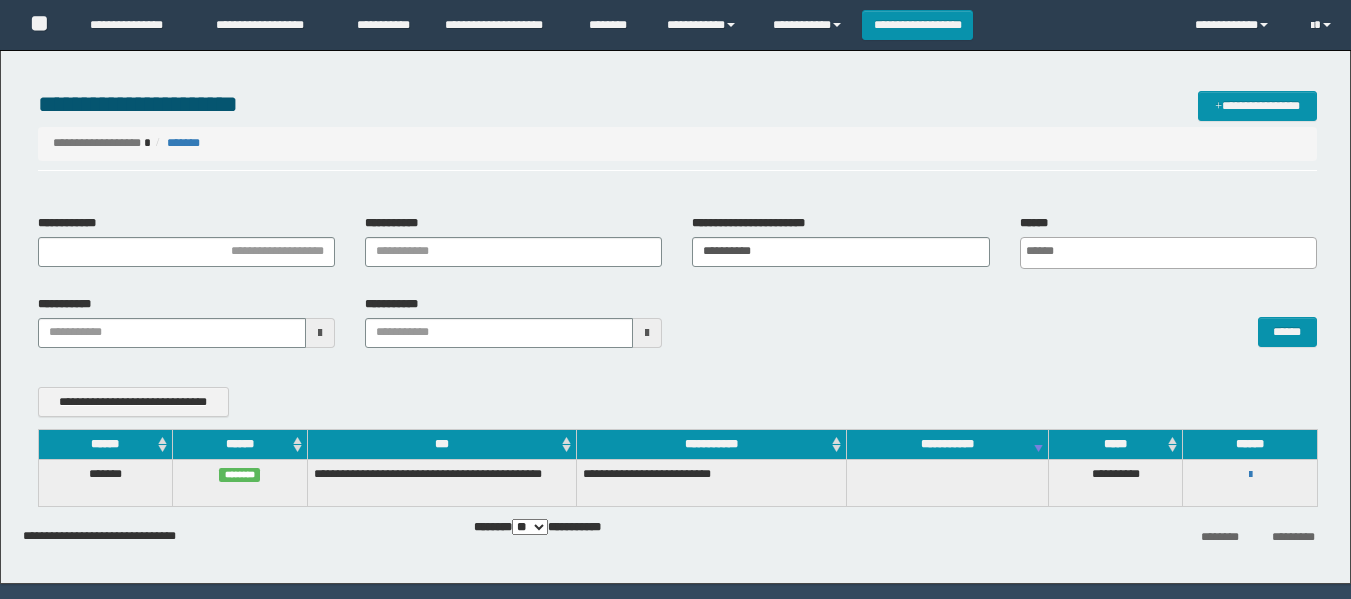 scroll, scrollTop: 0, scrollLeft: 0, axis: both 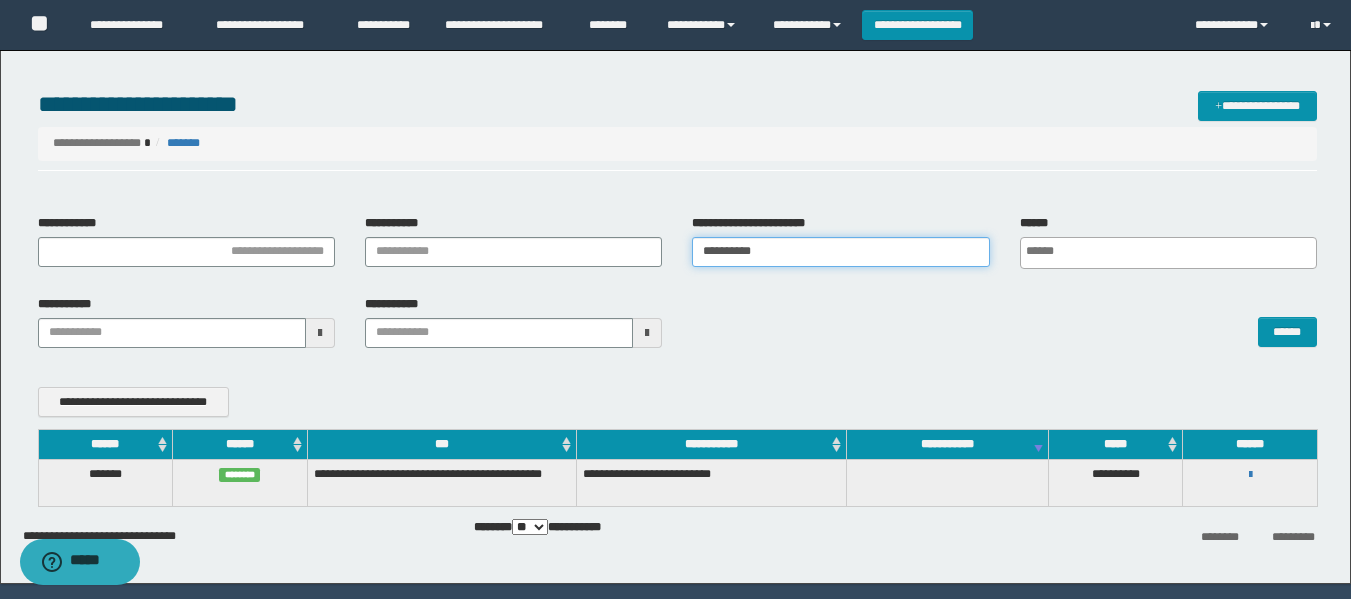 drag, startPoint x: 809, startPoint y: 254, endPoint x: 458, endPoint y: 304, distance: 354.54337 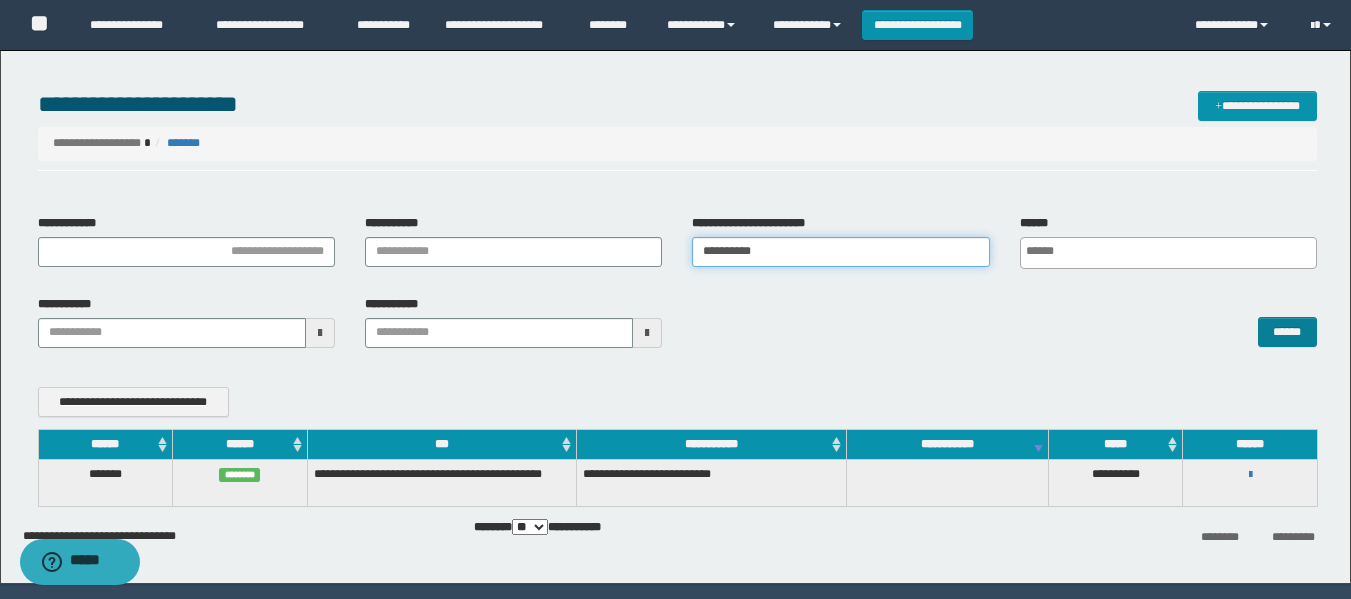 type on "**********" 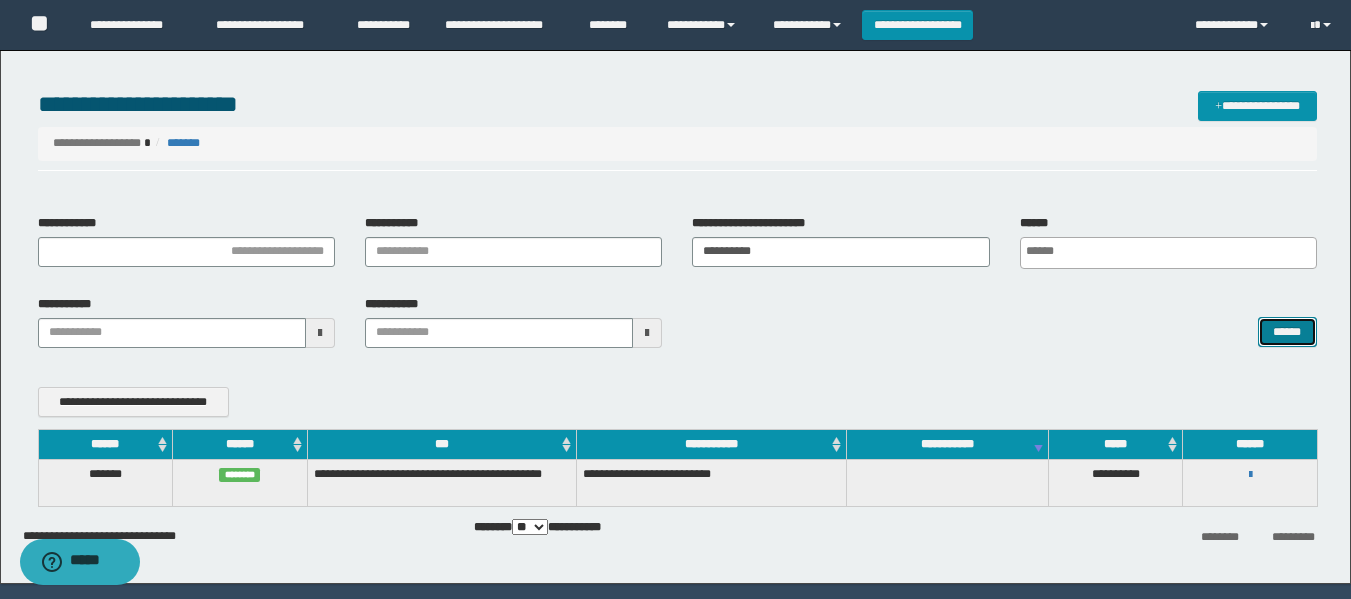 click on "******" at bounding box center (1287, 332) 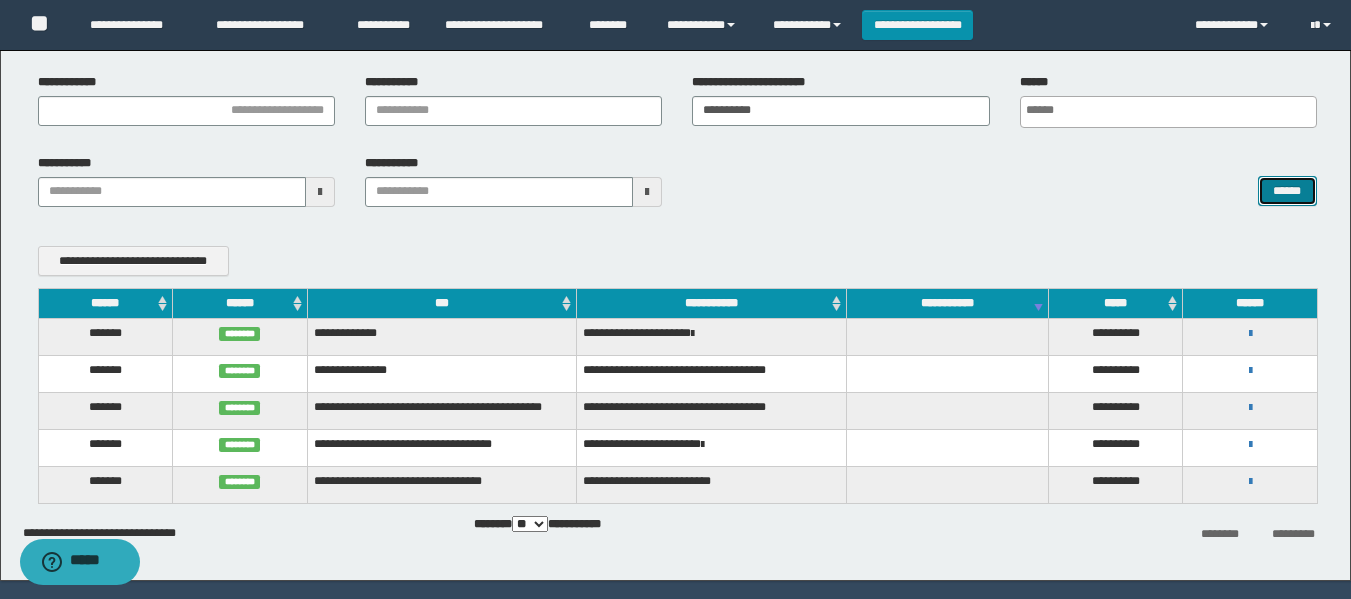 scroll, scrollTop: 197, scrollLeft: 0, axis: vertical 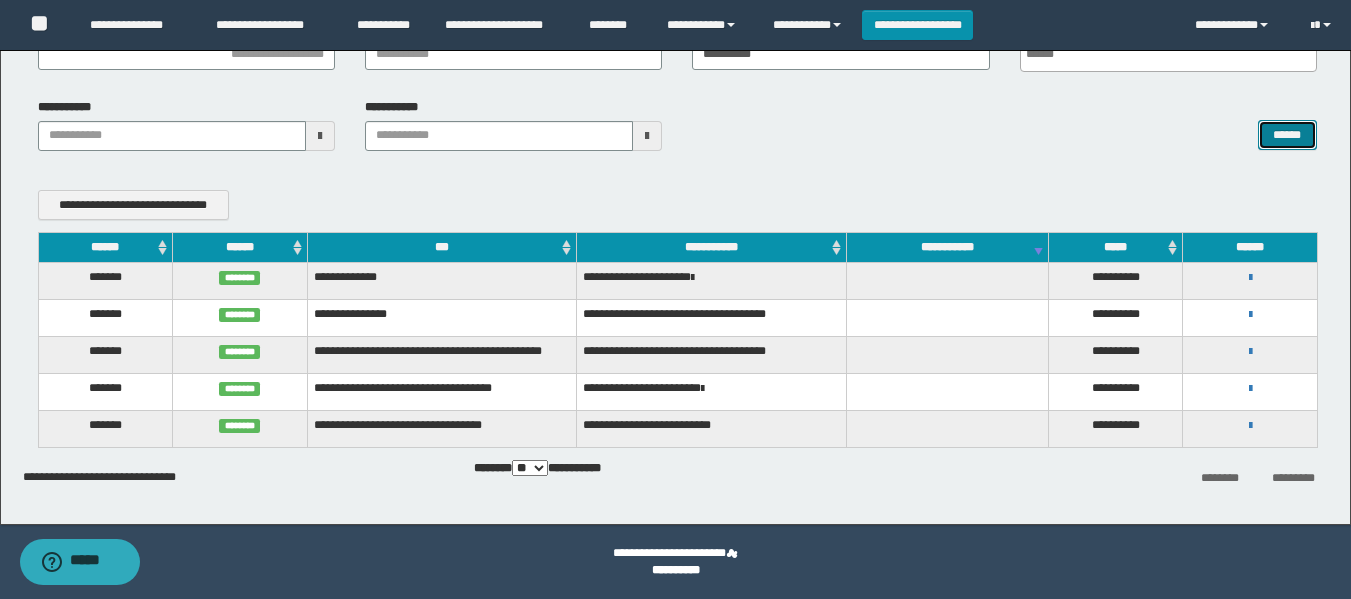 type 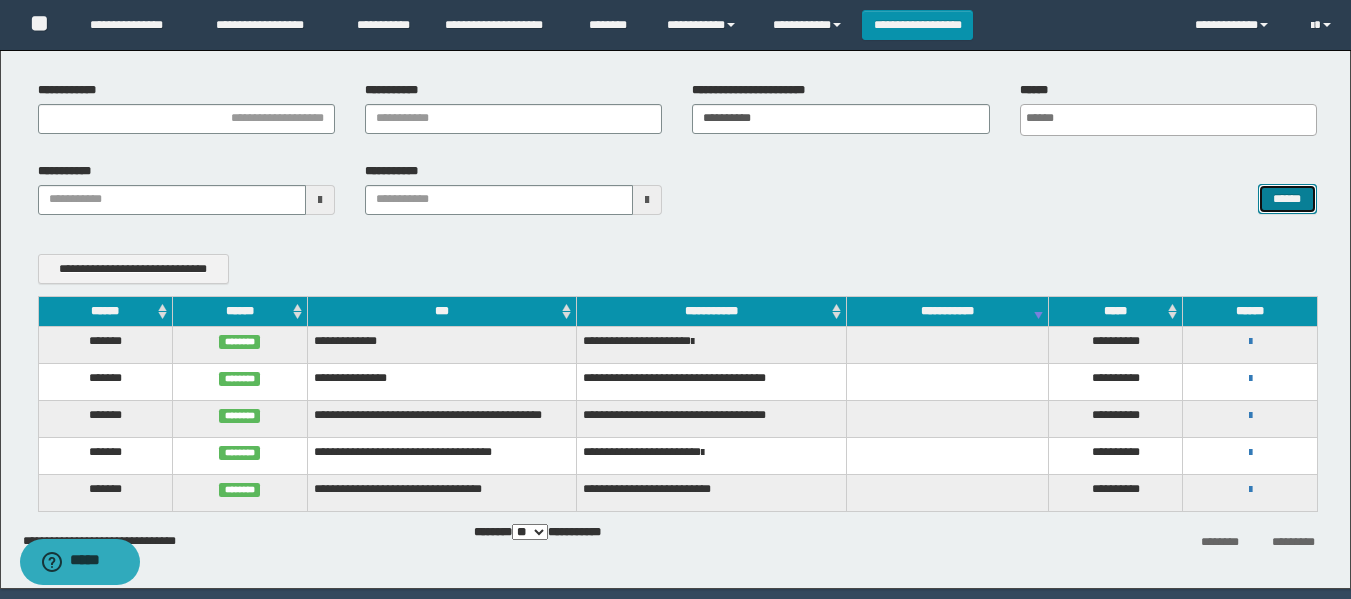 scroll, scrollTop: 97, scrollLeft: 0, axis: vertical 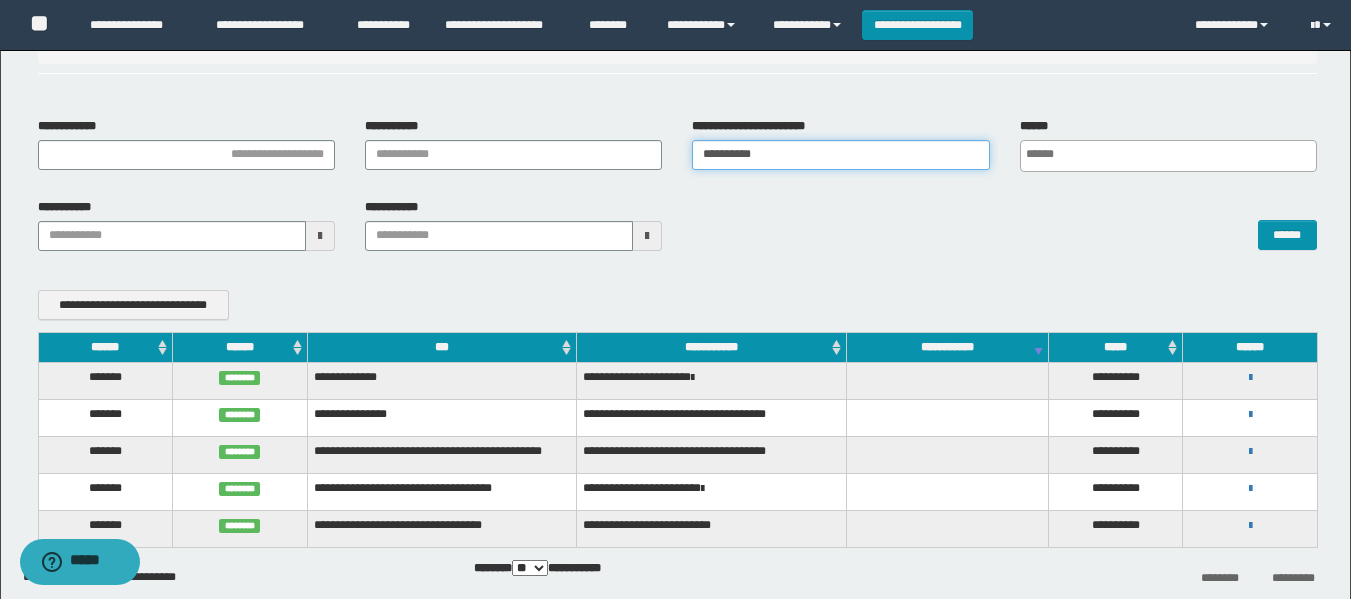 drag, startPoint x: 778, startPoint y: 145, endPoint x: 557, endPoint y: 170, distance: 222.40953 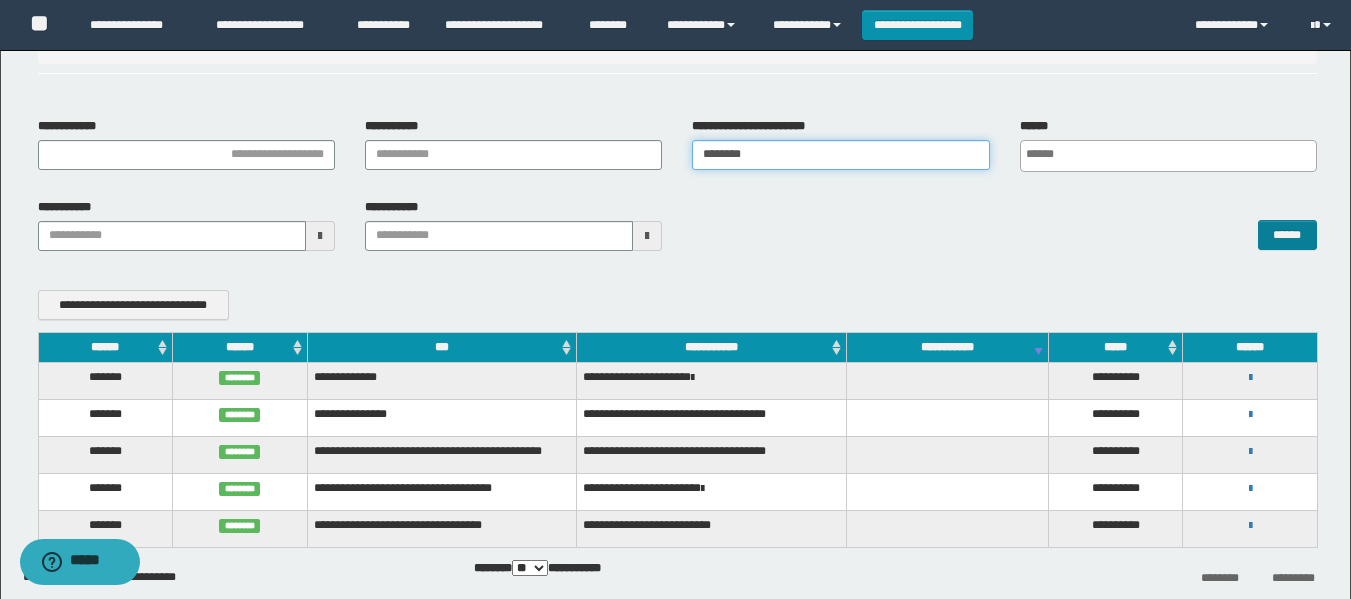 type on "********" 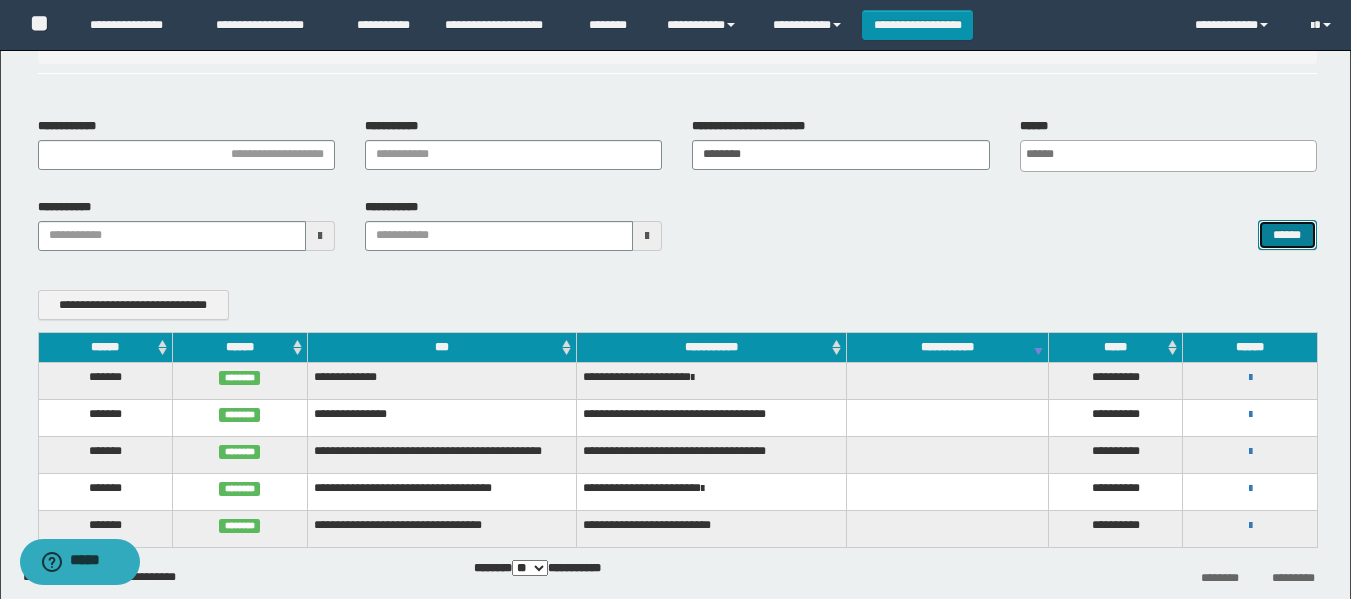 click on "******" at bounding box center (1287, 235) 